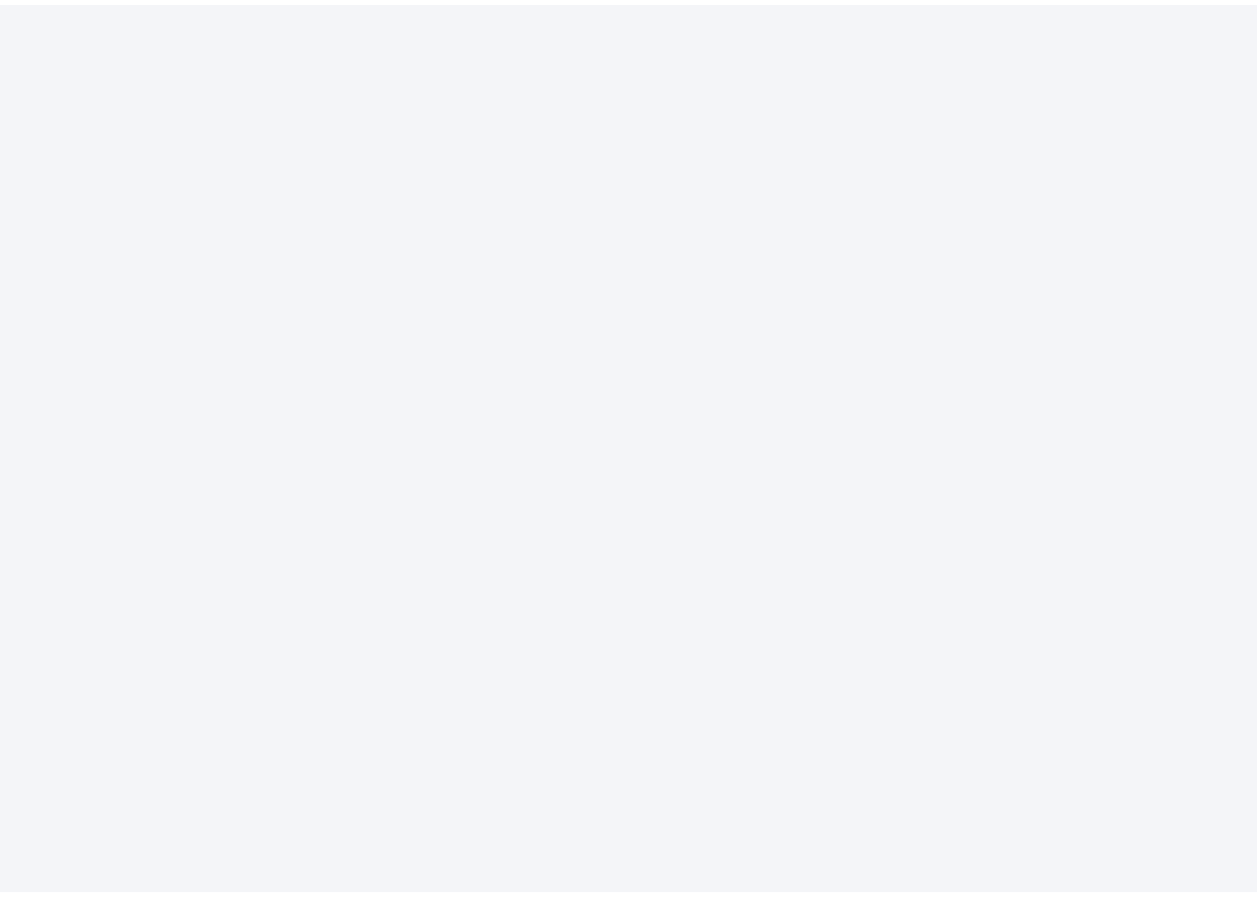 scroll, scrollTop: 0, scrollLeft: 0, axis: both 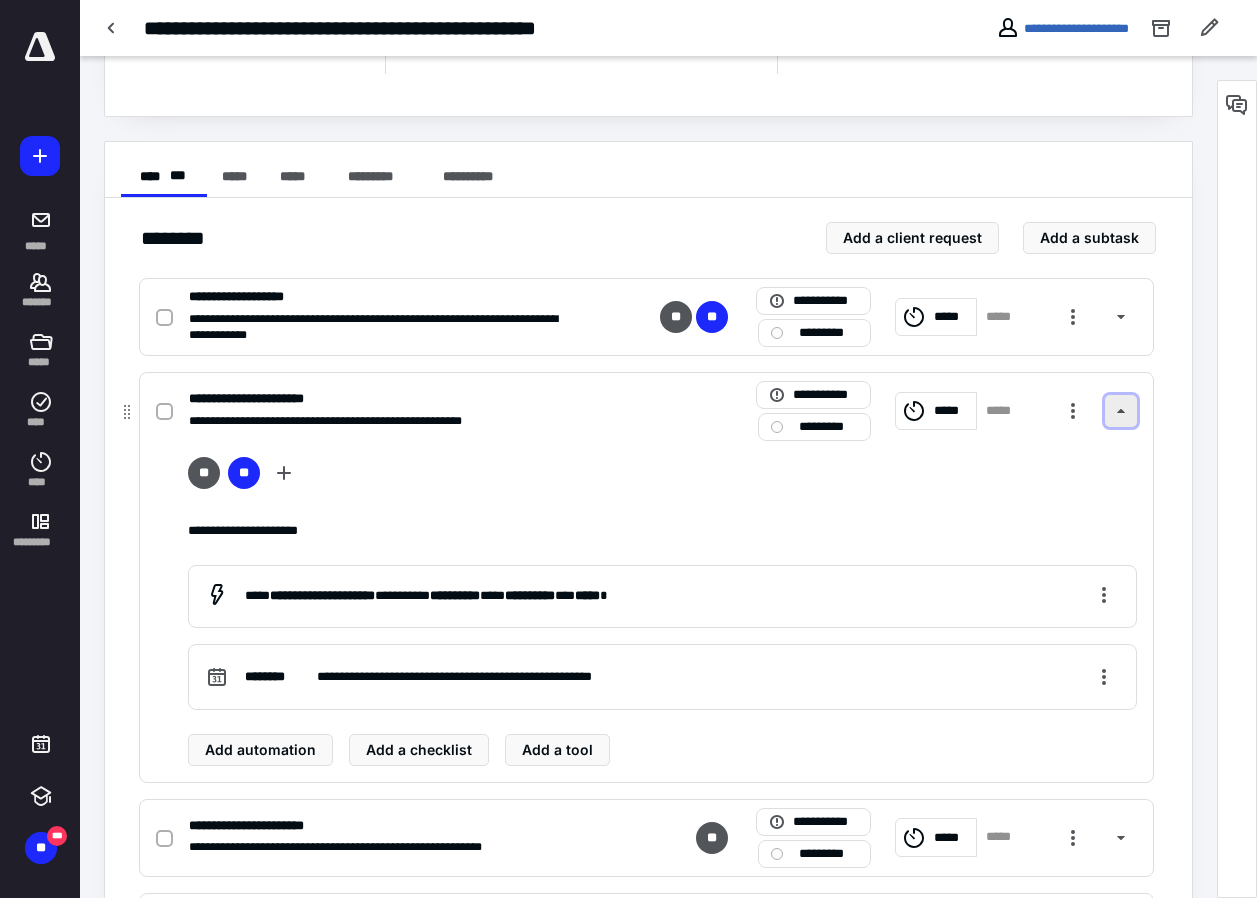click at bounding box center (1121, 411) 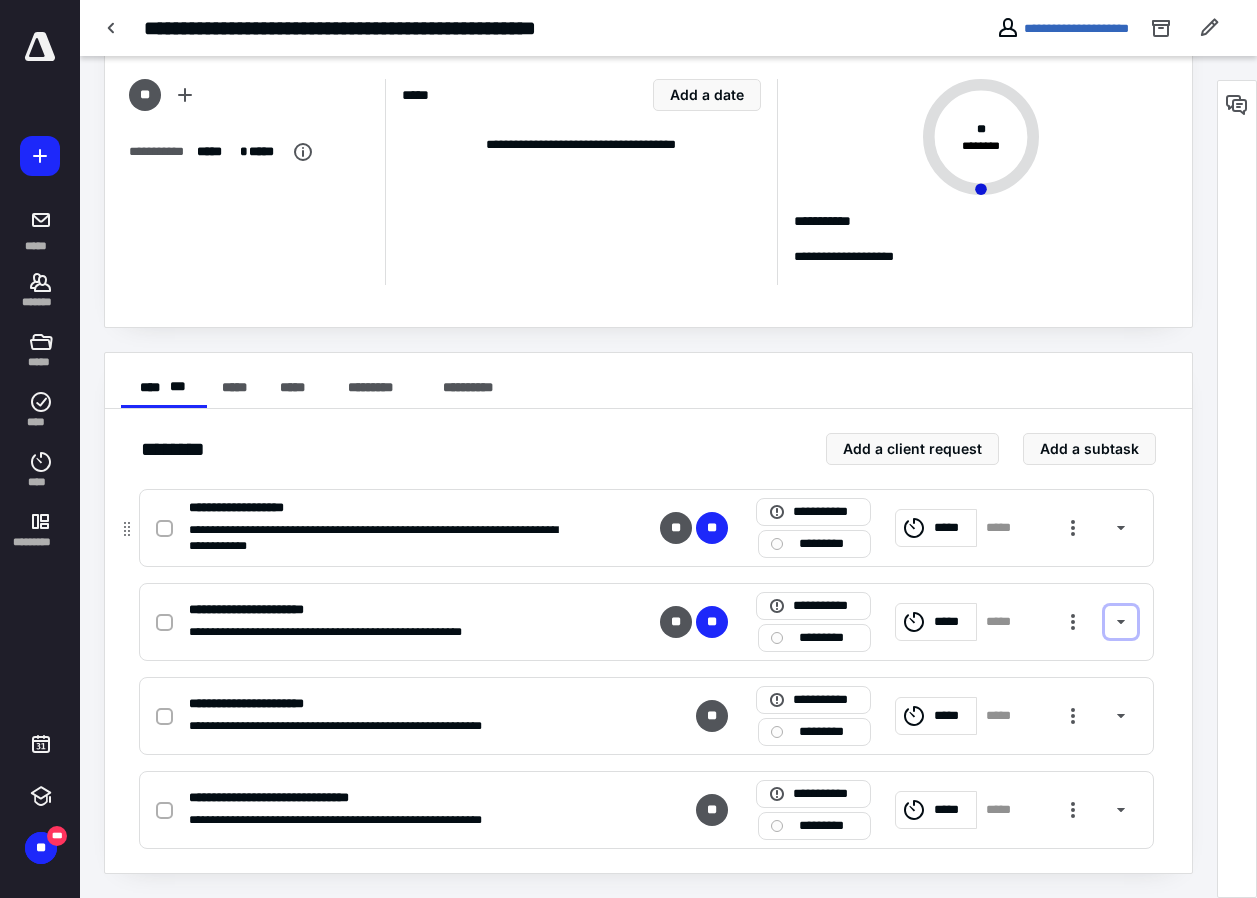 scroll, scrollTop: 0, scrollLeft: 0, axis: both 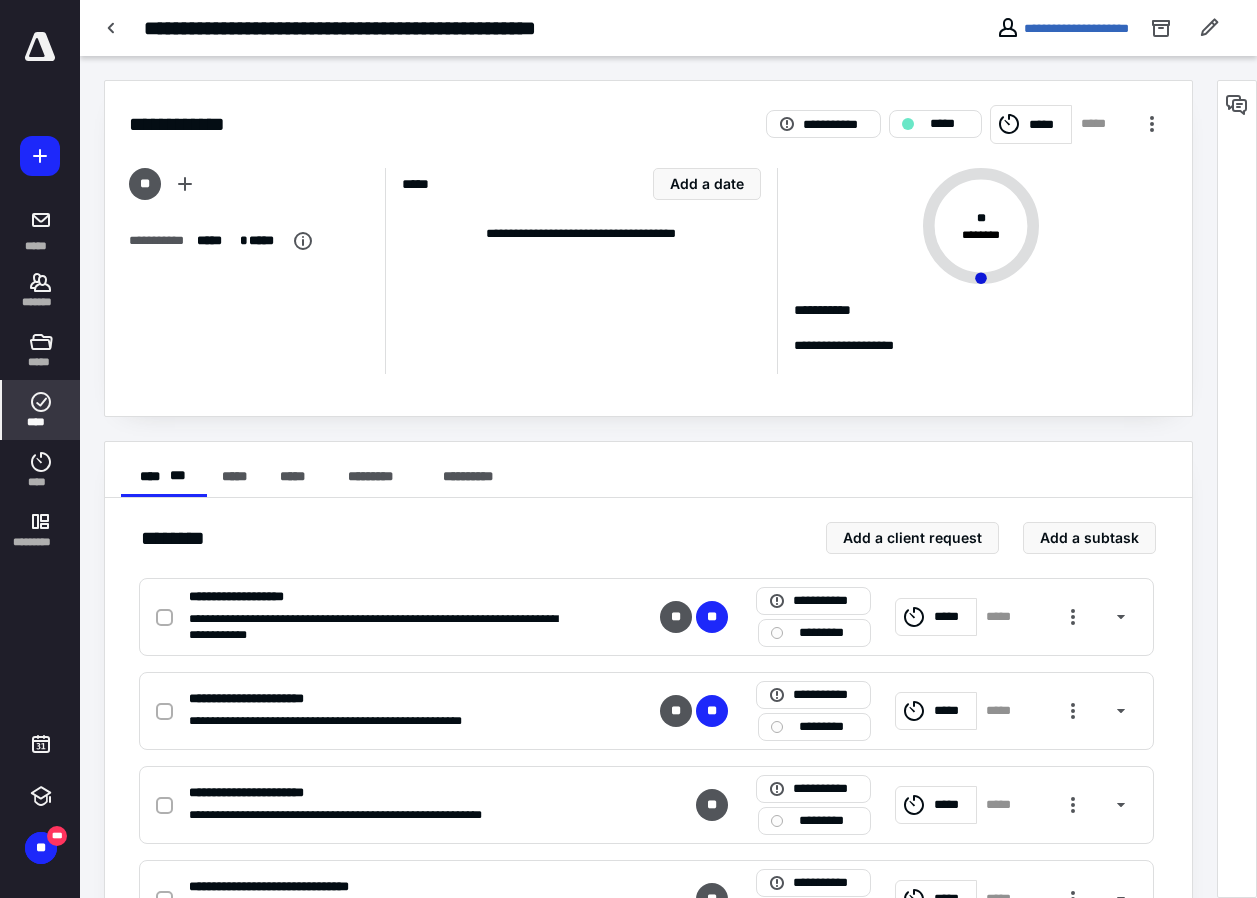 click on "****" at bounding box center (41, 410) 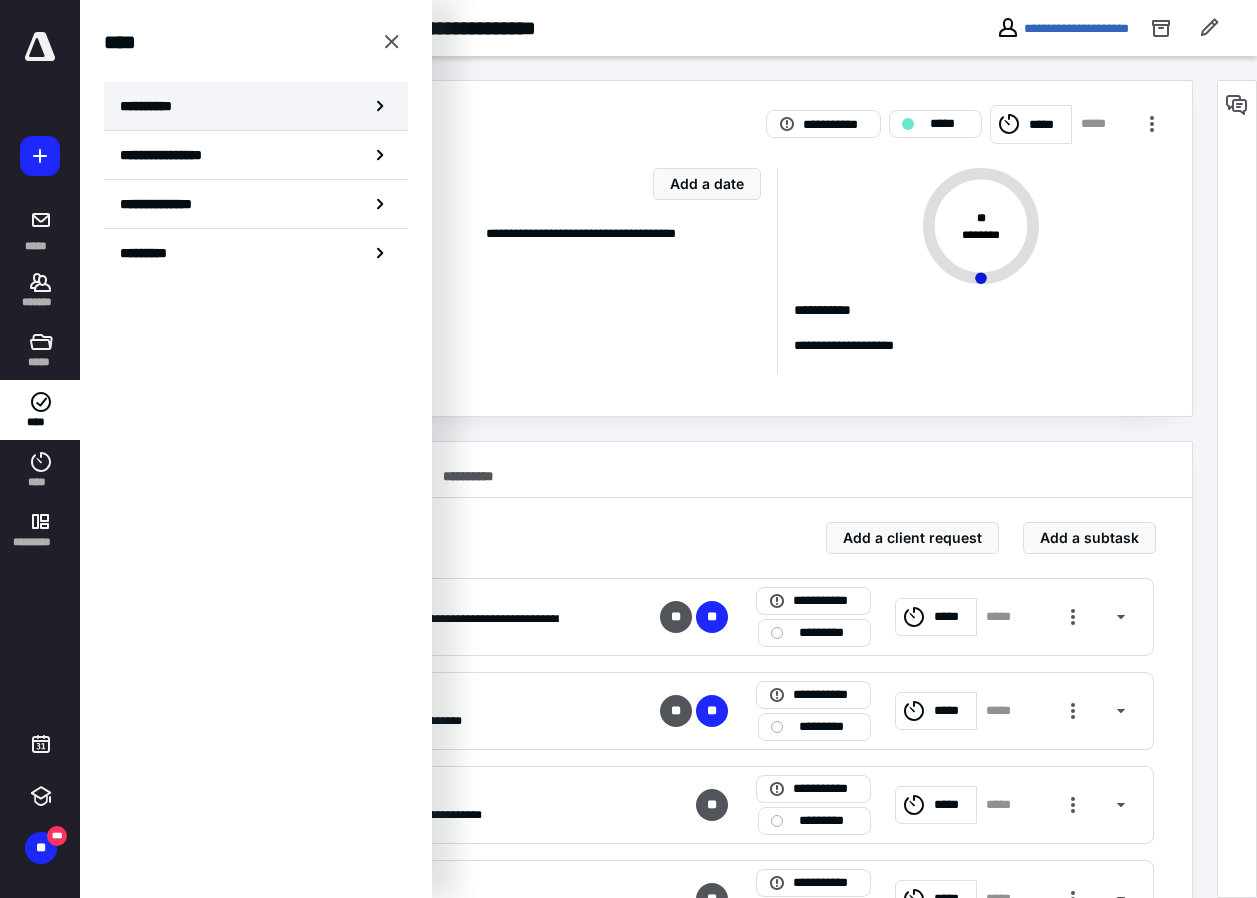 click on "**********" at bounding box center [256, 106] 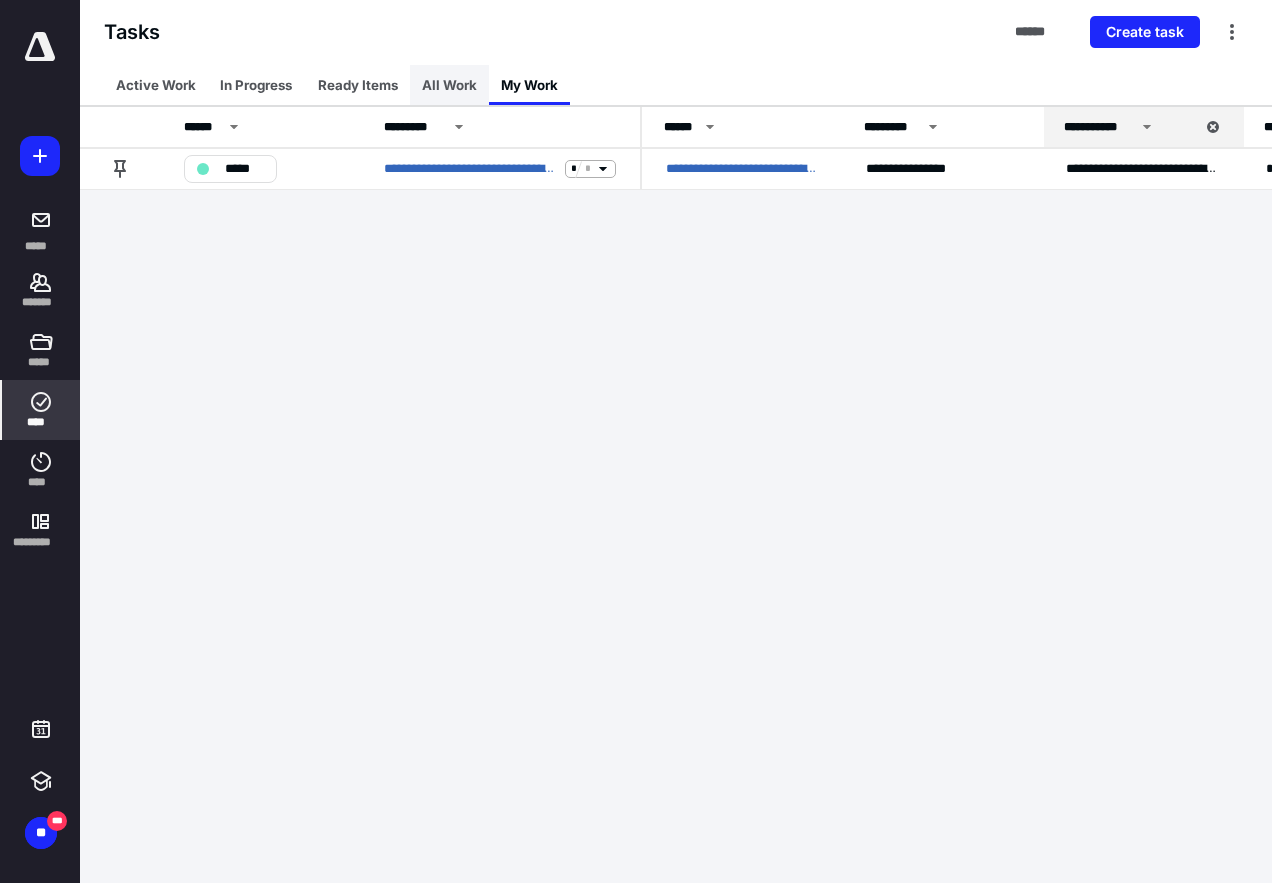 click on "All Work" at bounding box center (449, 85) 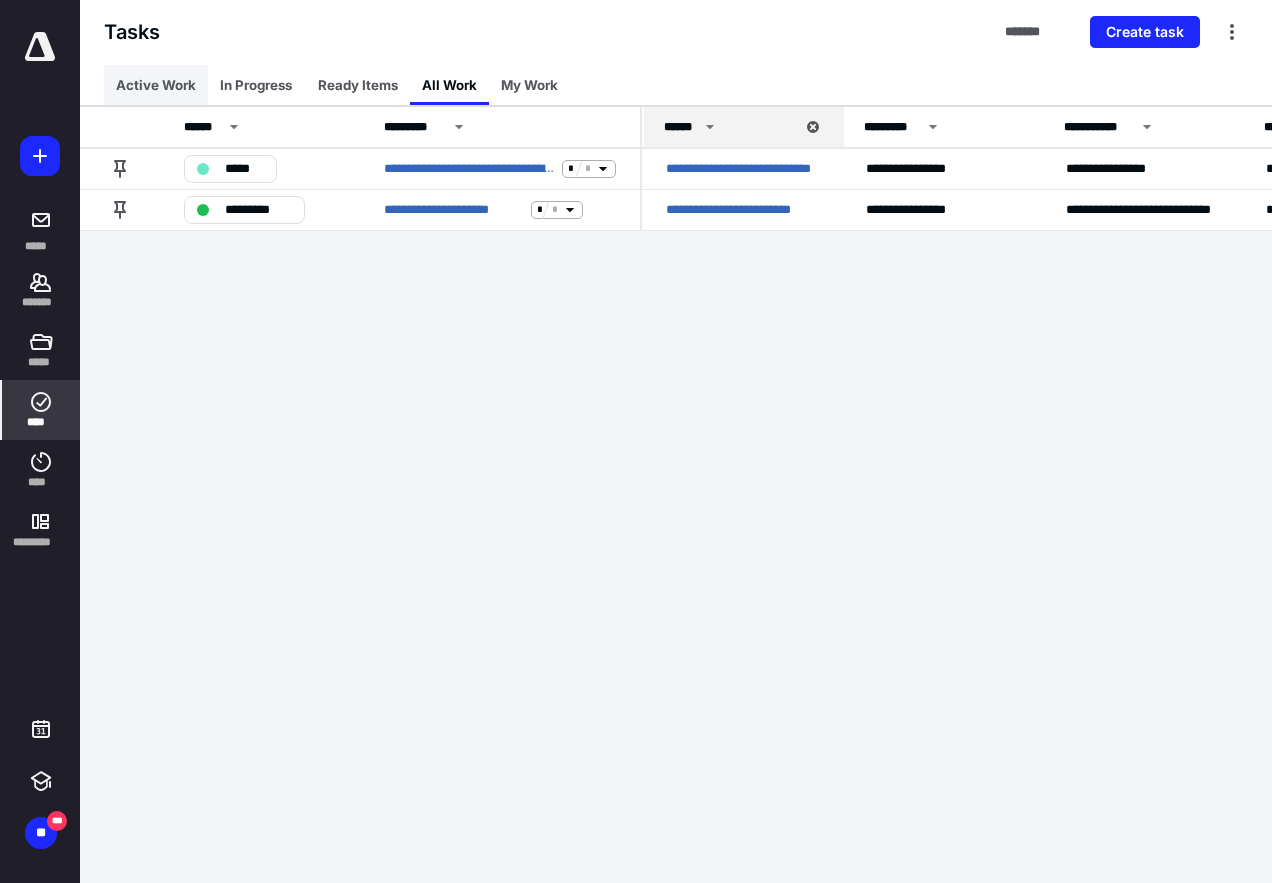 click on "Active Work" at bounding box center [156, 85] 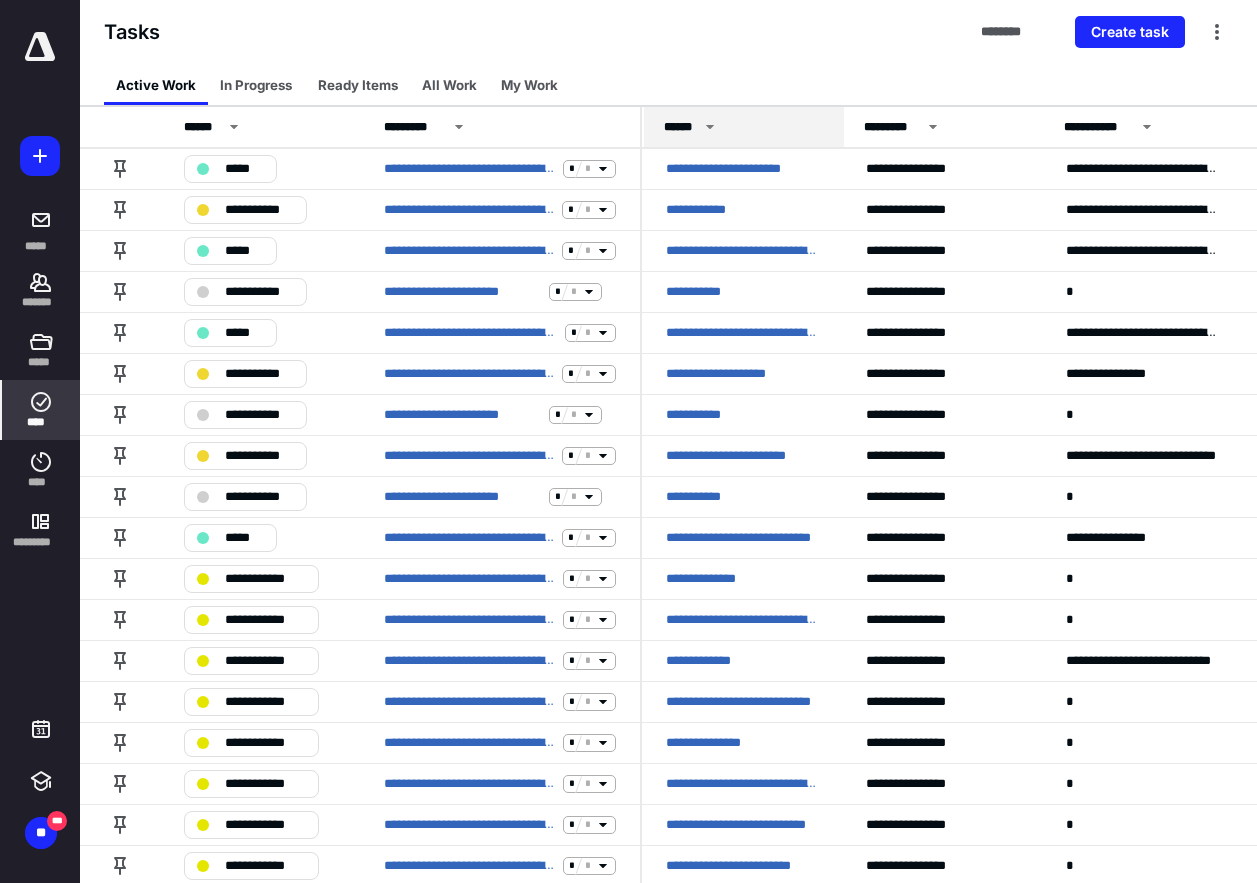 click 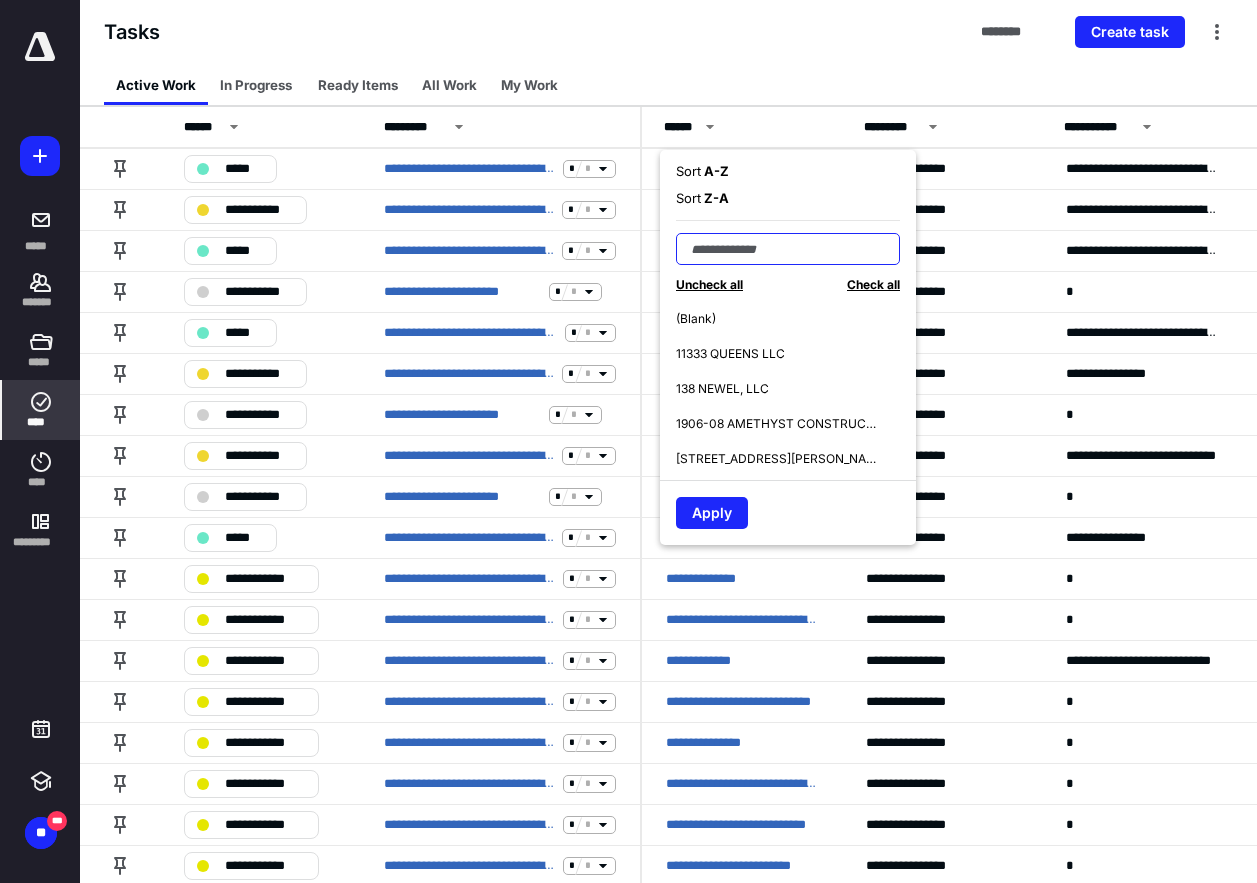 click at bounding box center (788, 249) 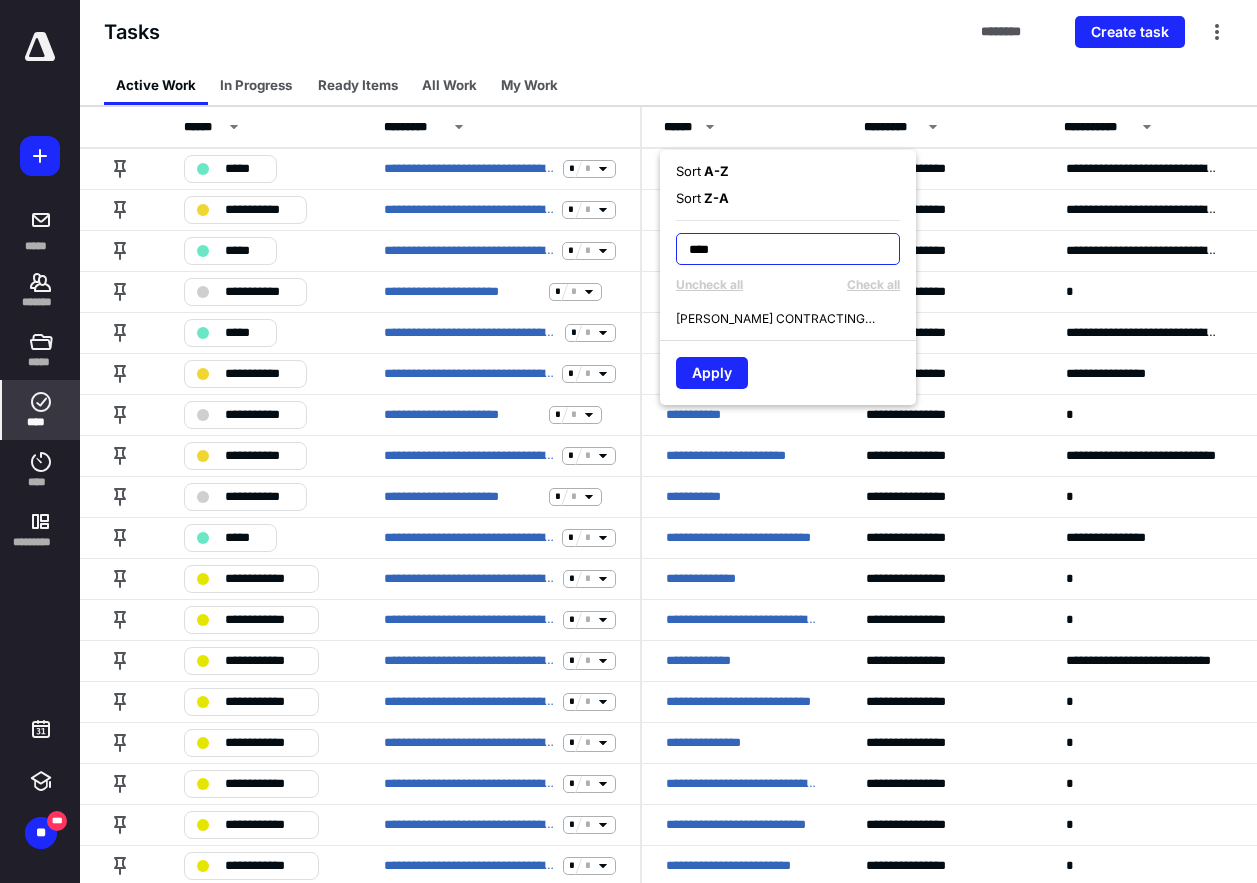 type on "****" 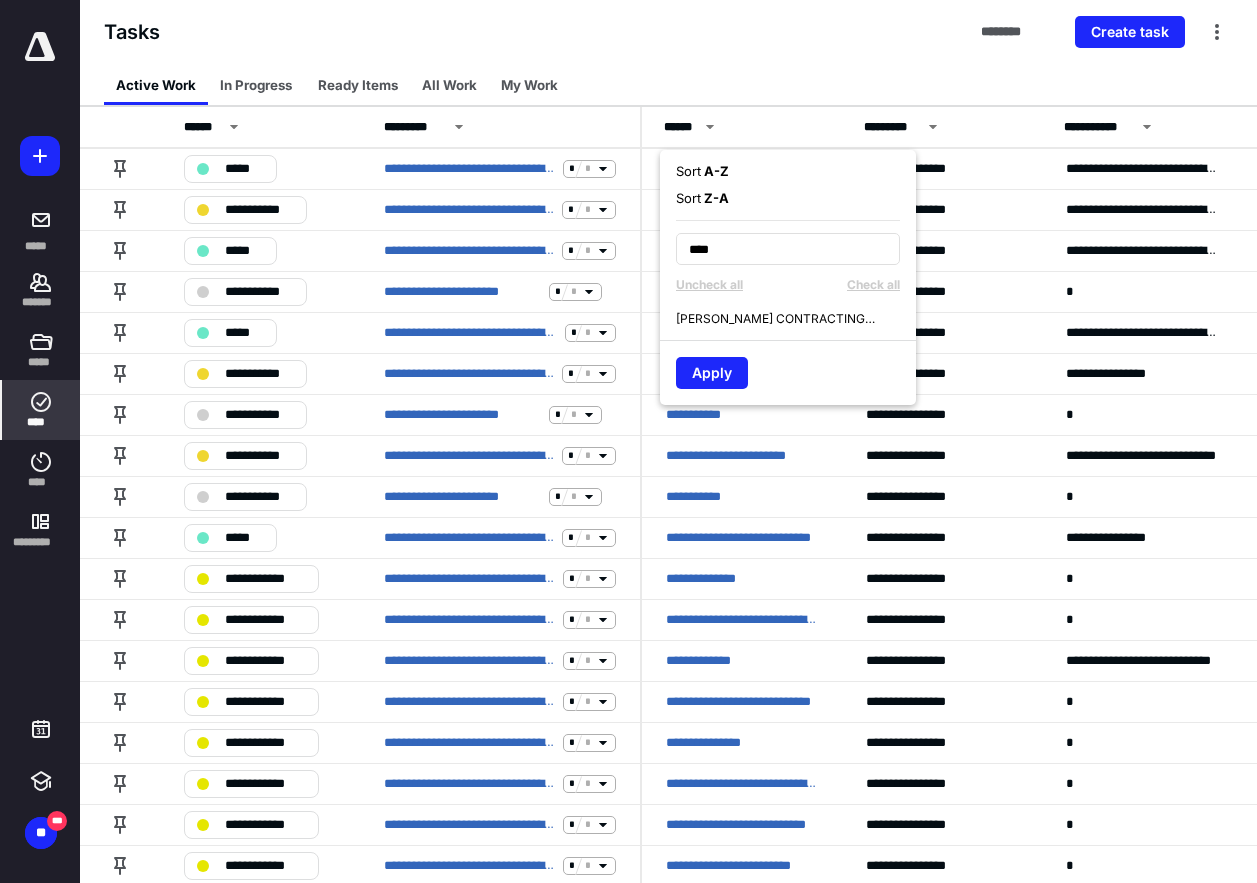 click on "[PERSON_NAME] CONTRACTING INC" at bounding box center [776, 319] 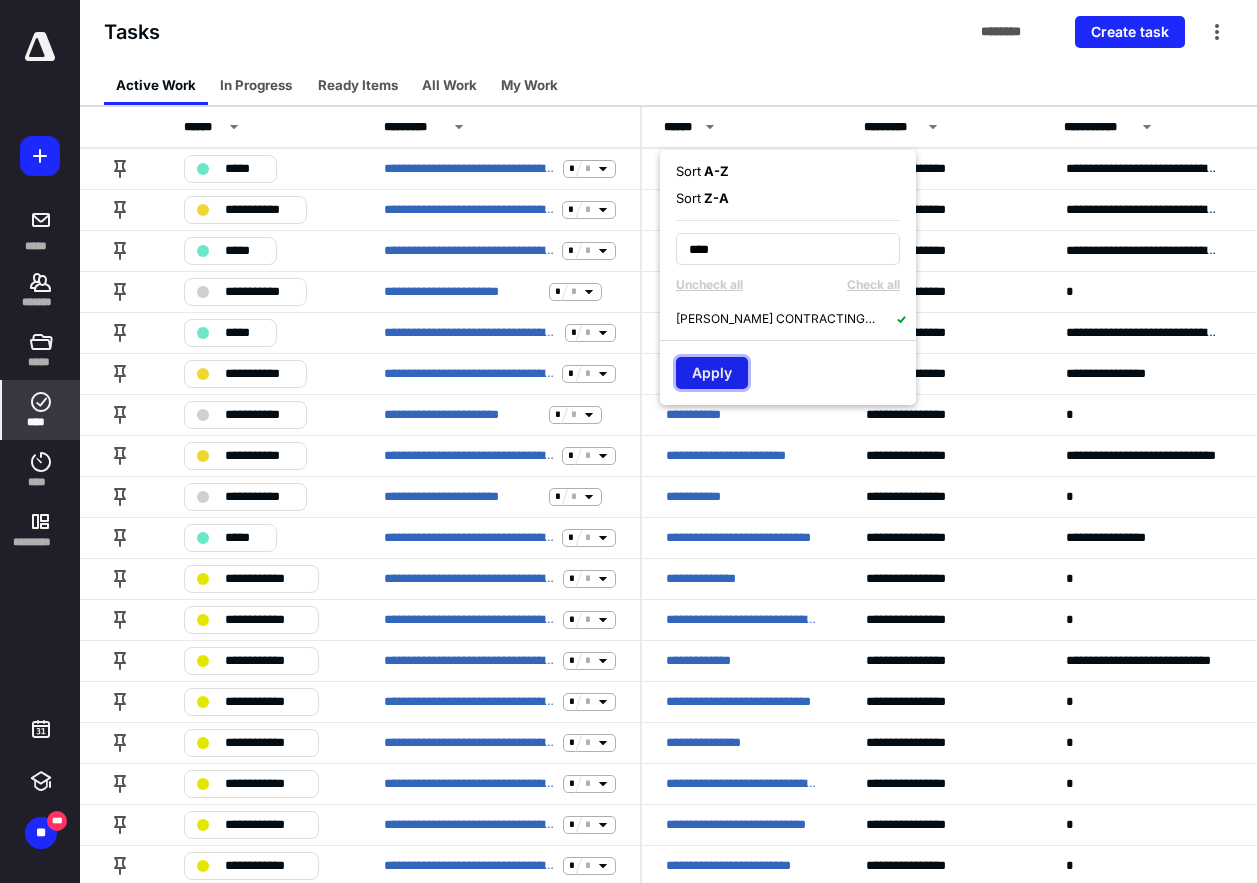 click on "Apply" at bounding box center [712, 373] 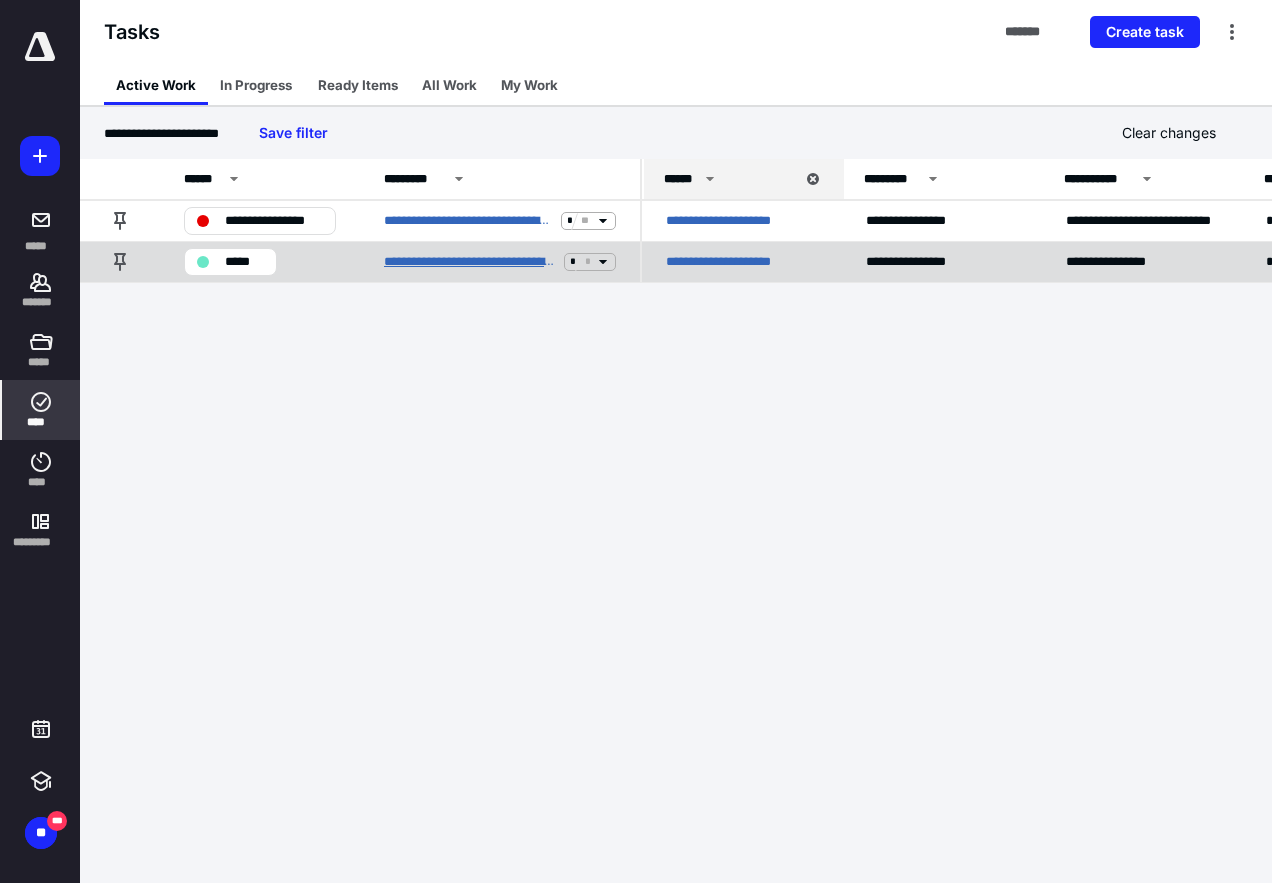click on "**********" at bounding box center [470, 262] 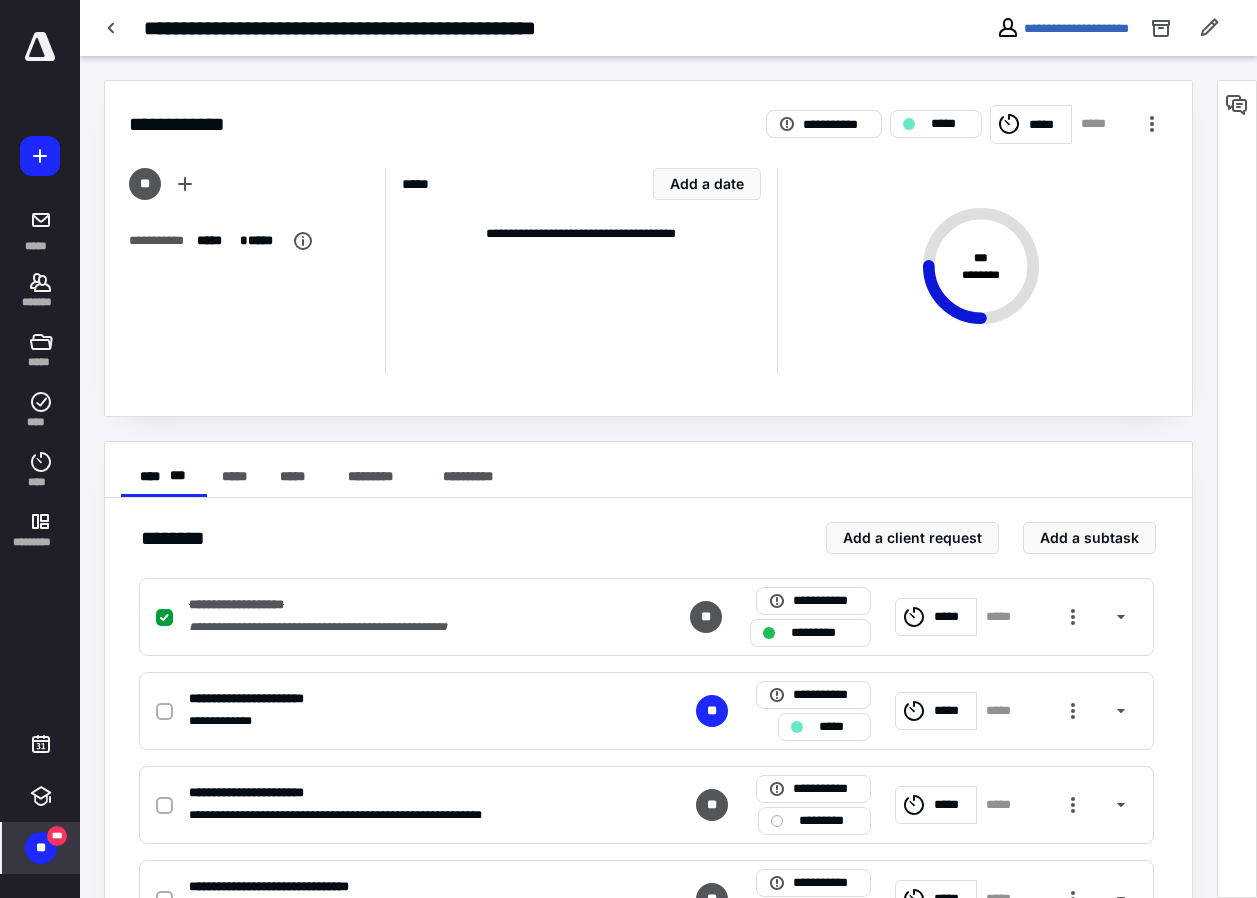 click on "**" at bounding box center [41, 848] 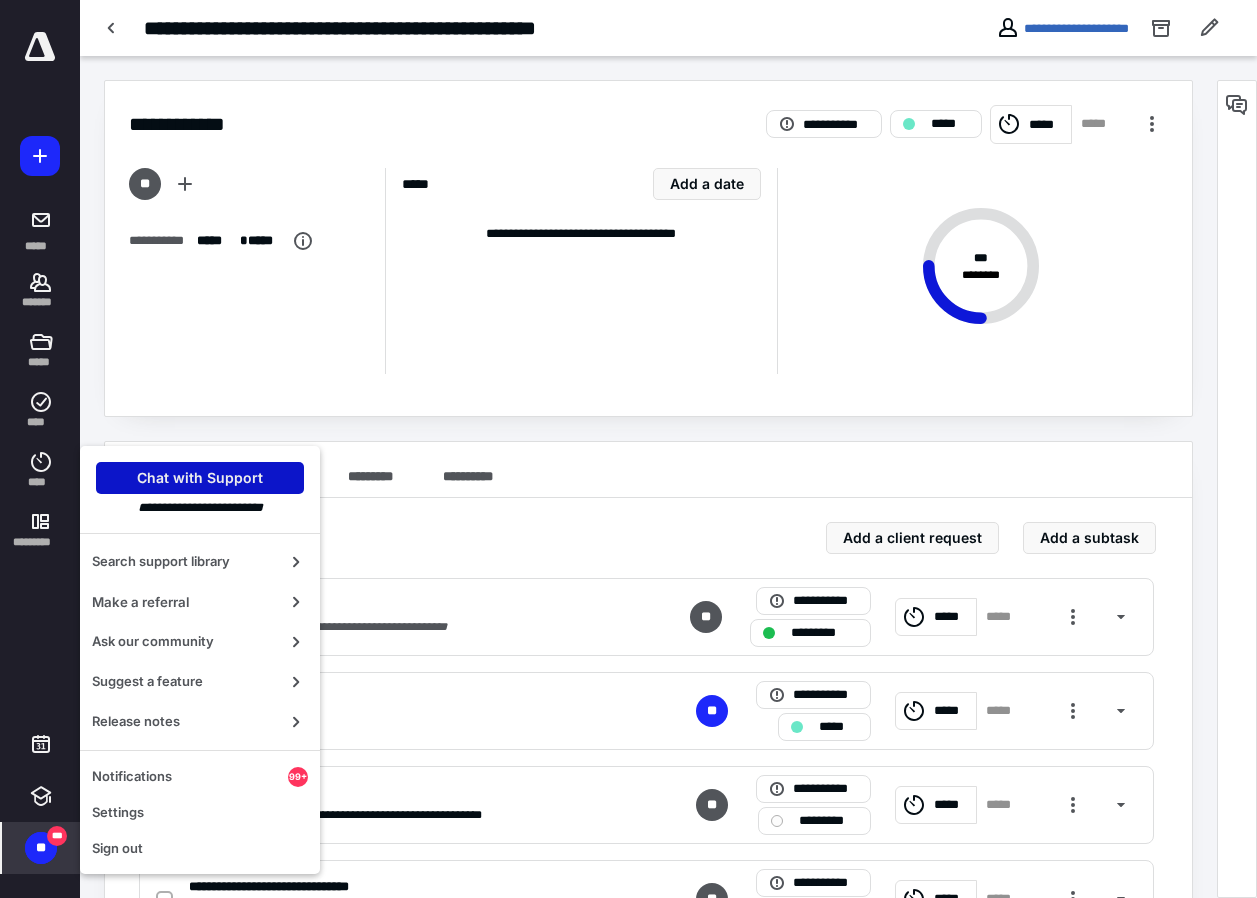 click on "Chat with Support" at bounding box center [200, 478] 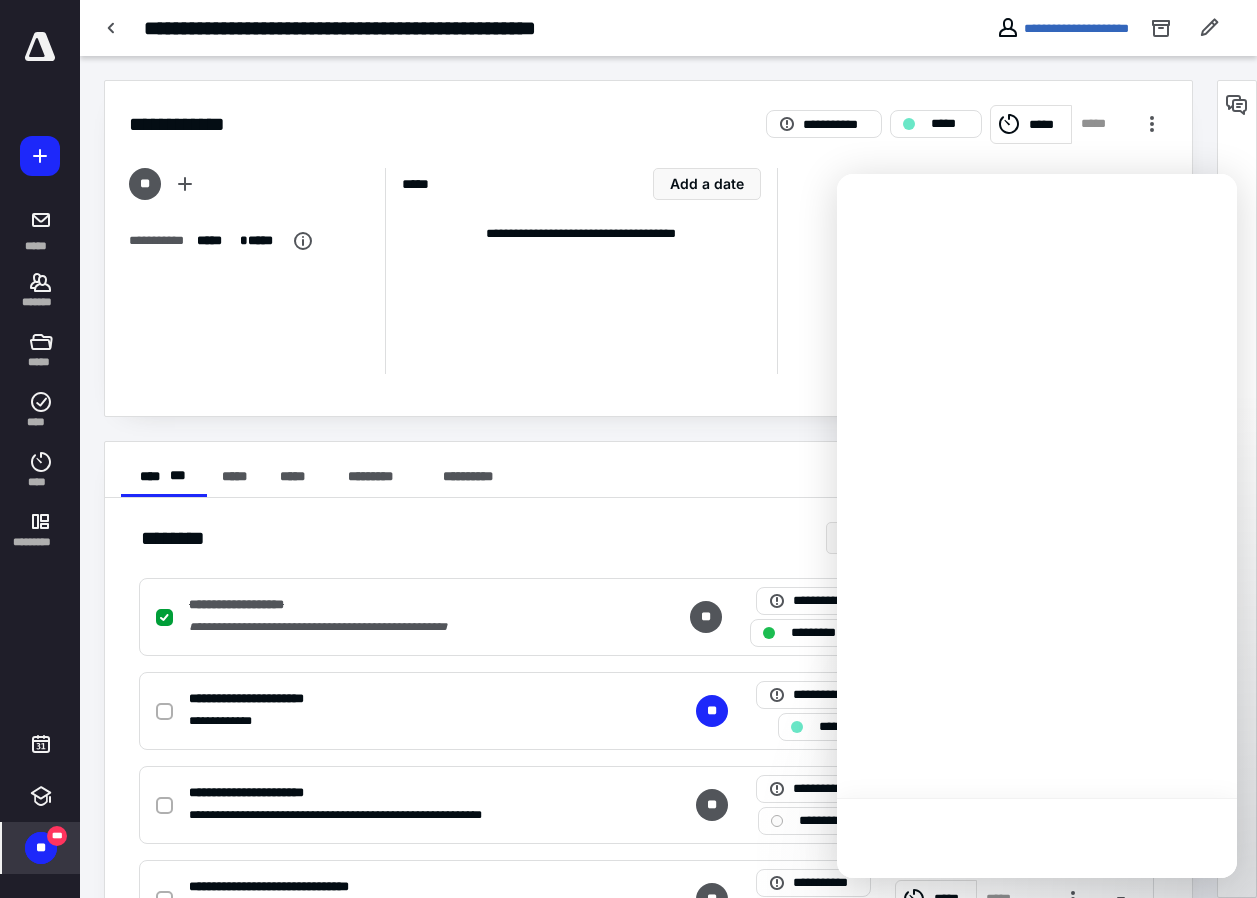 scroll, scrollTop: 0, scrollLeft: 0, axis: both 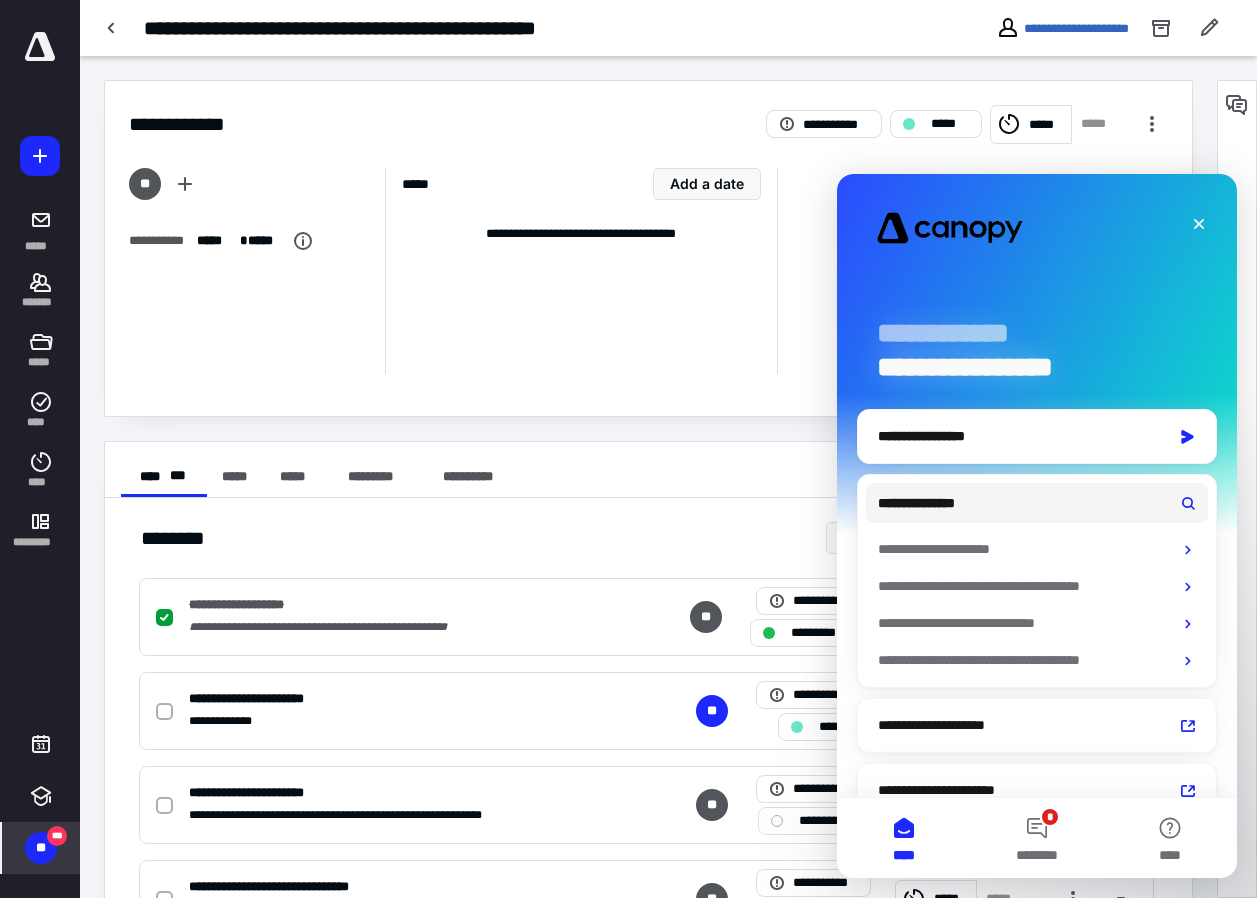 click on "**********" at bounding box center [1032, 367] 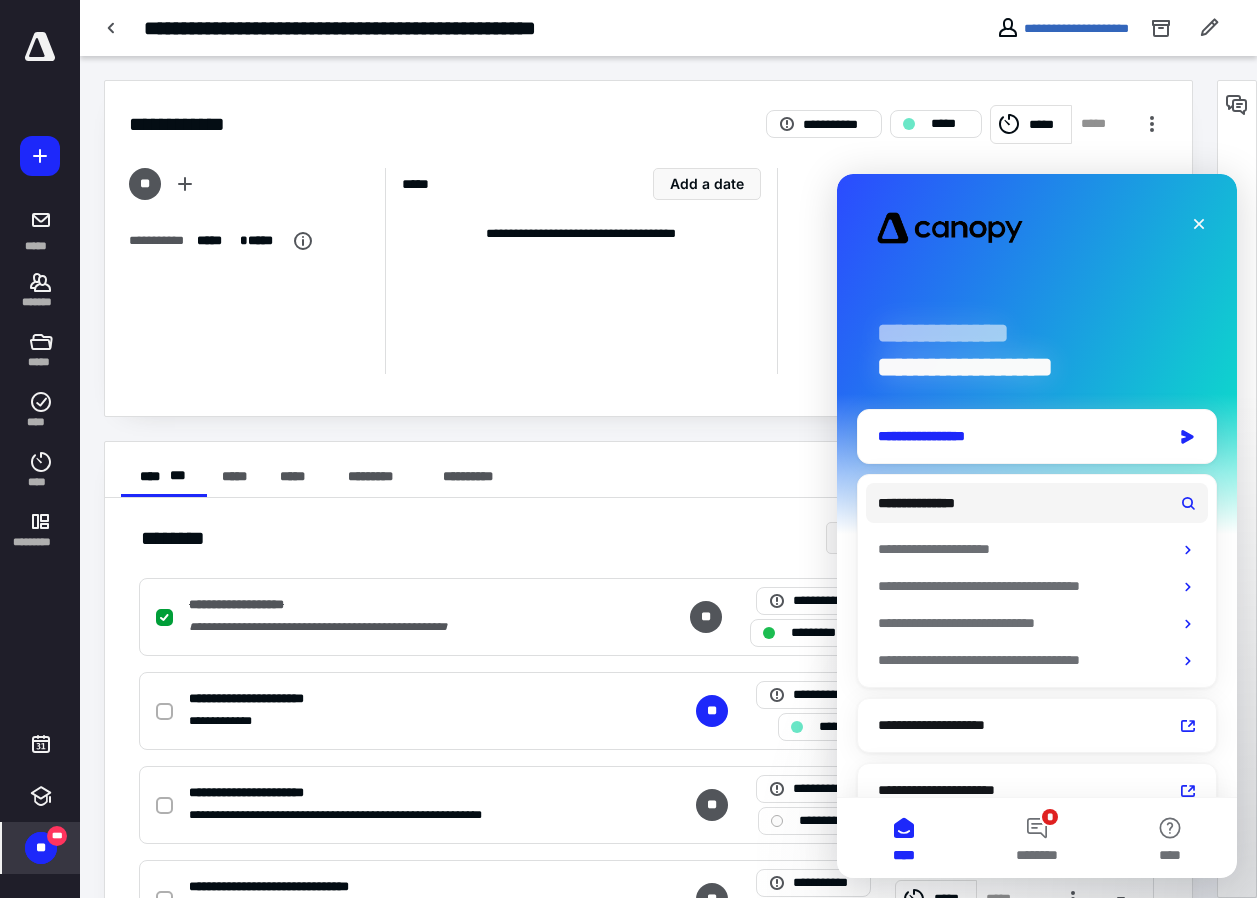 click on "**********" at bounding box center (1019, 436) 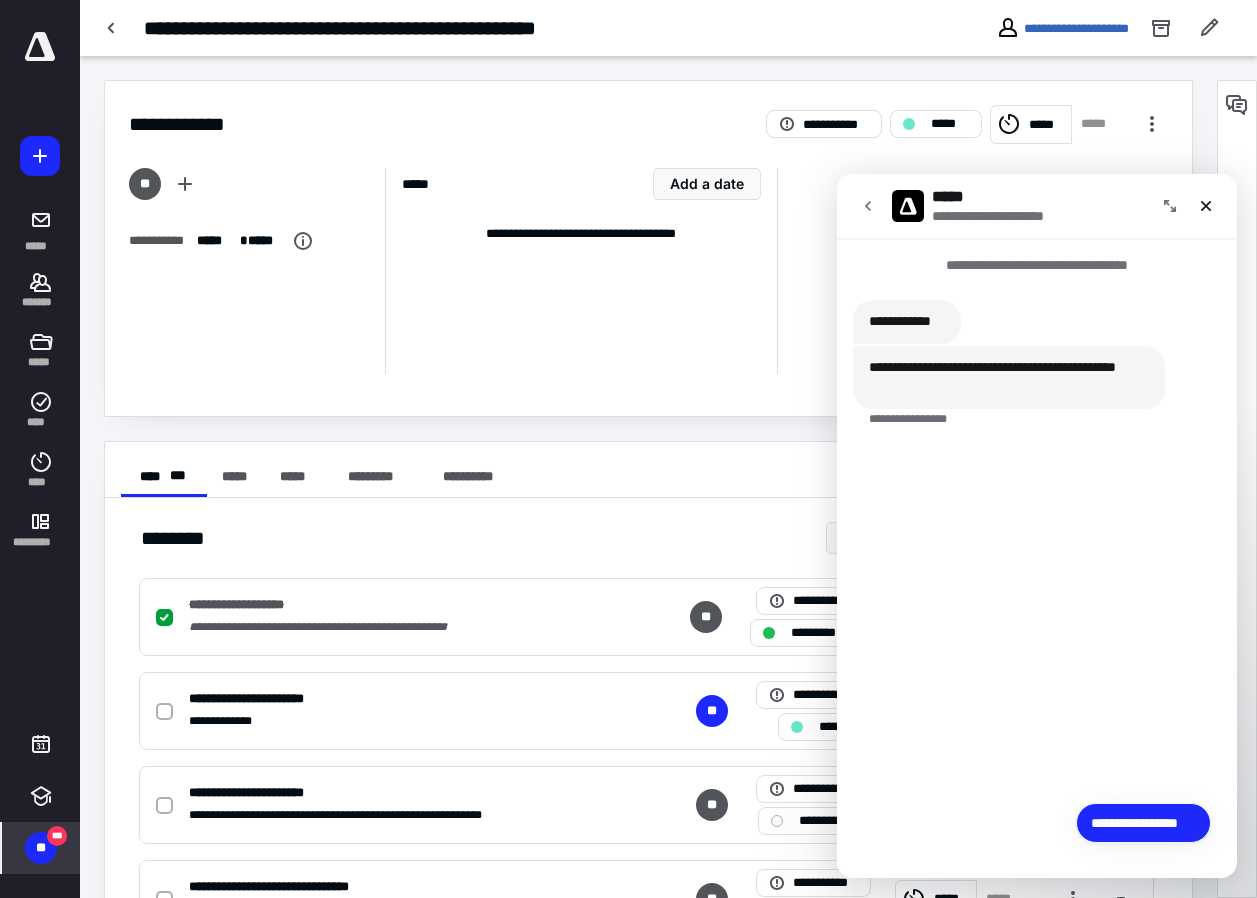 click on "**********" at bounding box center [1143, 823] 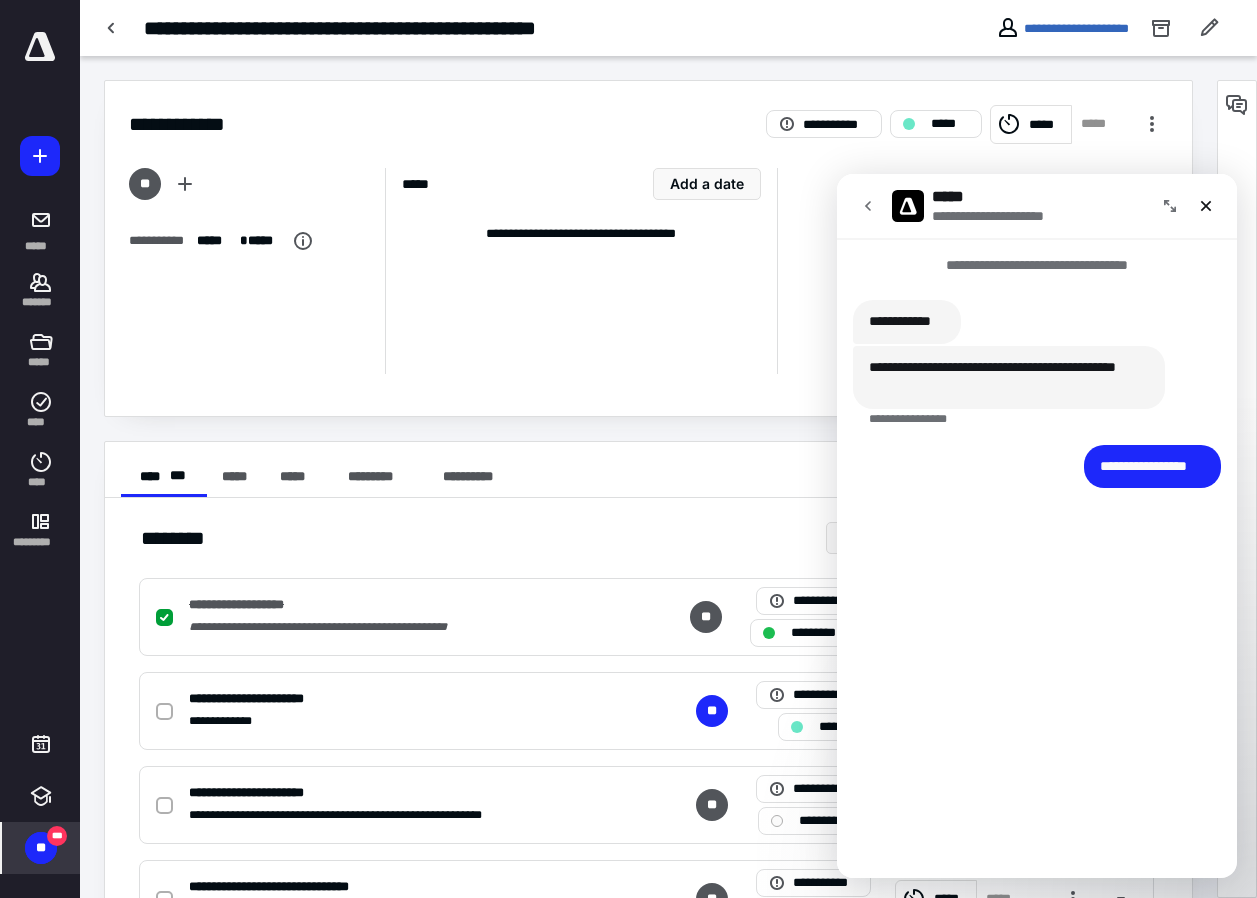 click on "**********" at bounding box center (1037, 568) 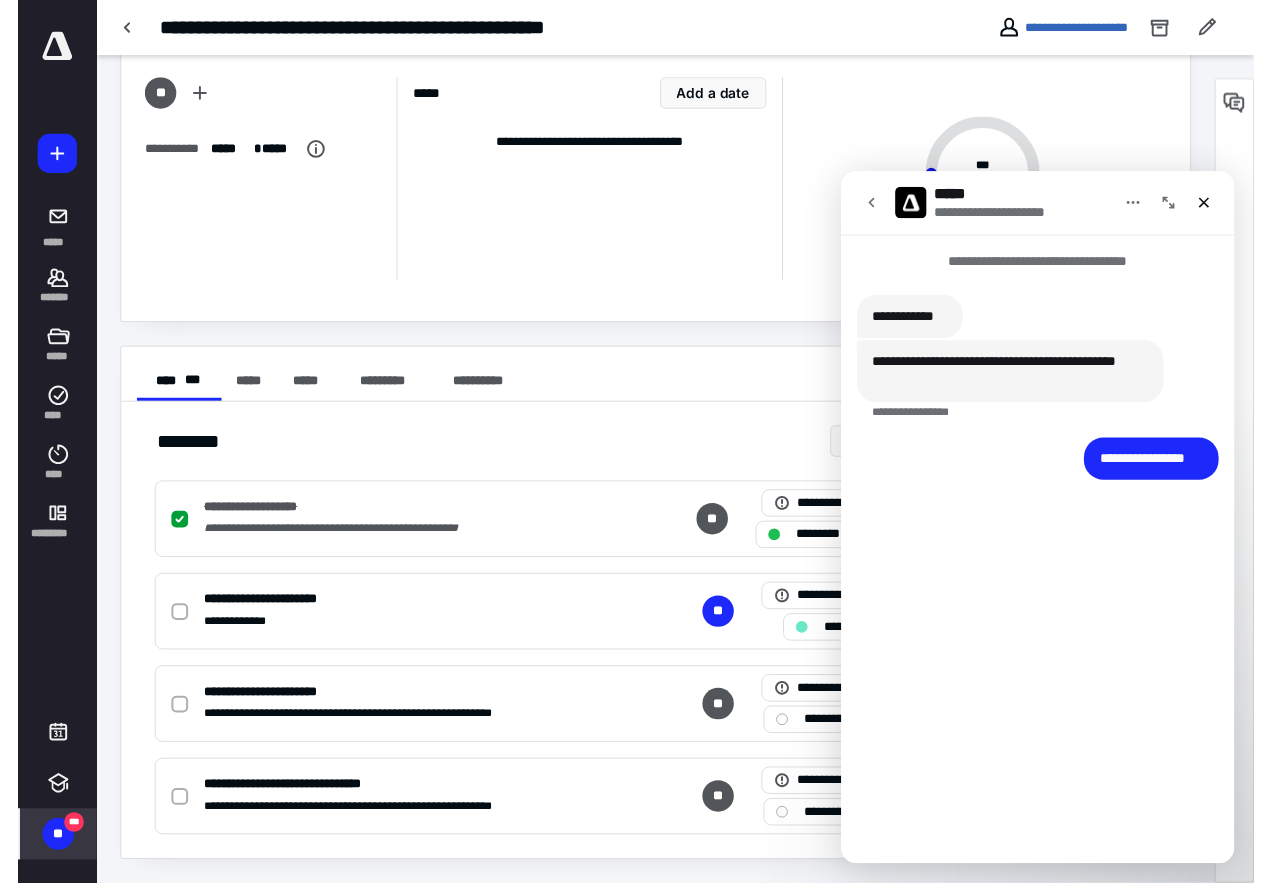scroll, scrollTop: 0, scrollLeft: 0, axis: both 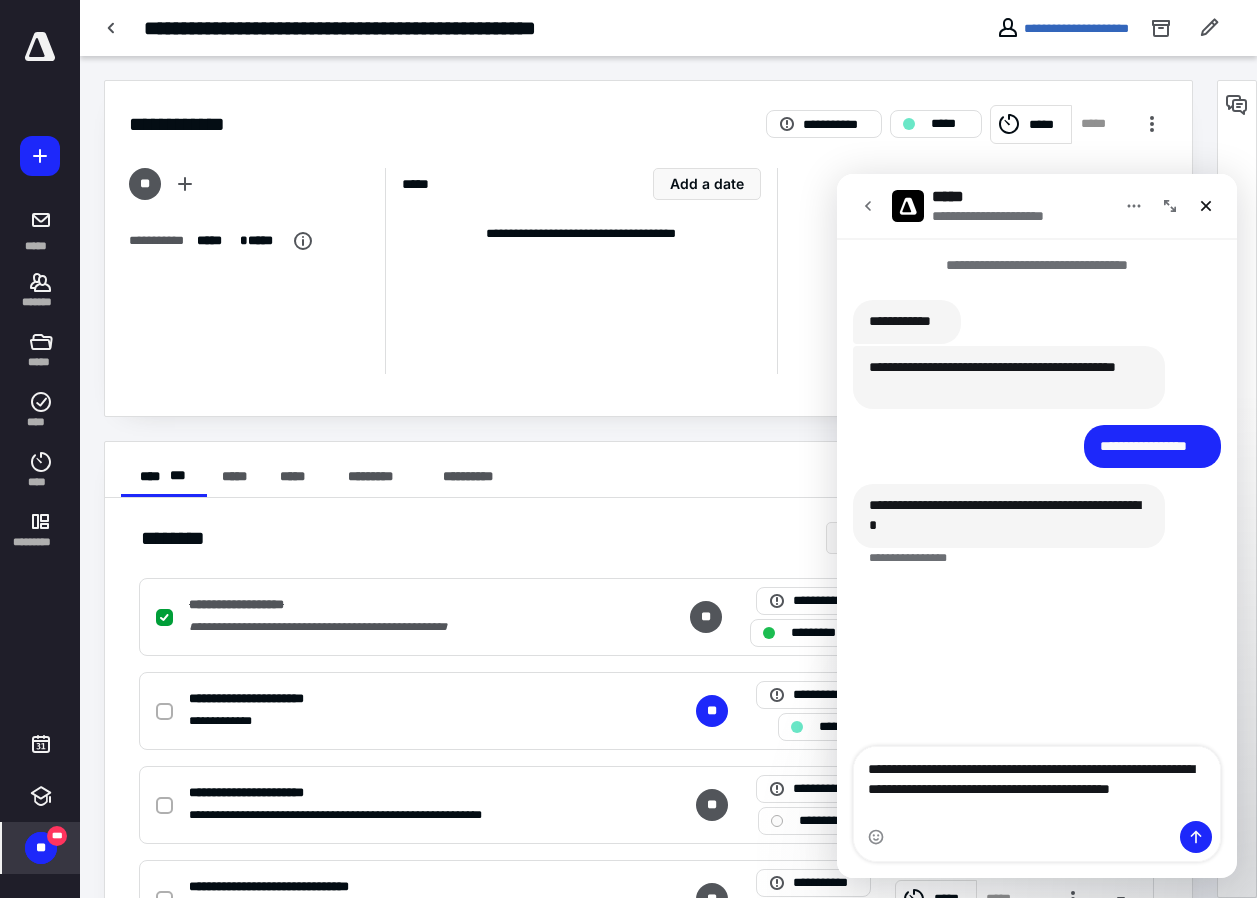type on "**********" 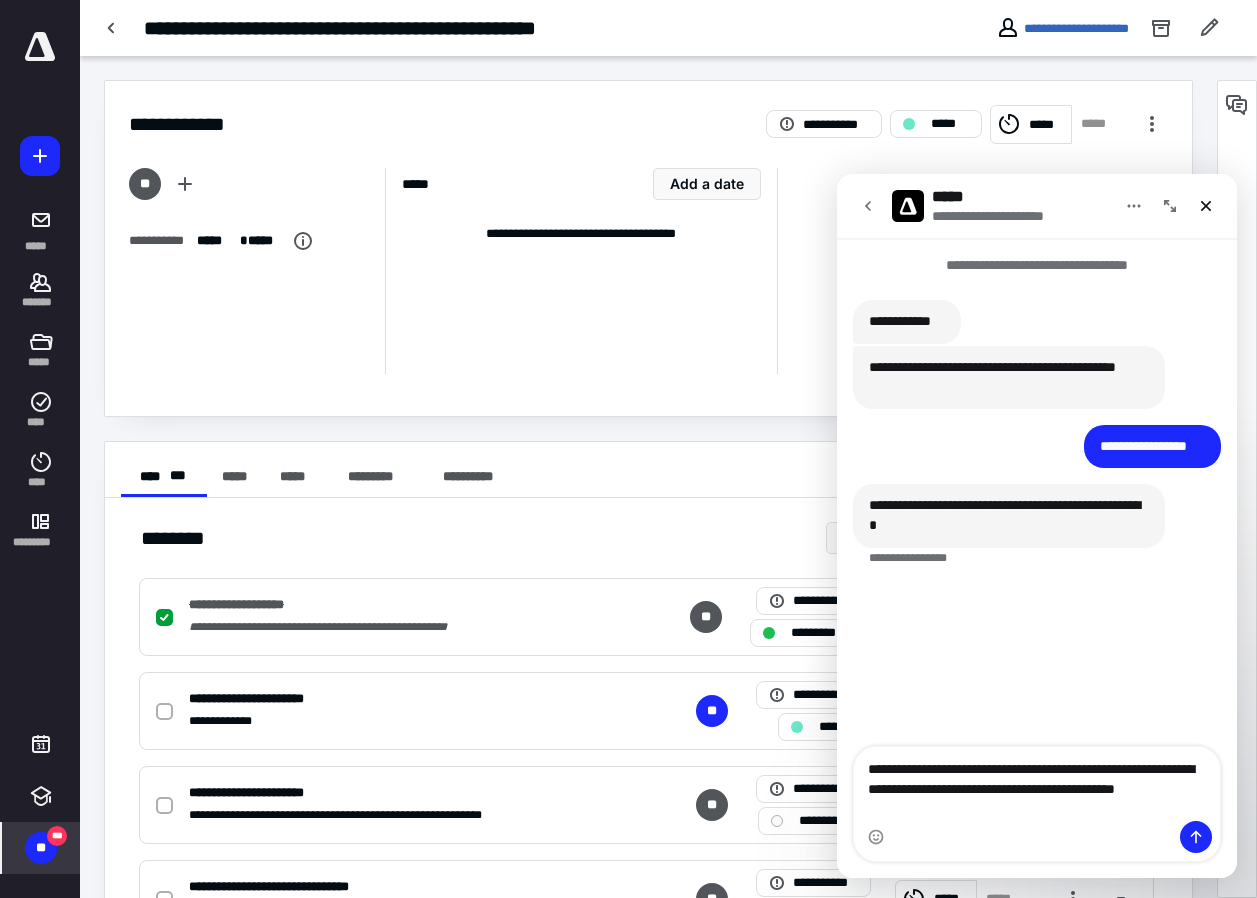type 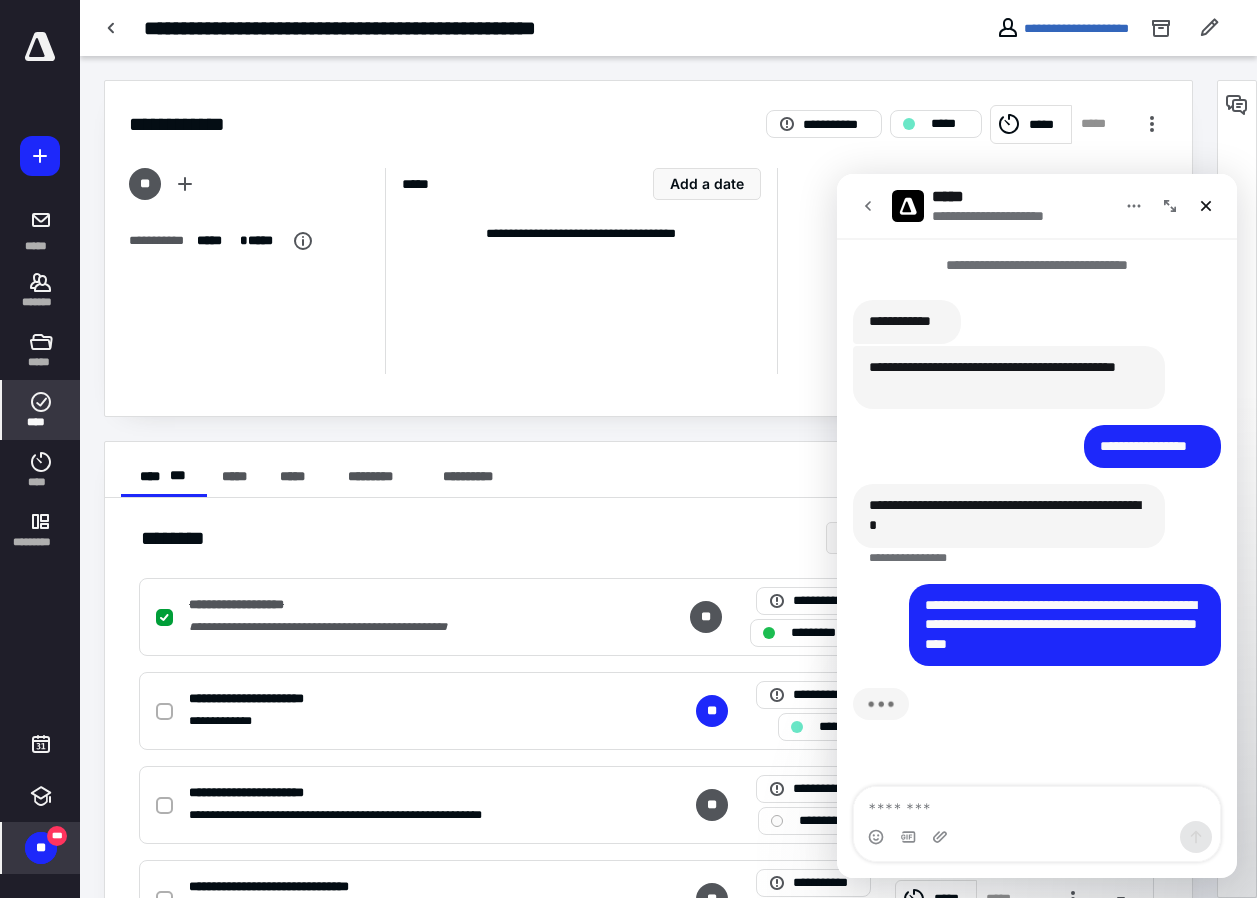 click on "****" at bounding box center [41, 422] 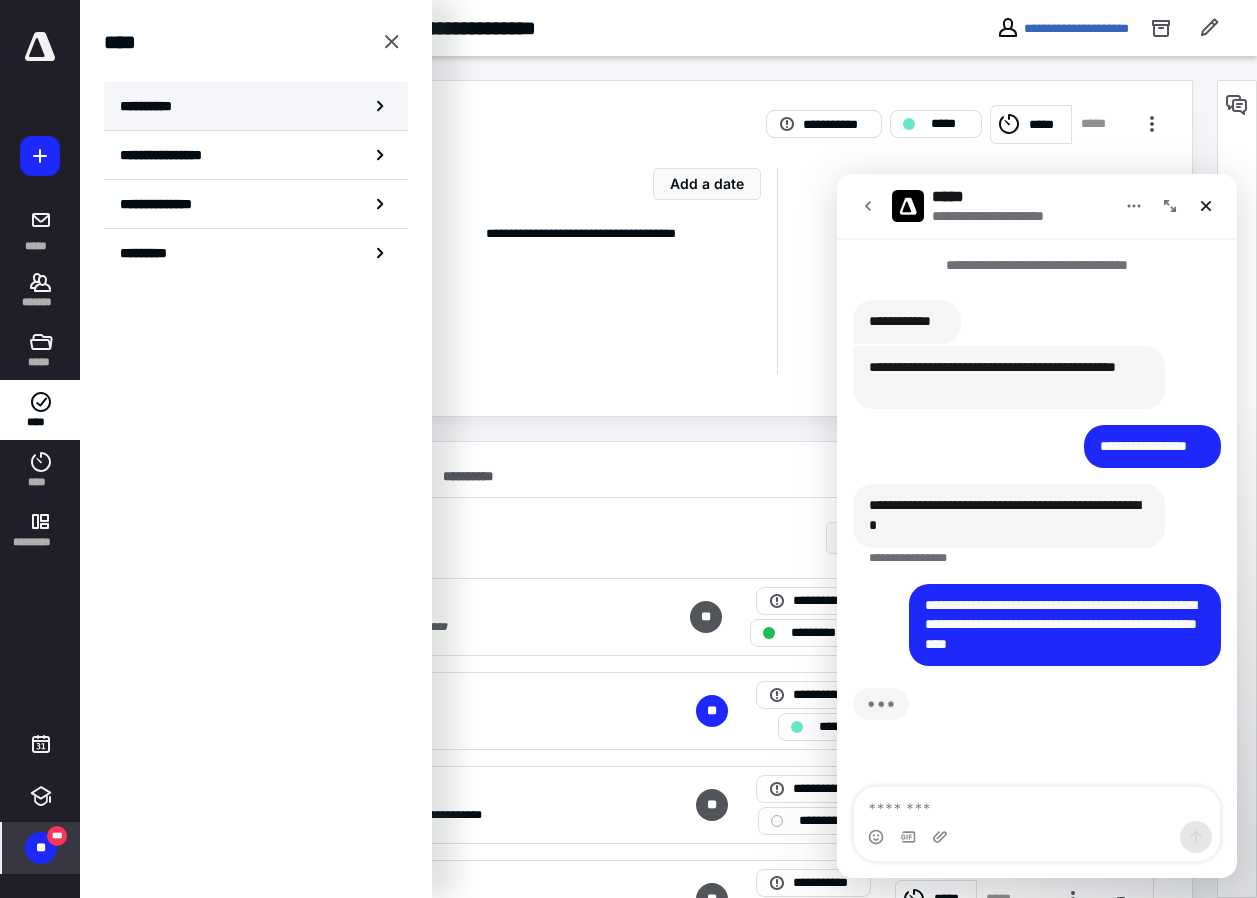 click on "**********" at bounding box center (256, 106) 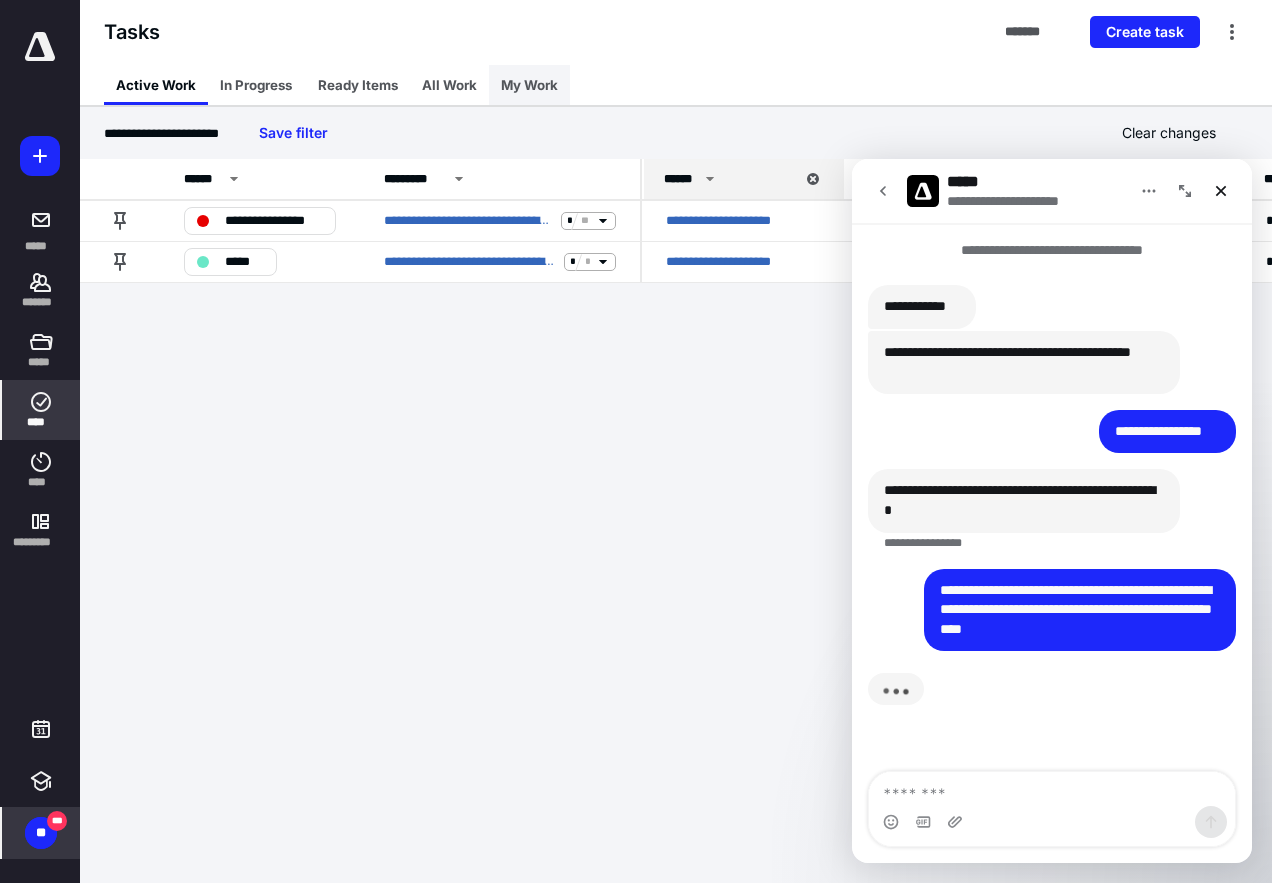 click on "My Work" at bounding box center (529, 85) 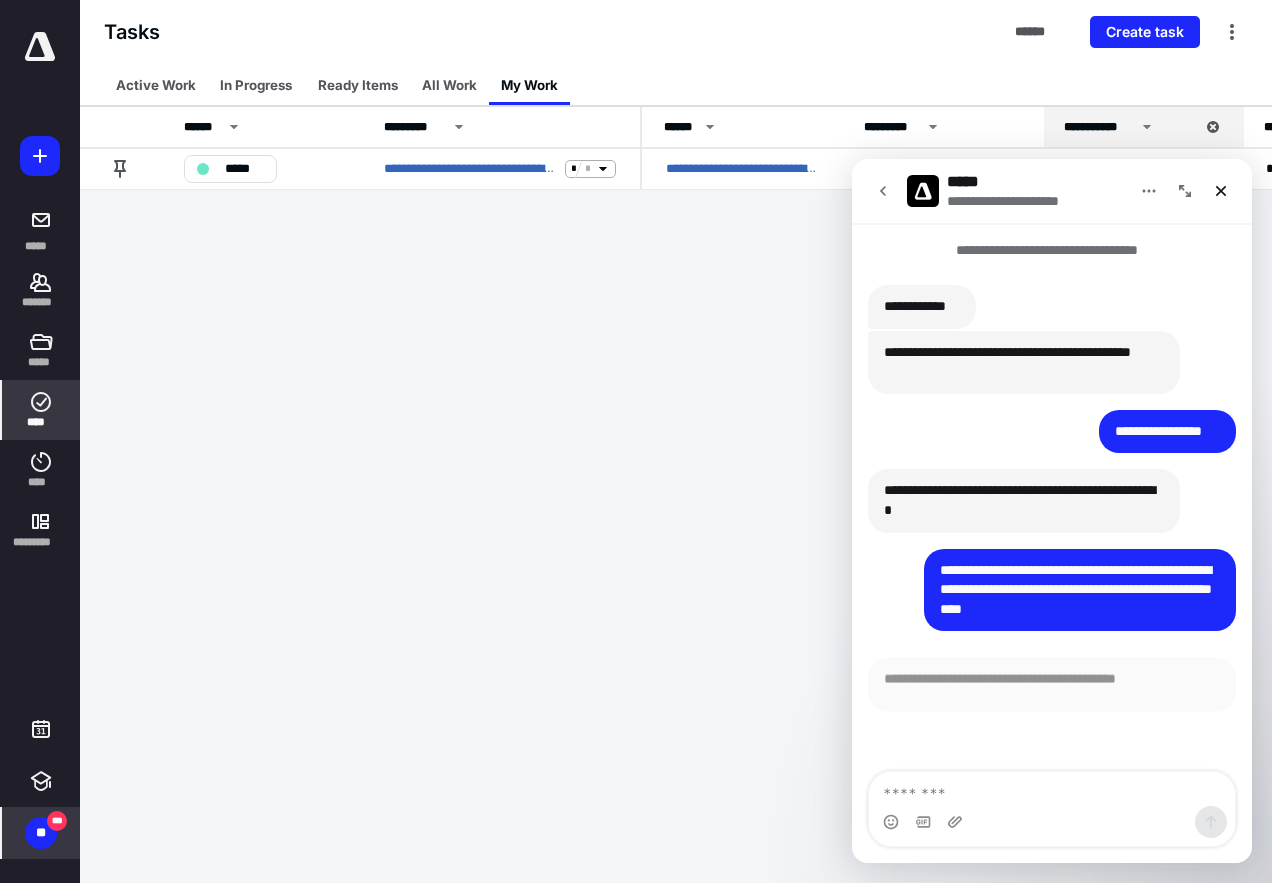 scroll, scrollTop: 3, scrollLeft: 0, axis: vertical 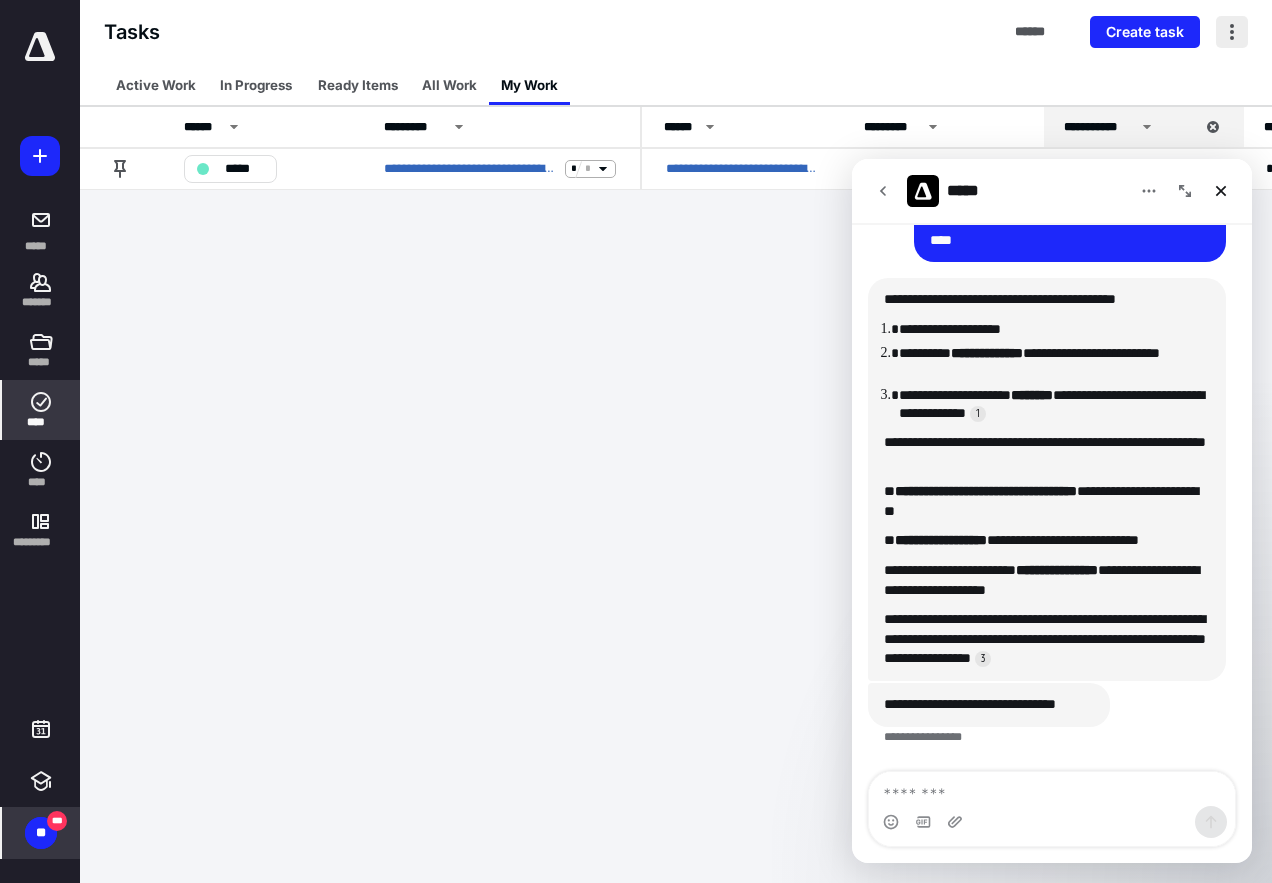 click at bounding box center [1232, 32] 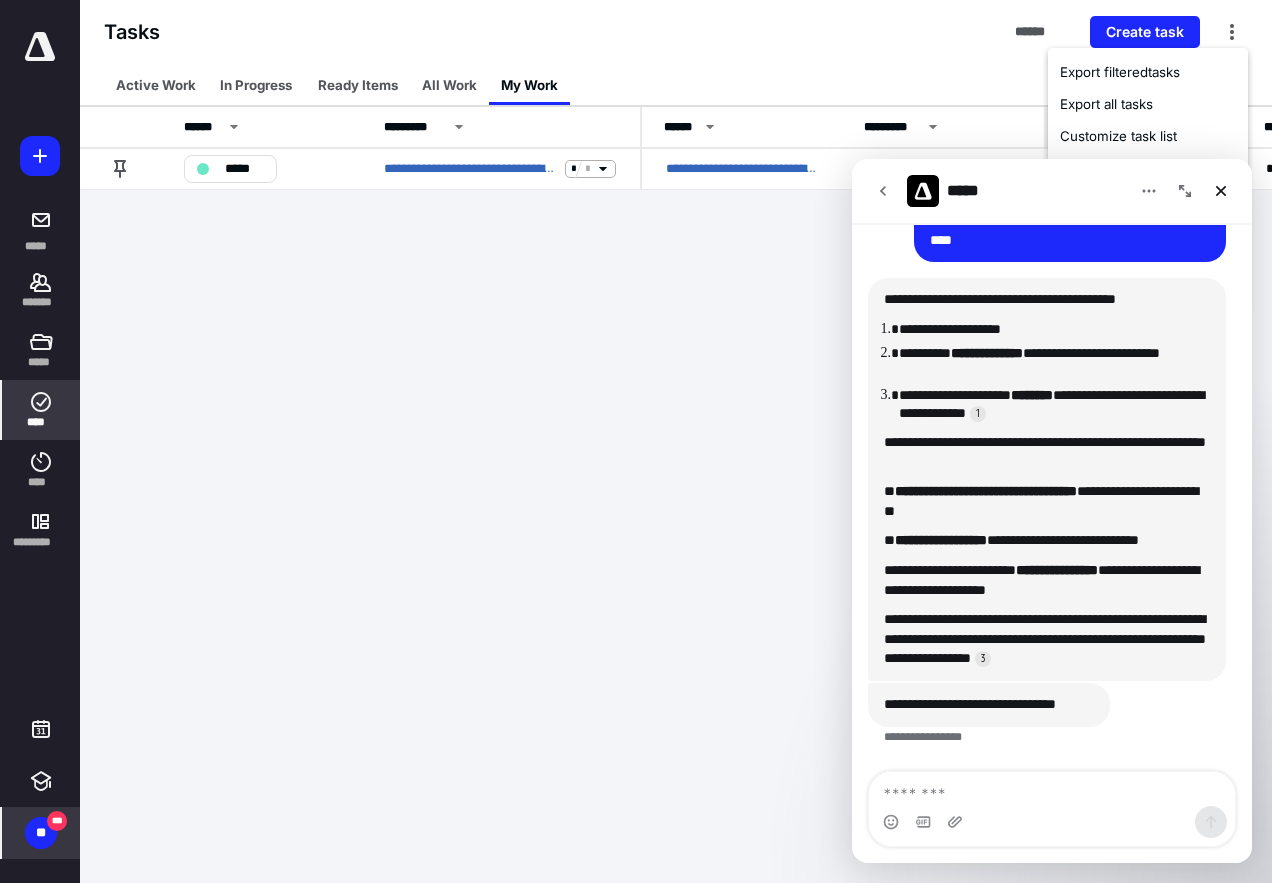 click 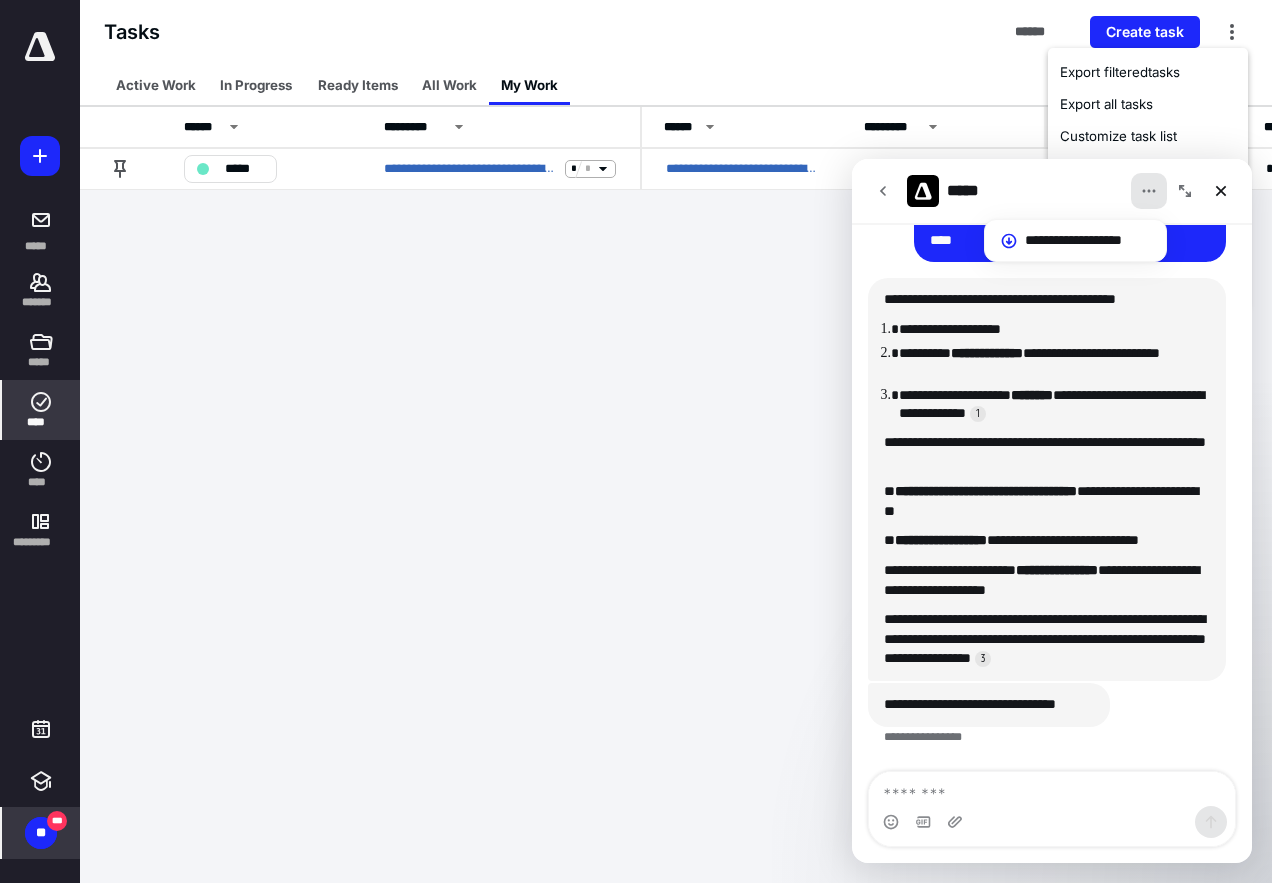 click 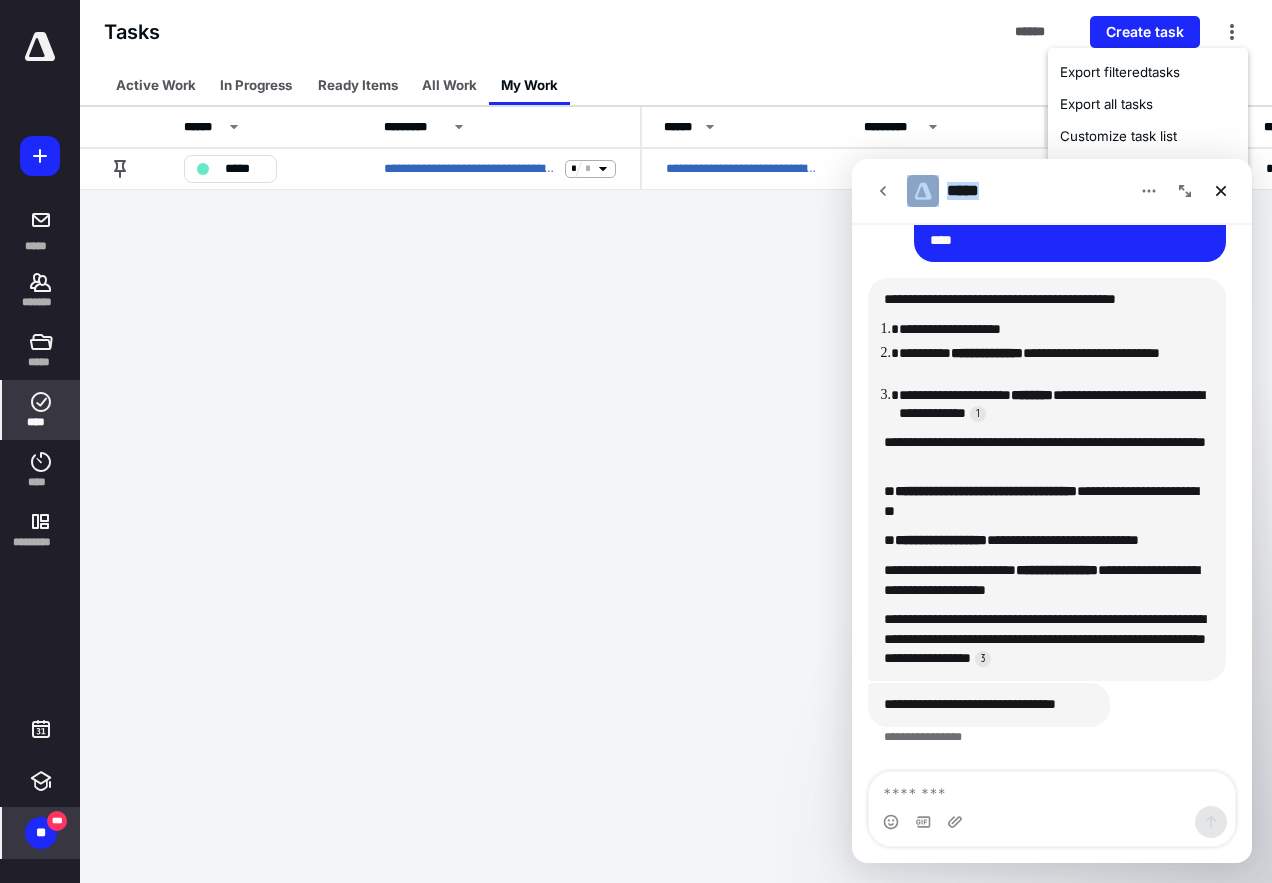 drag, startPoint x: 1084, startPoint y: 169, endPoint x: 909, endPoint y: 175, distance: 175.10283 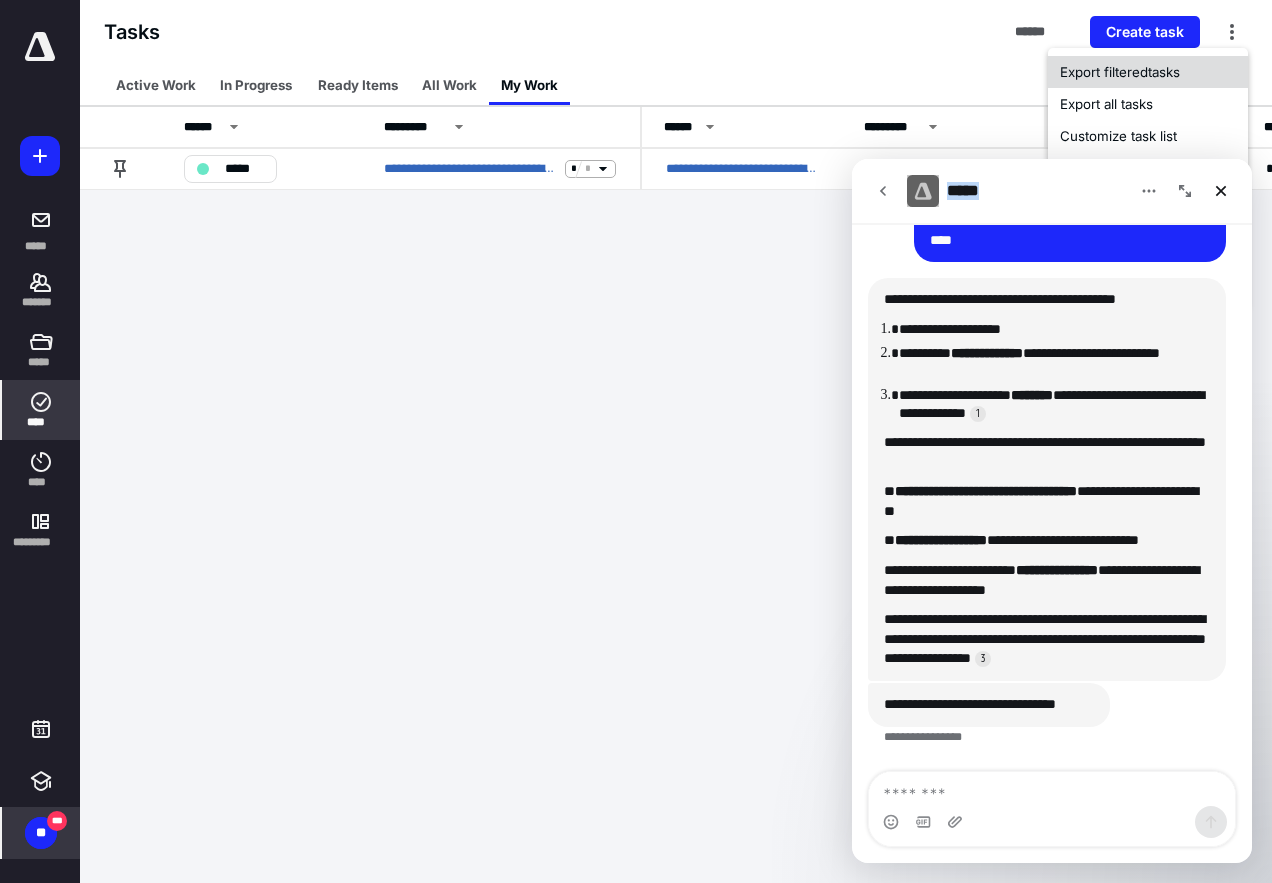 click on "Export filtered  tasks" at bounding box center (1148, 72) 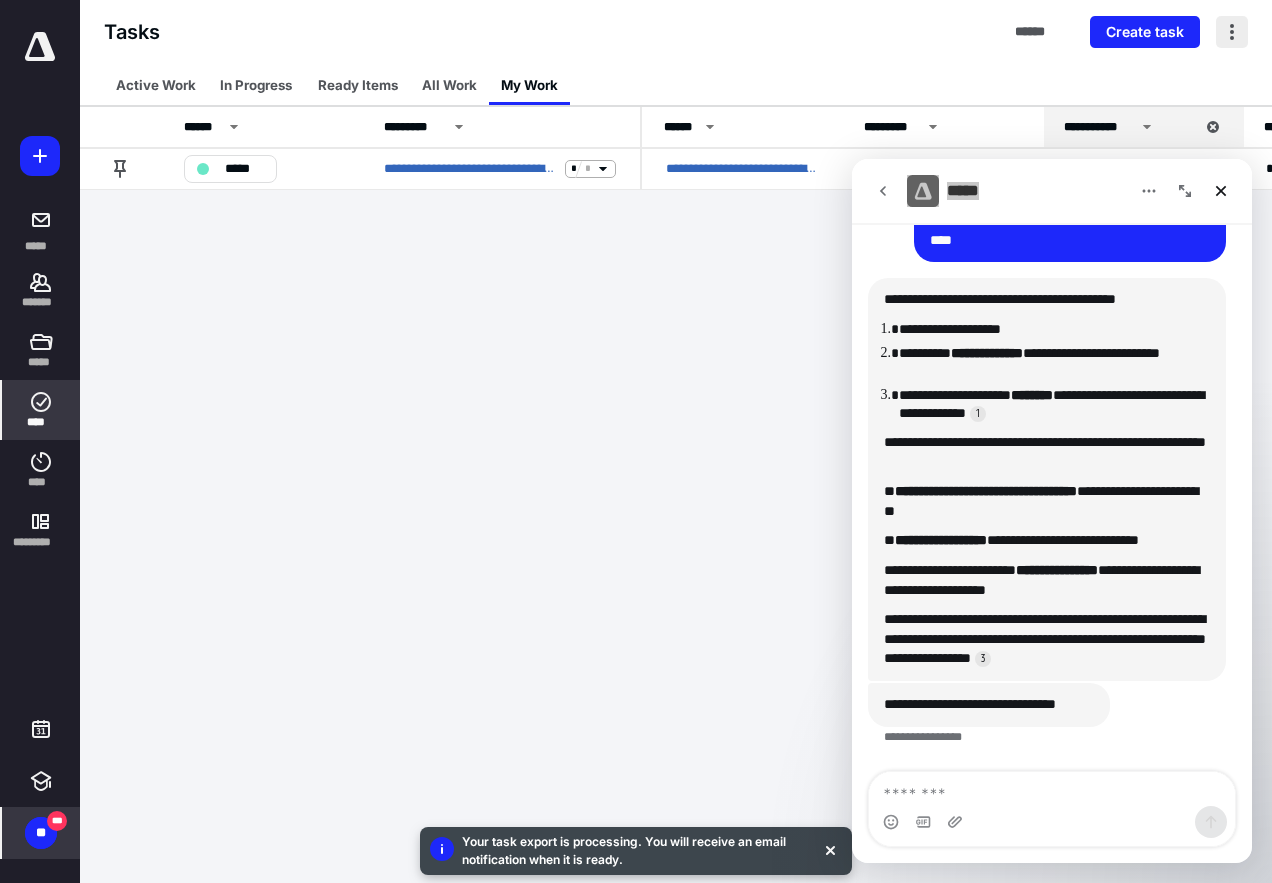 click at bounding box center [1232, 32] 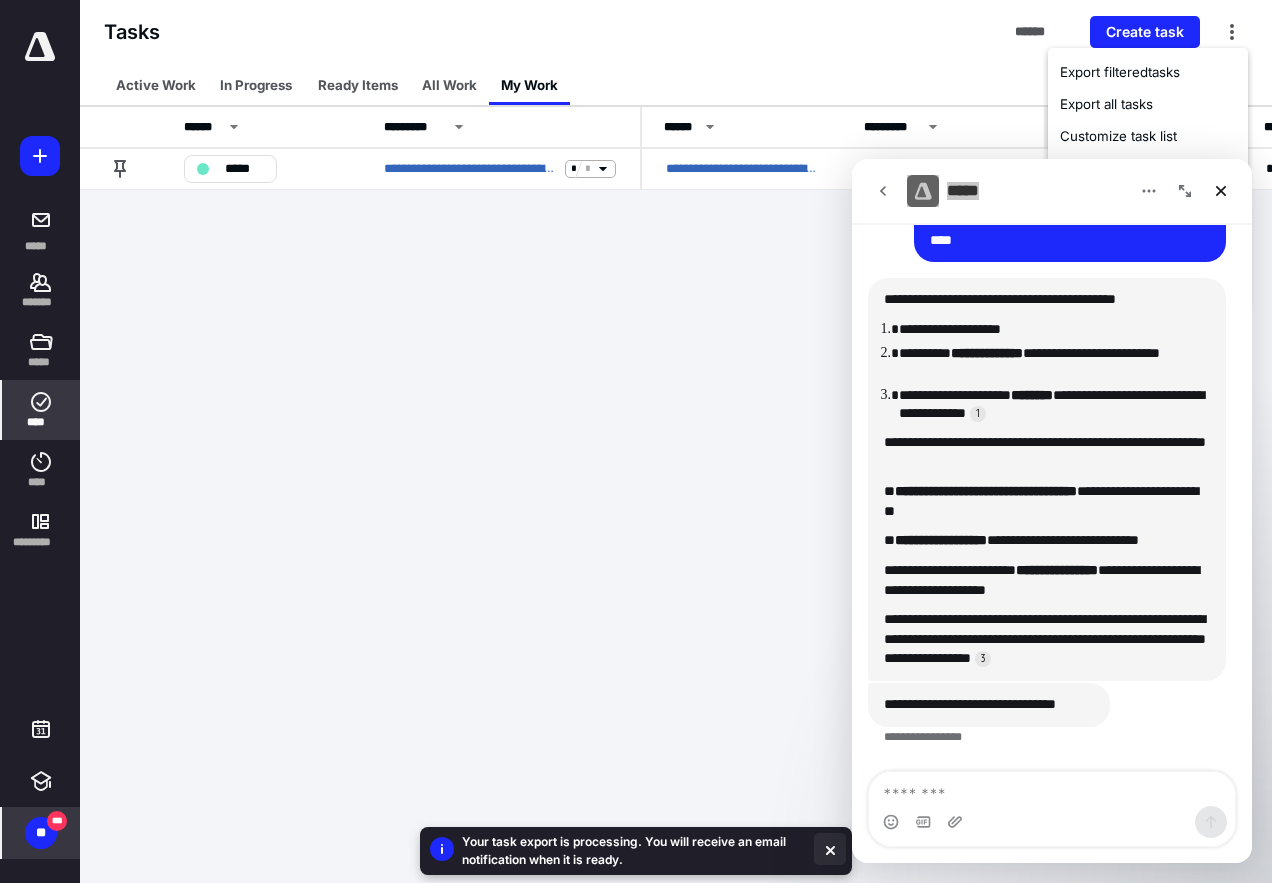 click at bounding box center [830, 849] 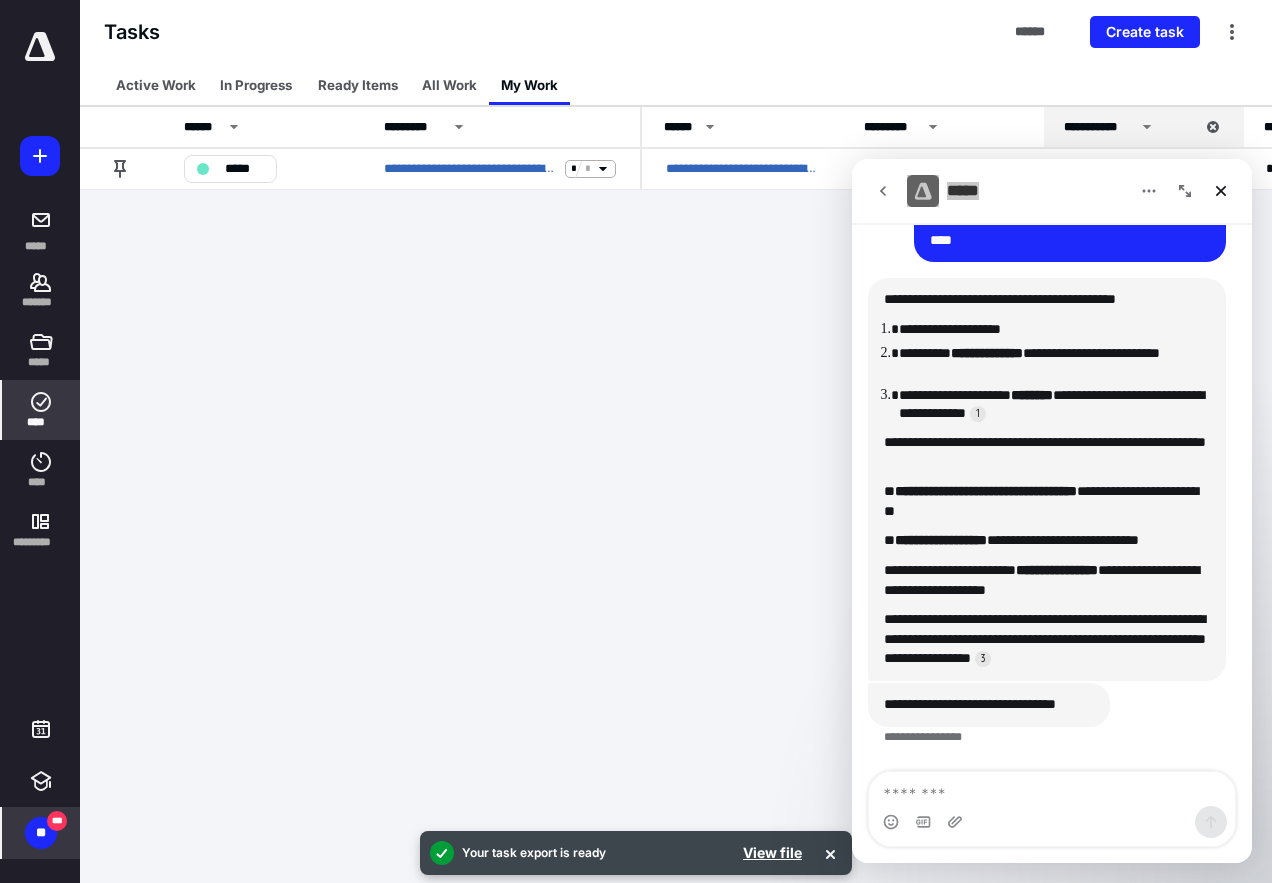 click on "**********" at bounding box center [636, 441] 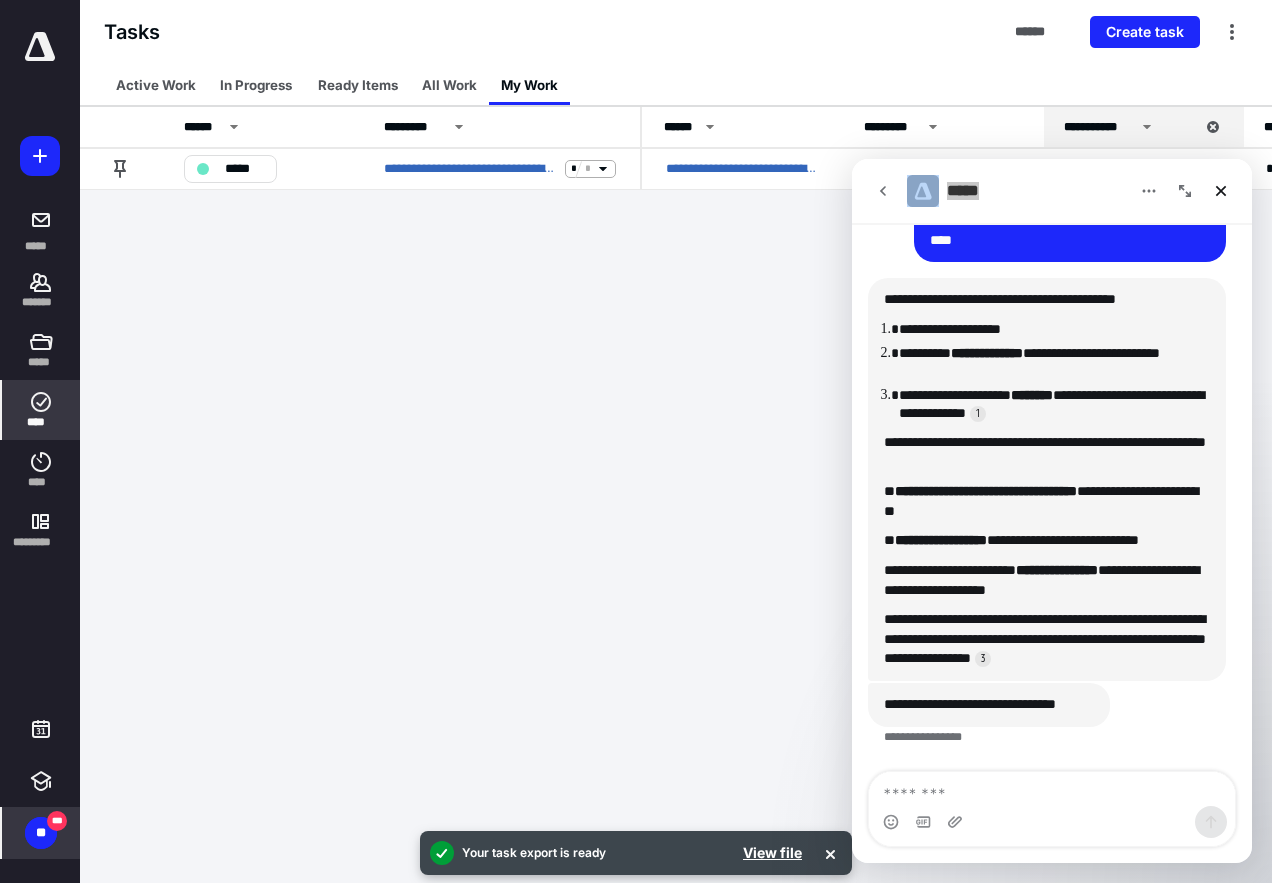 click 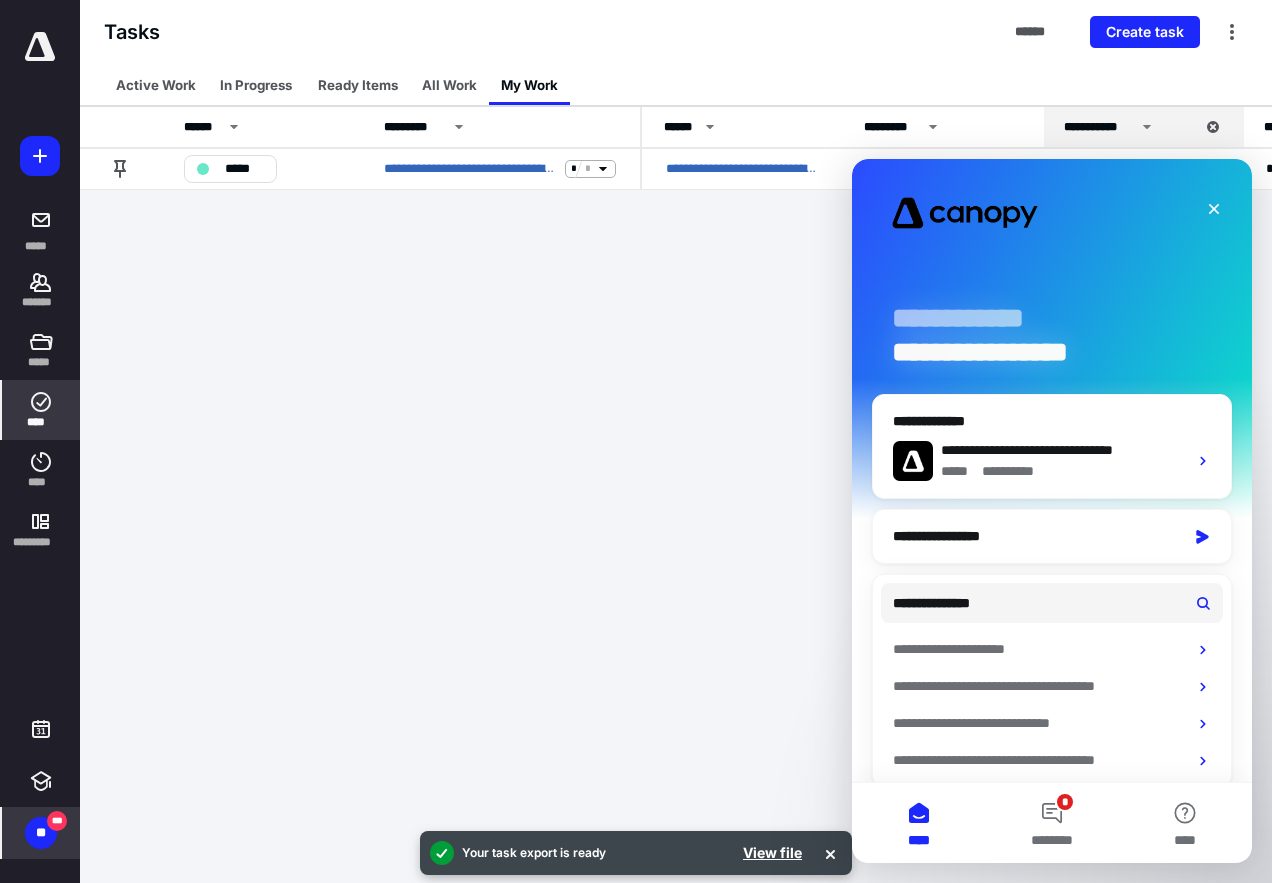 scroll, scrollTop: 258, scrollLeft: 0, axis: vertical 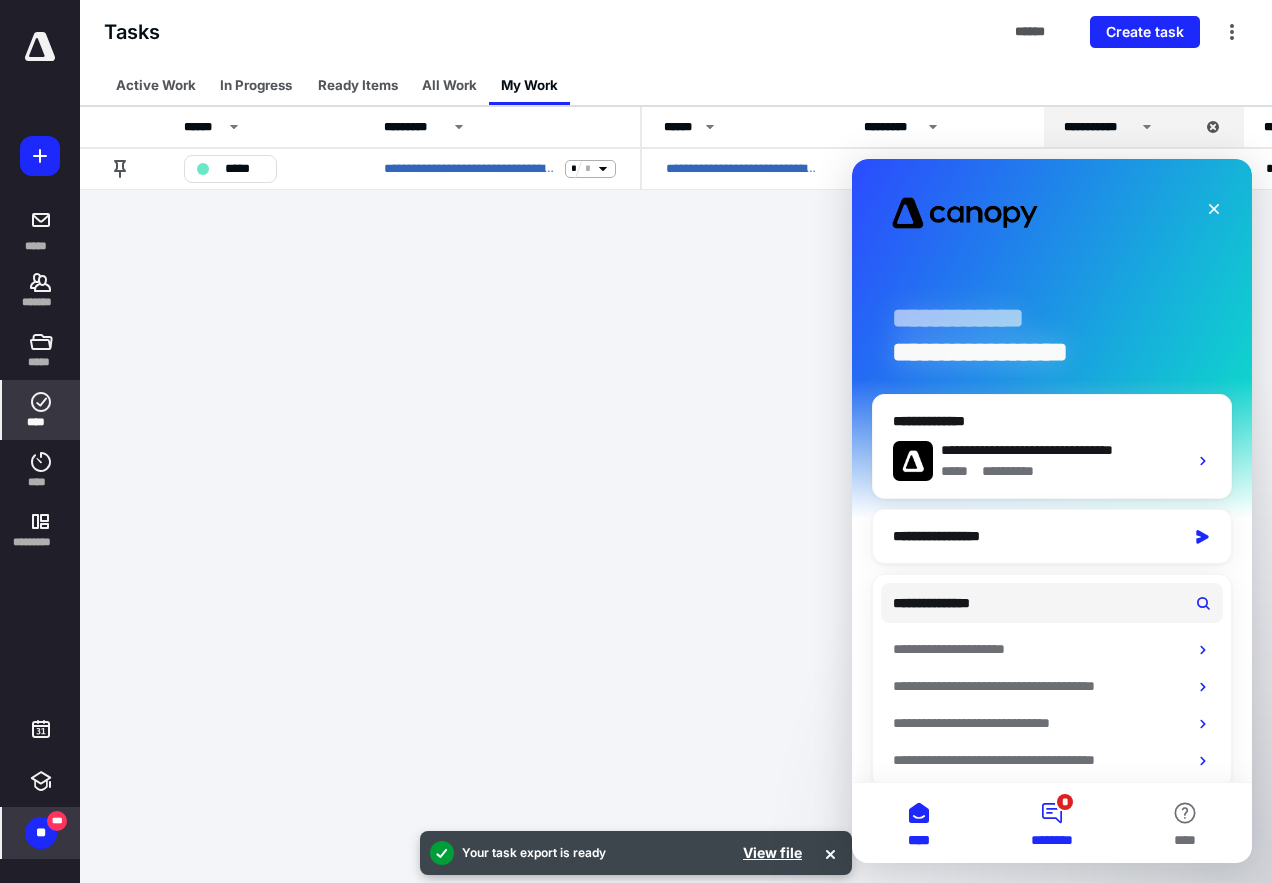 click on "* ********" at bounding box center [1051, 823] 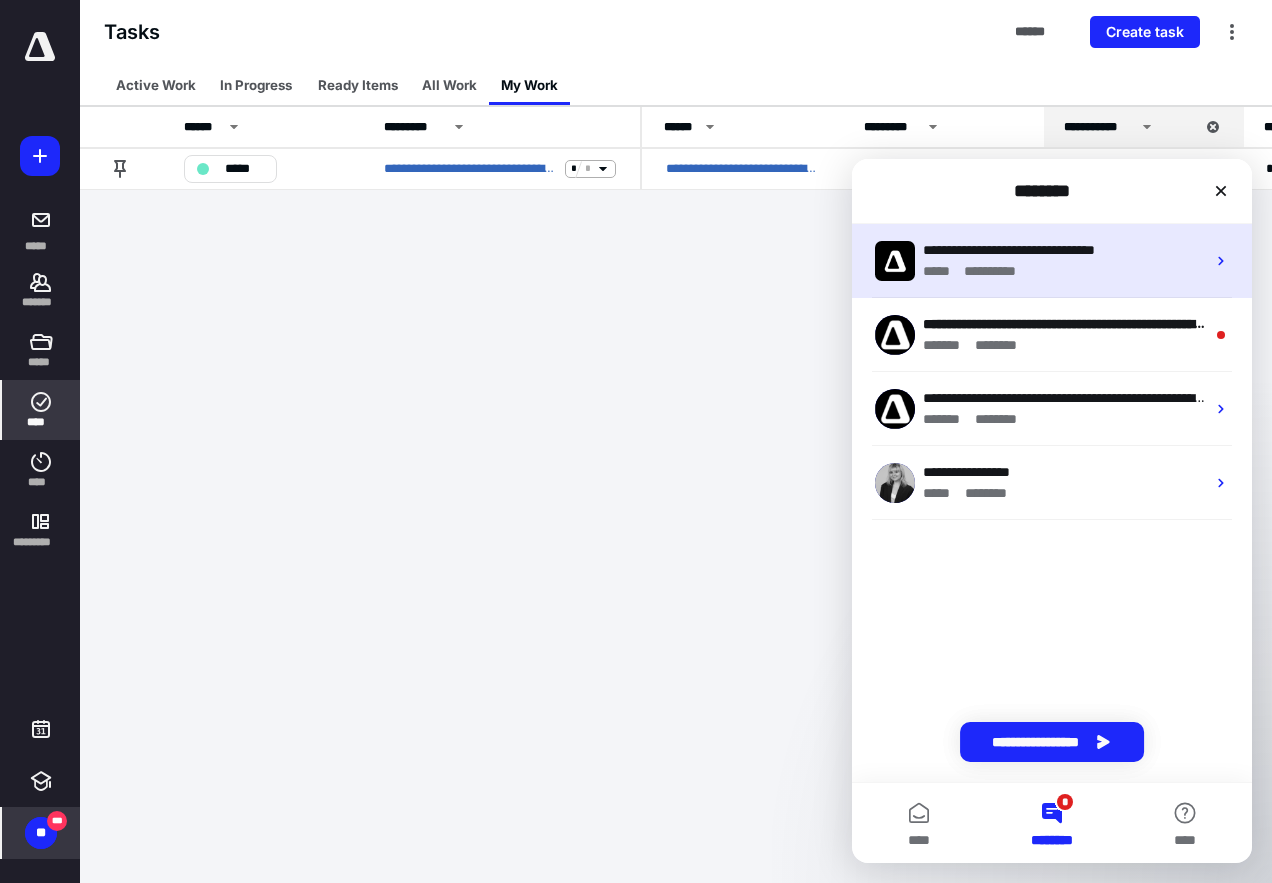 click on "**********" at bounding box center (1009, 250) 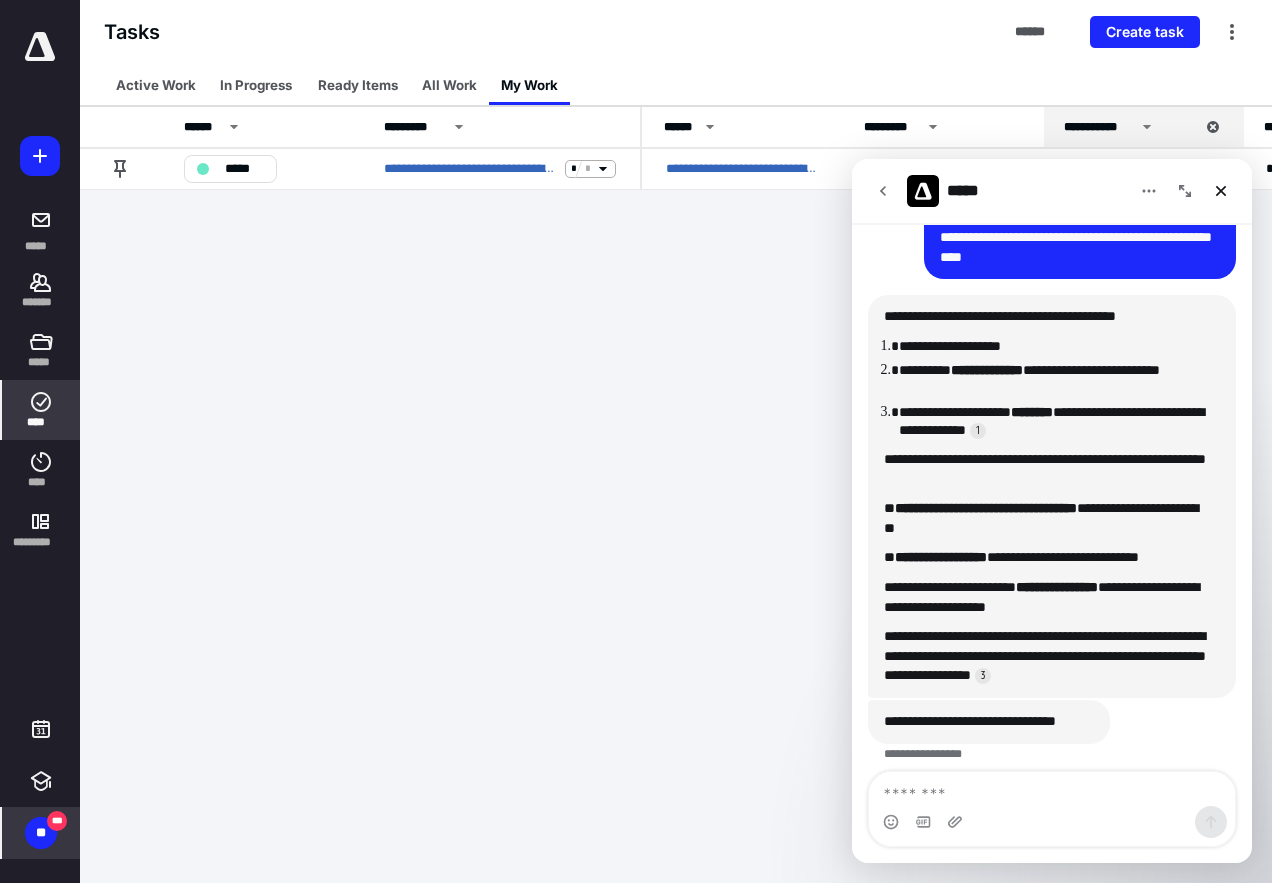scroll, scrollTop: 366, scrollLeft: 0, axis: vertical 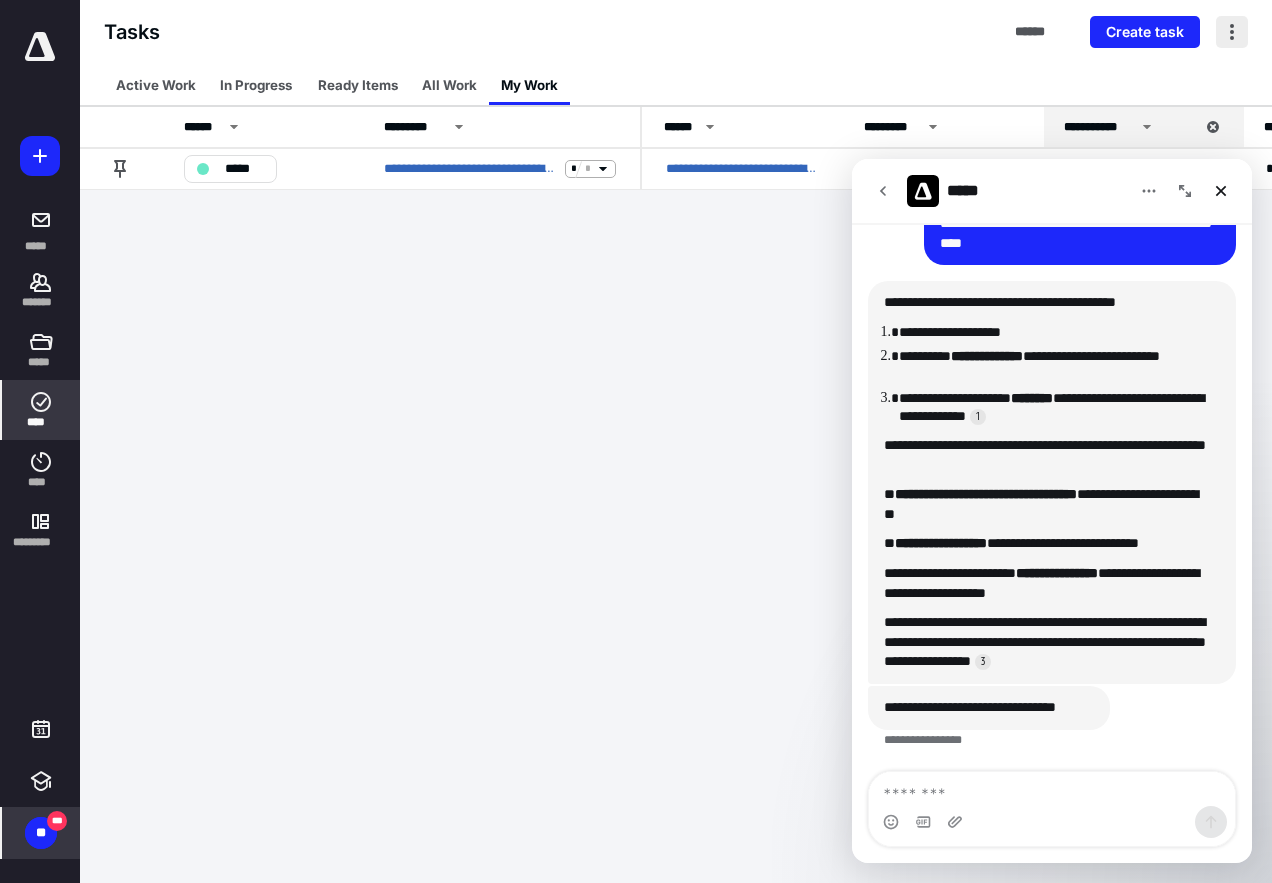 click at bounding box center [1232, 32] 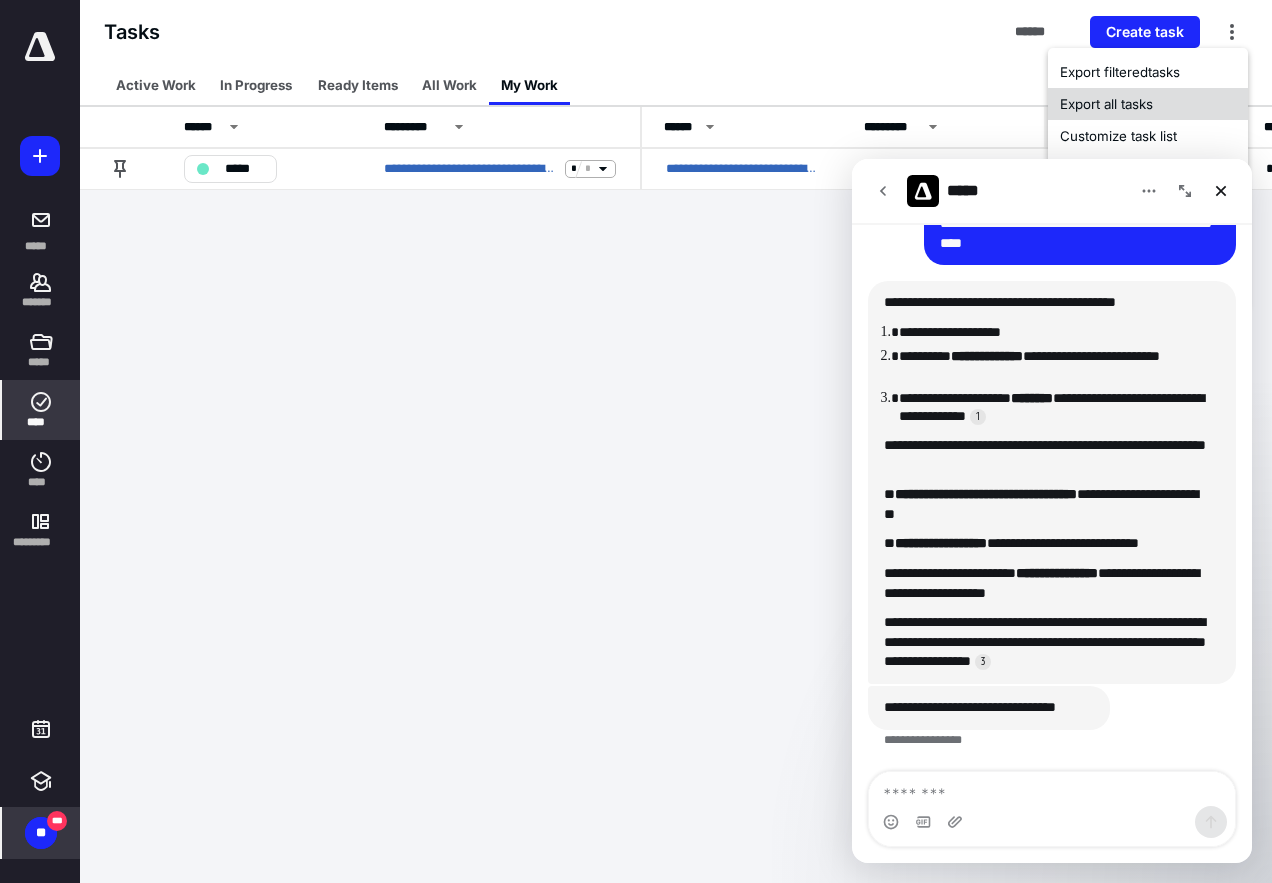type 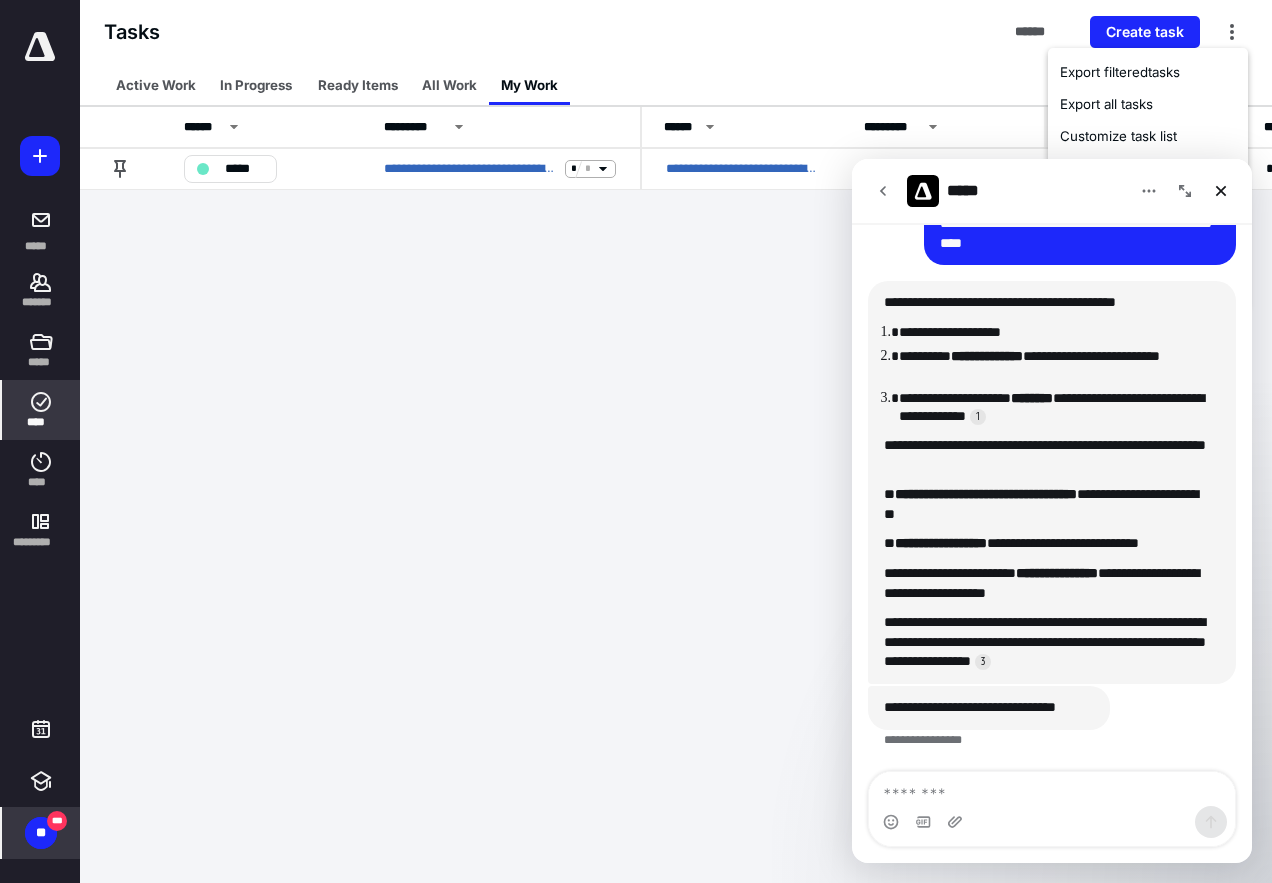 click at bounding box center (1185, 191) 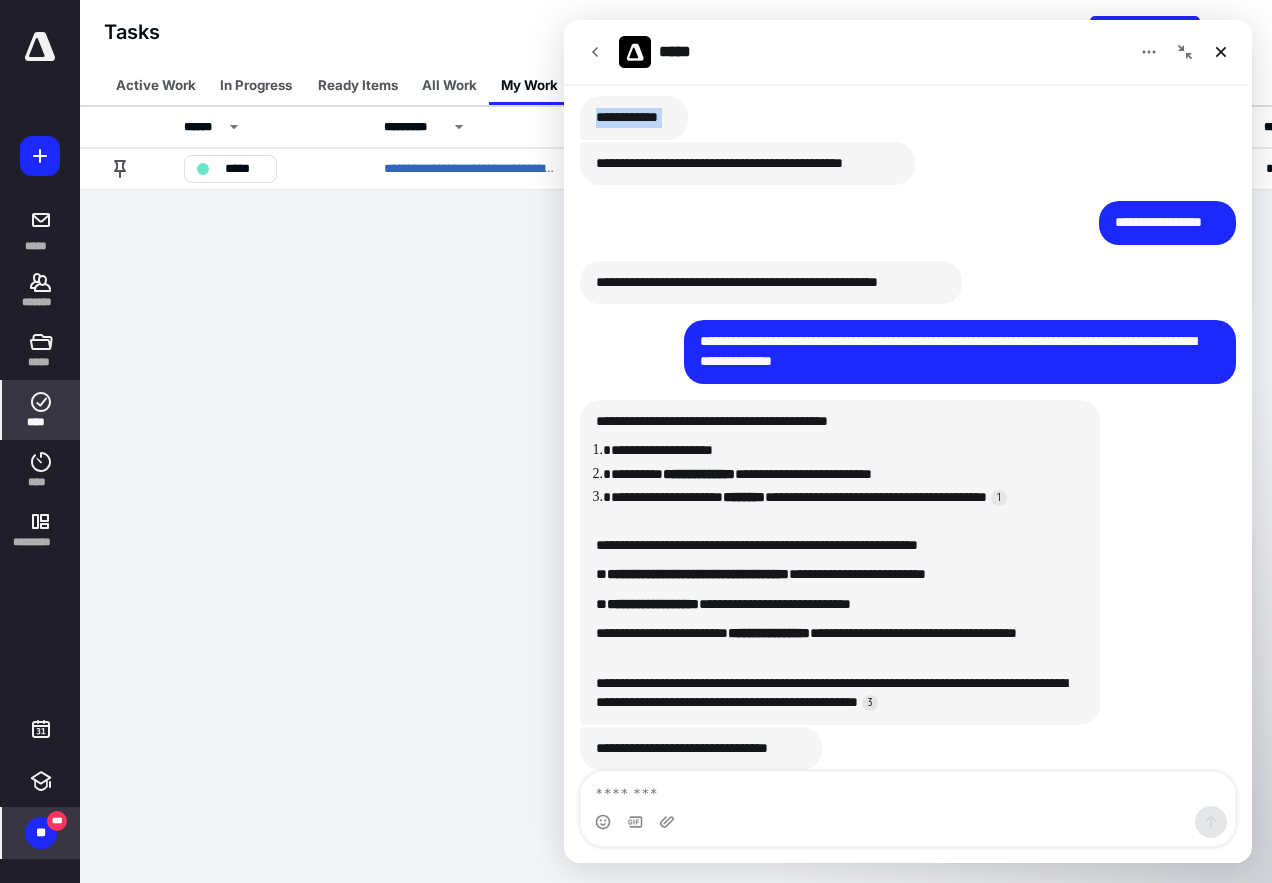 drag, startPoint x: 1041, startPoint y: 36, endPoint x: 962, endPoint y: 102, distance: 102.941734 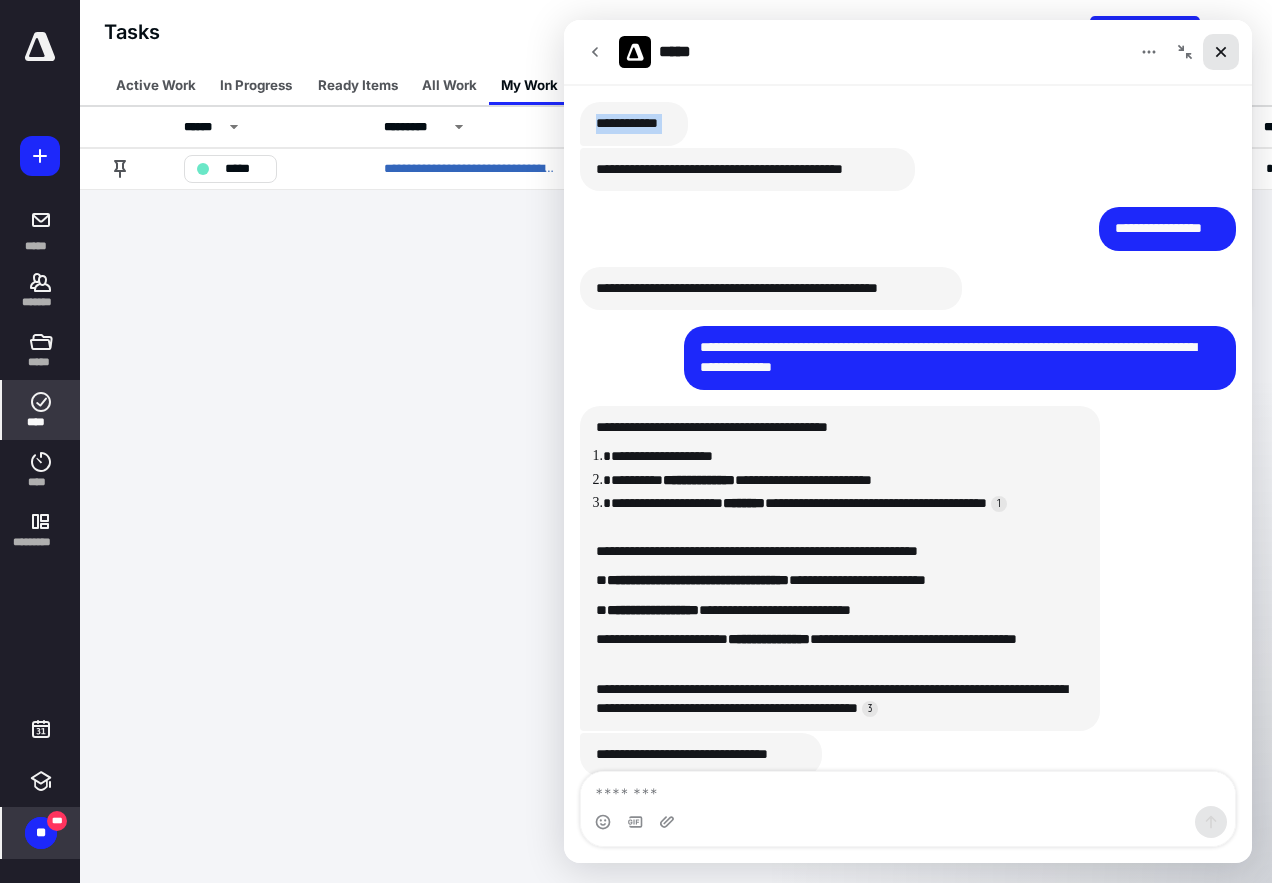 drag, startPoint x: 962, startPoint y: 102, endPoint x: 1212, endPoint y: 51, distance: 255.14897 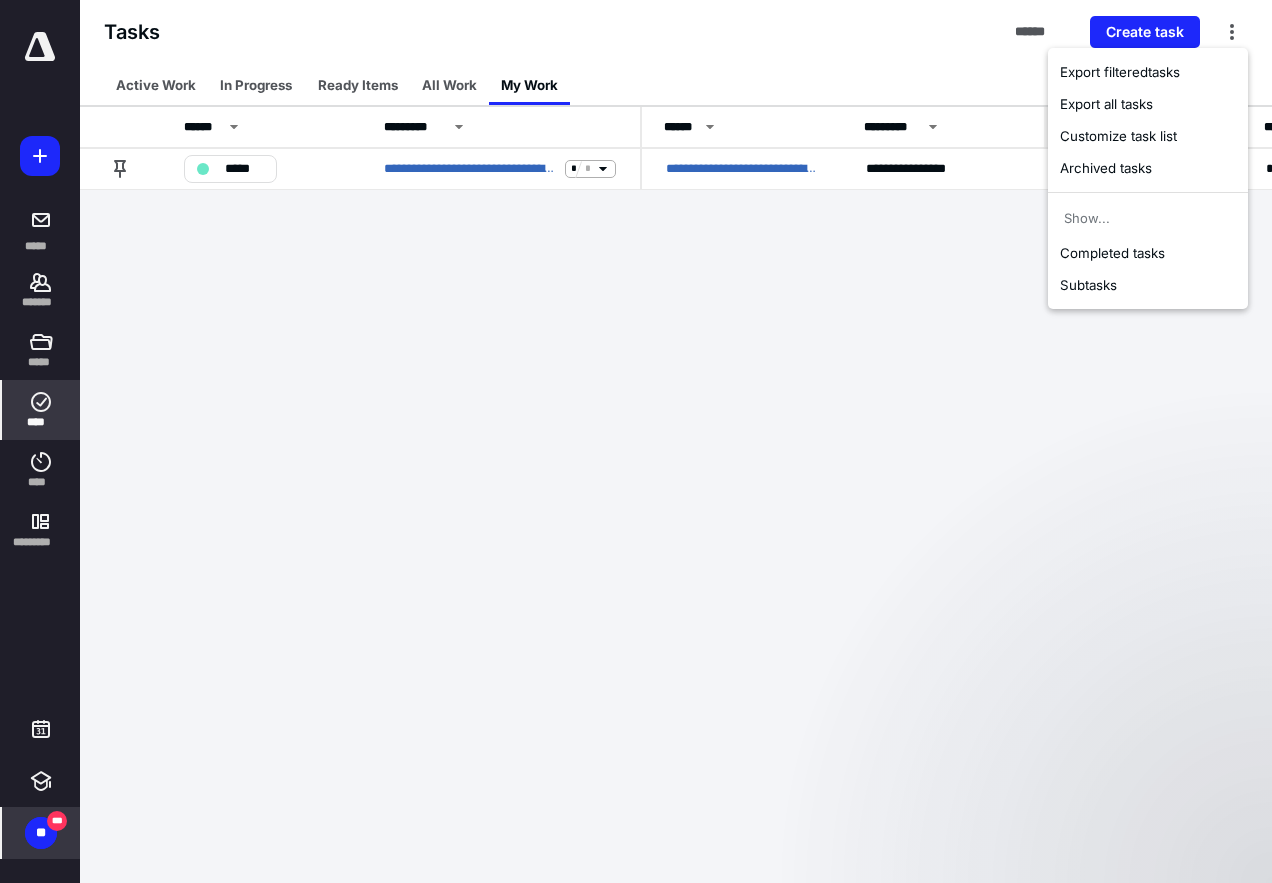 scroll, scrollTop: 0, scrollLeft: 0, axis: both 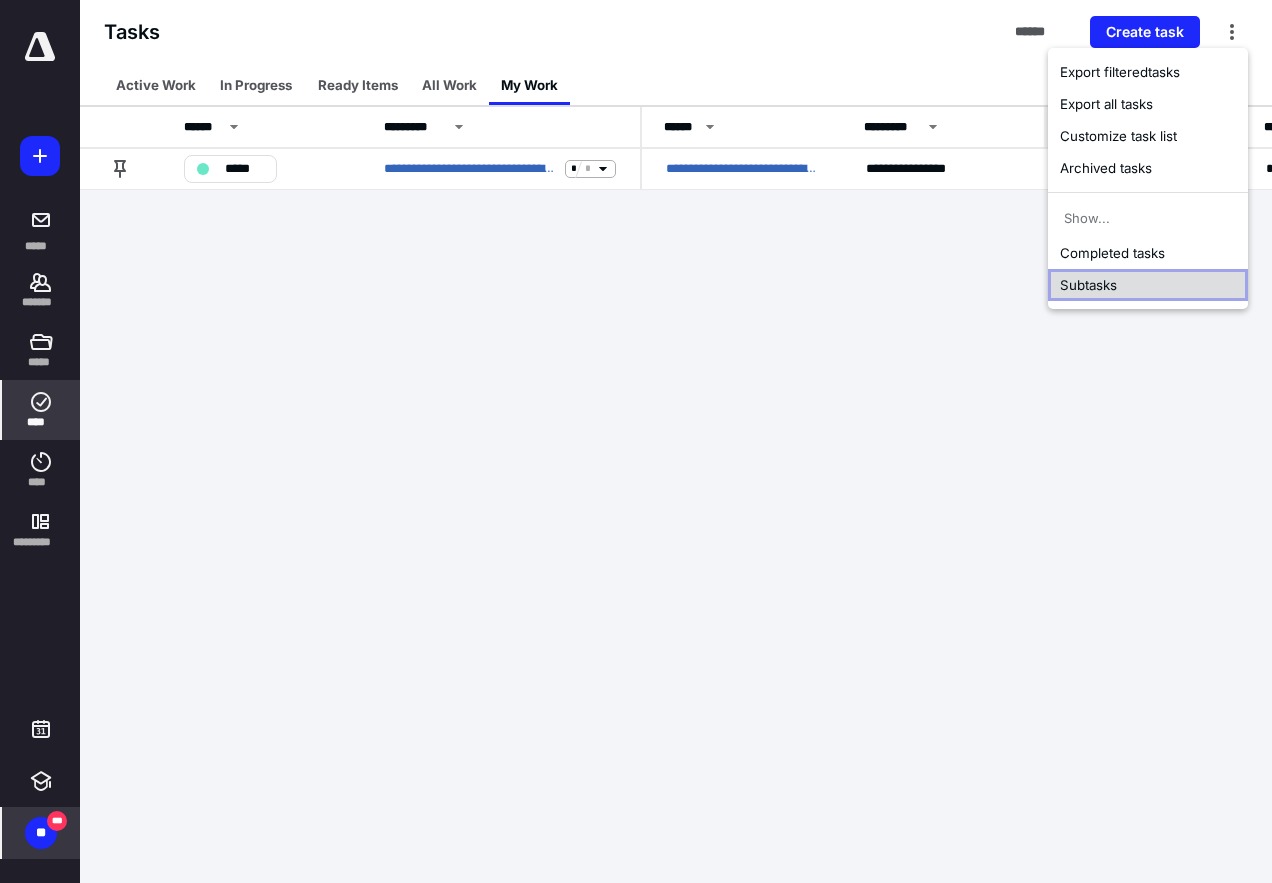 click on "Subtasks" at bounding box center (1148, 285) 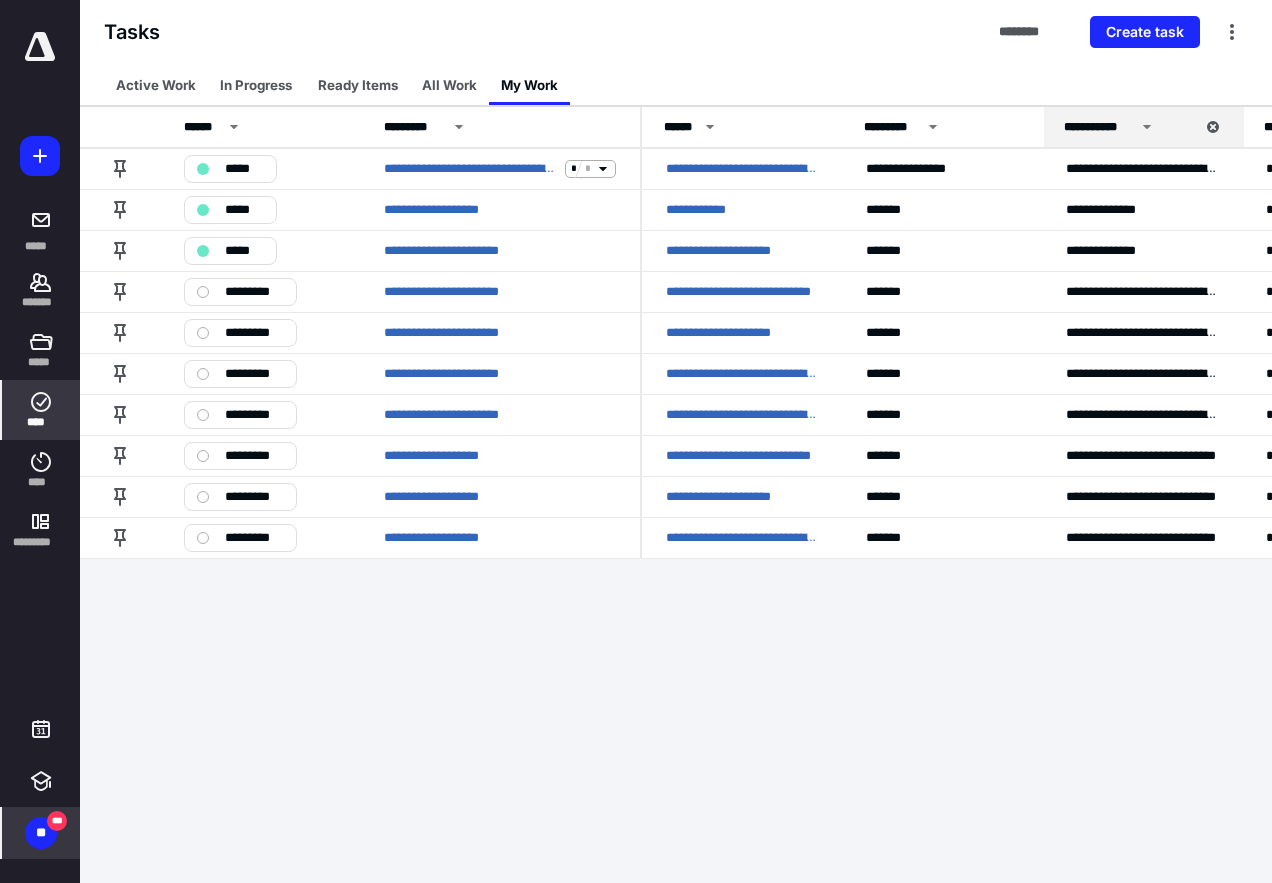 click on "***" at bounding box center [57, 821] 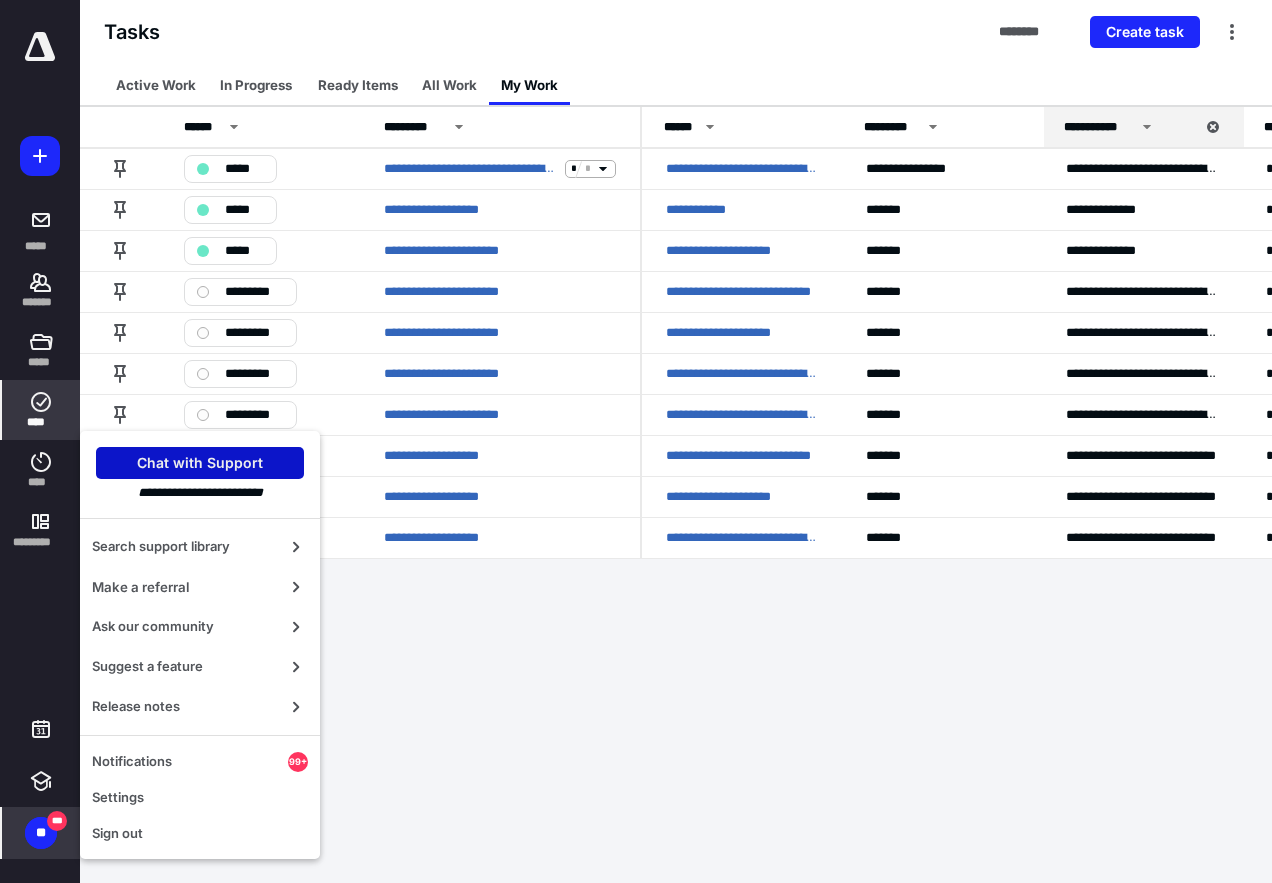 click on "Chat with Support" at bounding box center (200, 463) 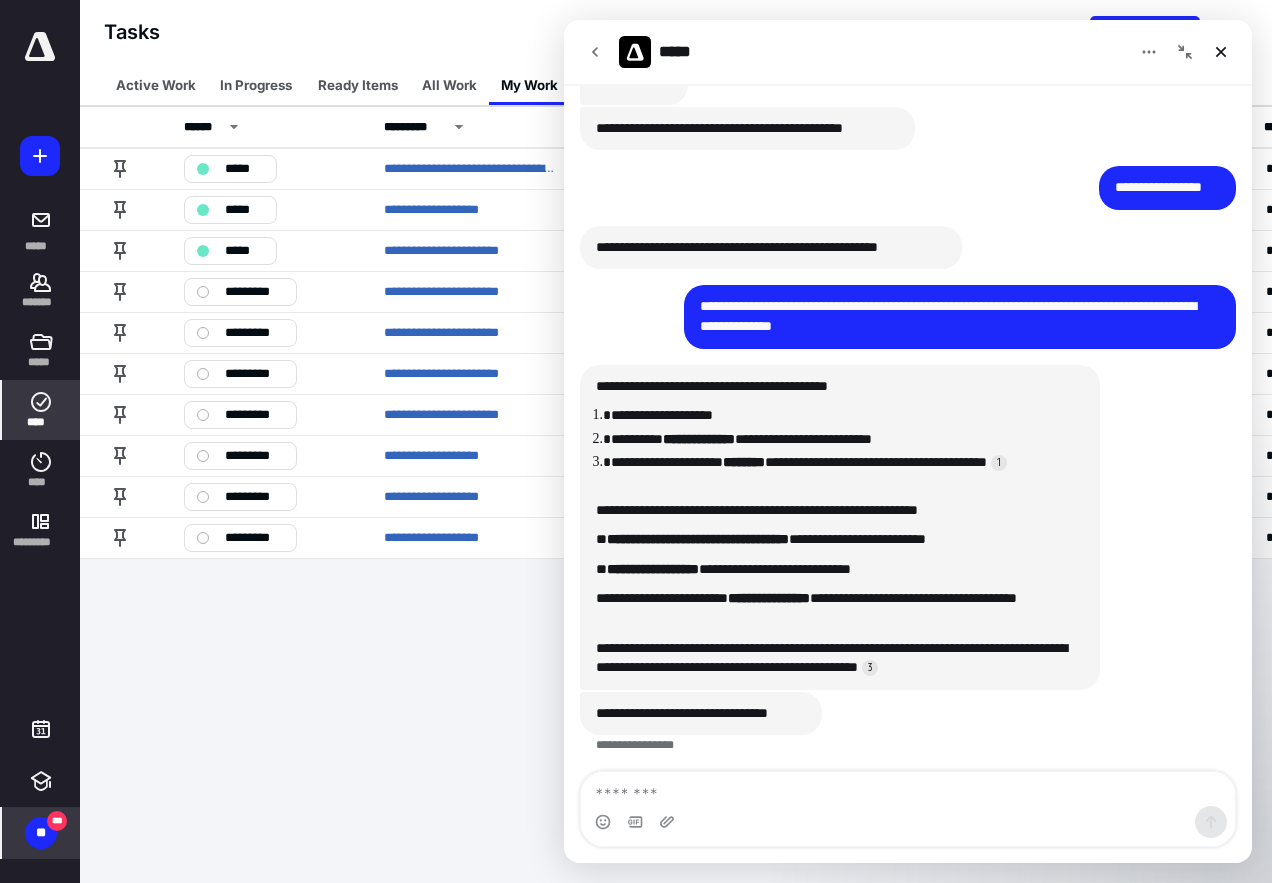 scroll, scrollTop: 90, scrollLeft: 0, axis: vertical 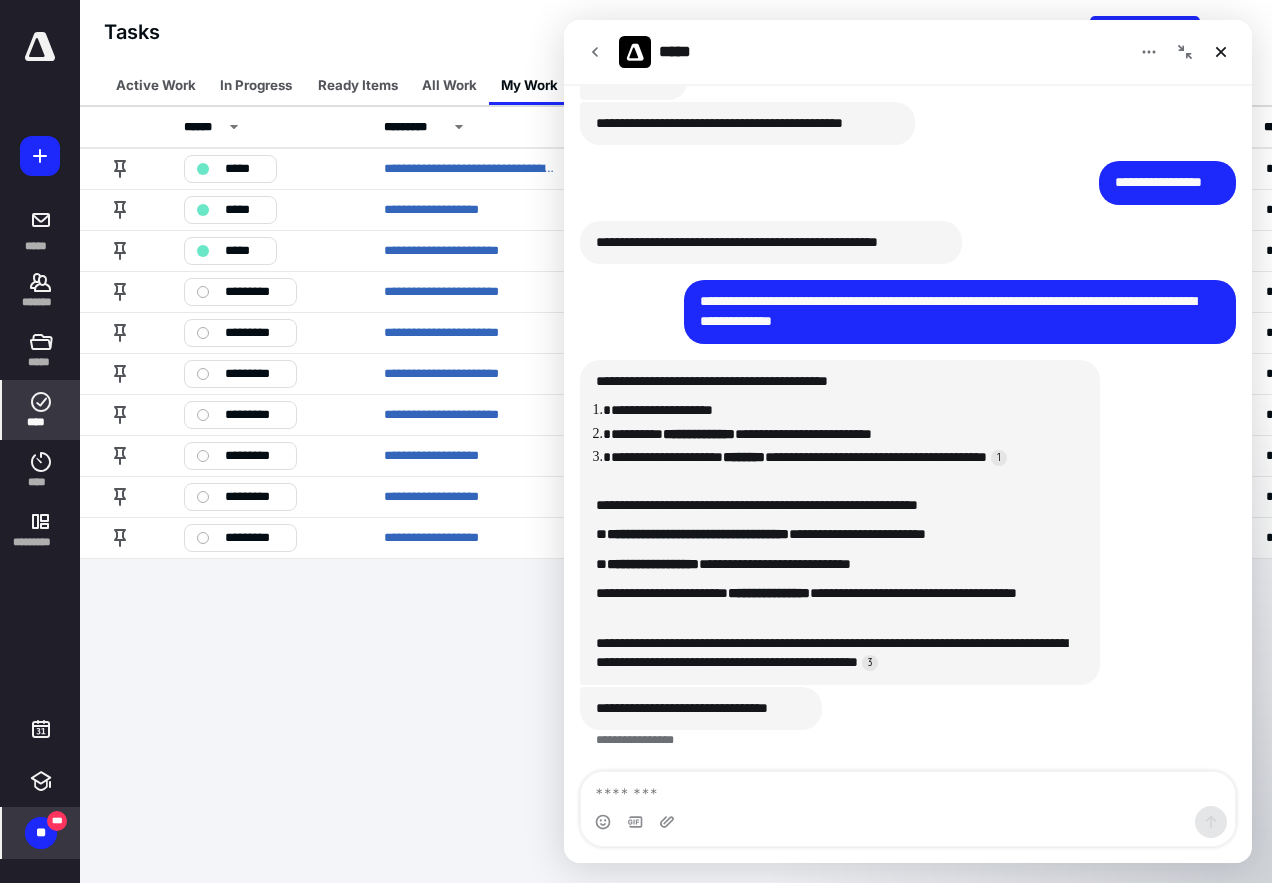 click 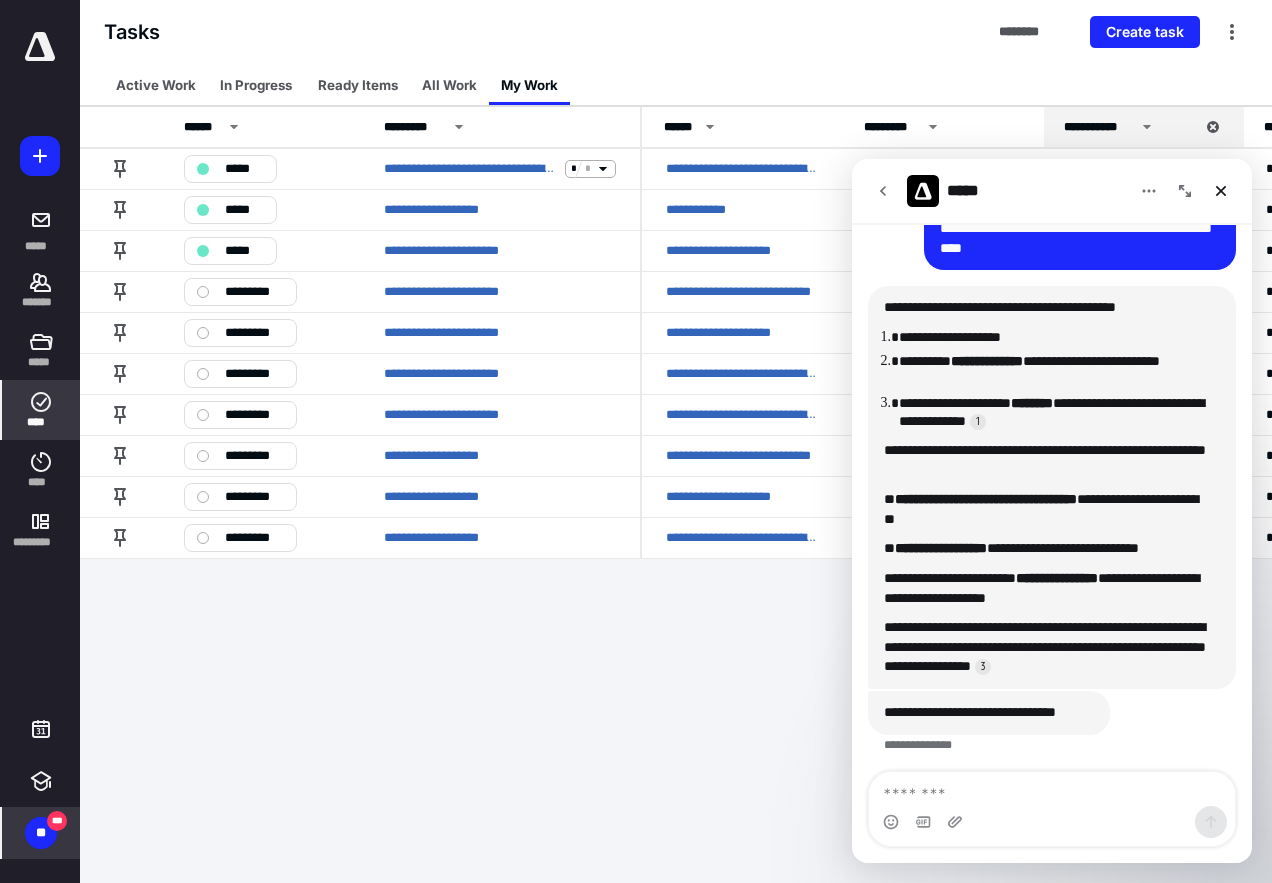 scroll, scrollTop: 366, scrollLeft: 0, axis: vertical 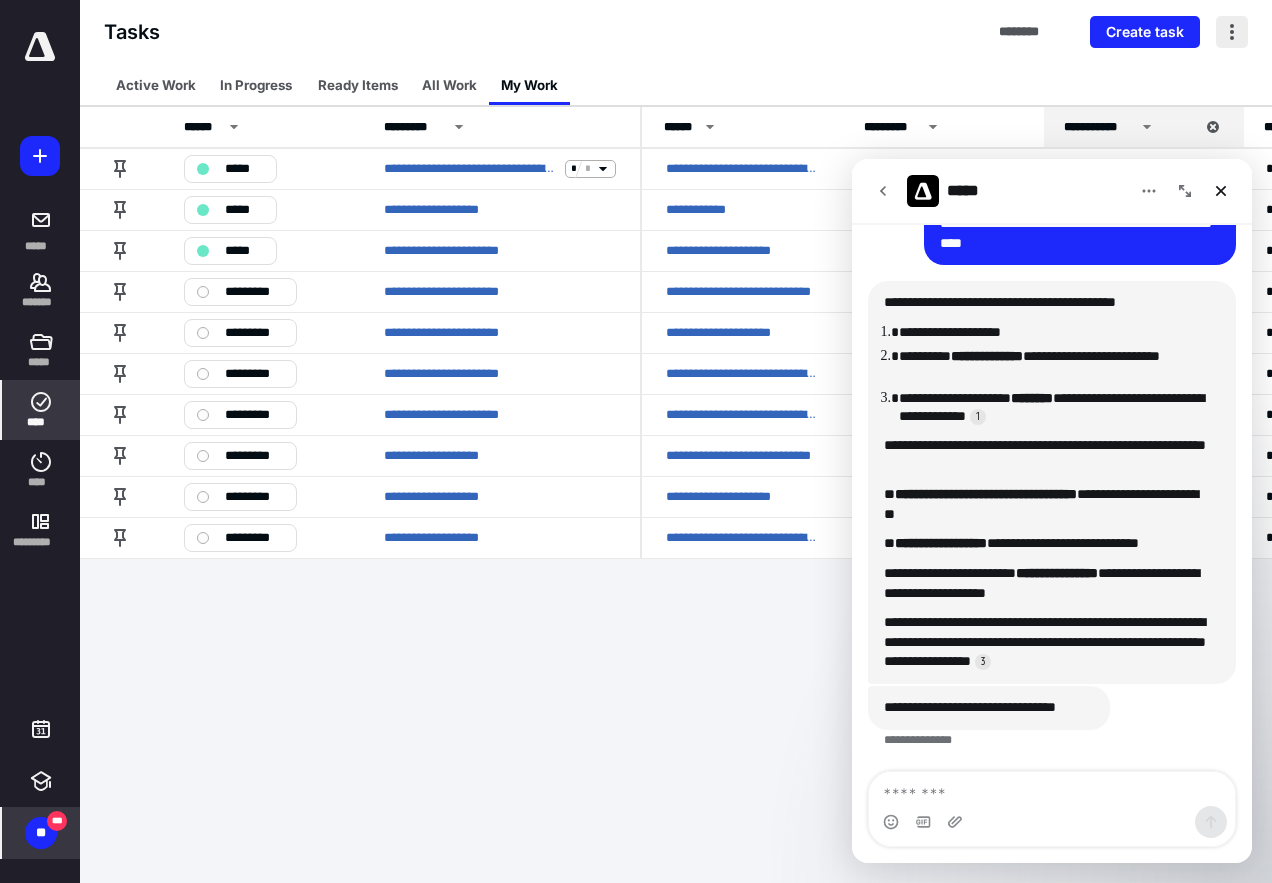 click at bounding box center [1232, 32] 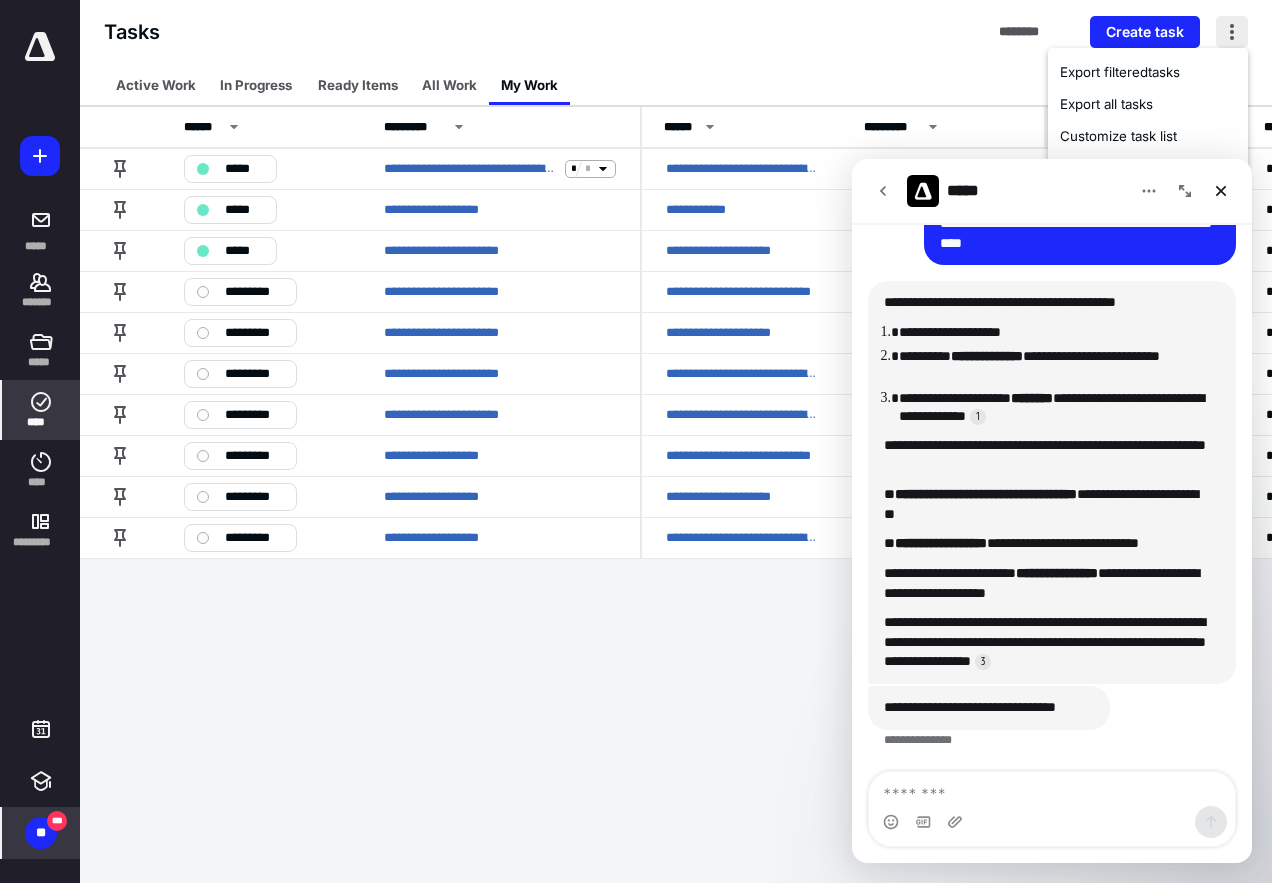 click at bounding box center (1232, 32) 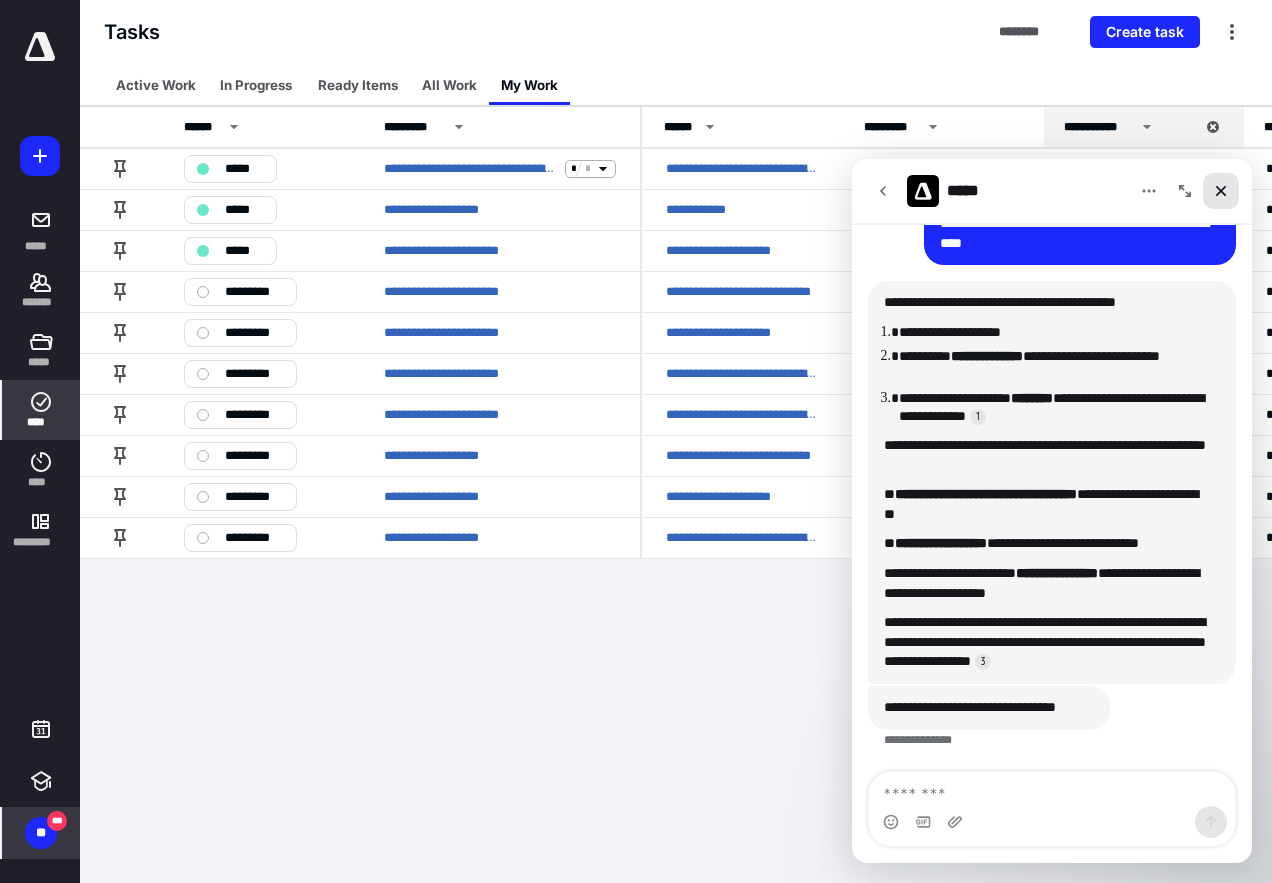 click 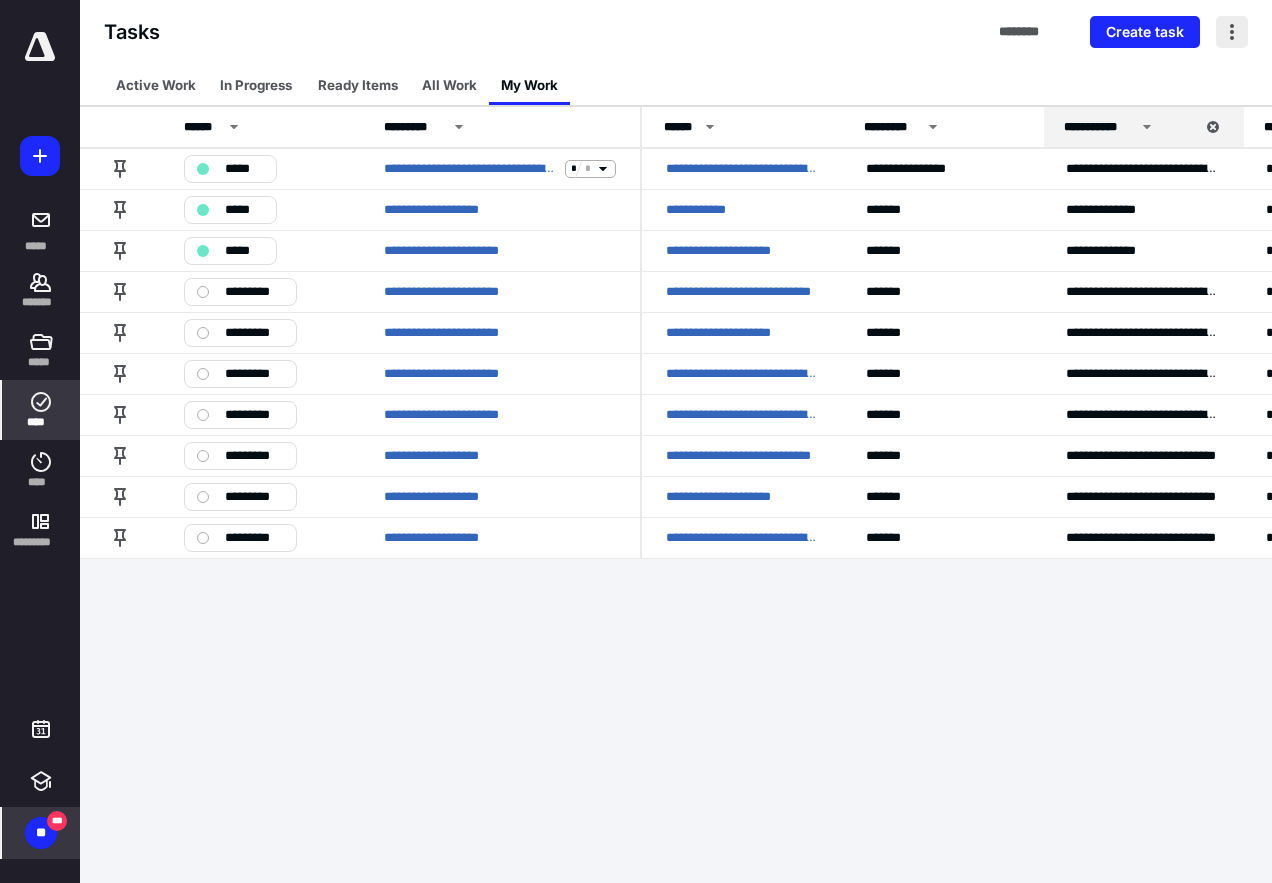 click at bounding box center [1232, 32] 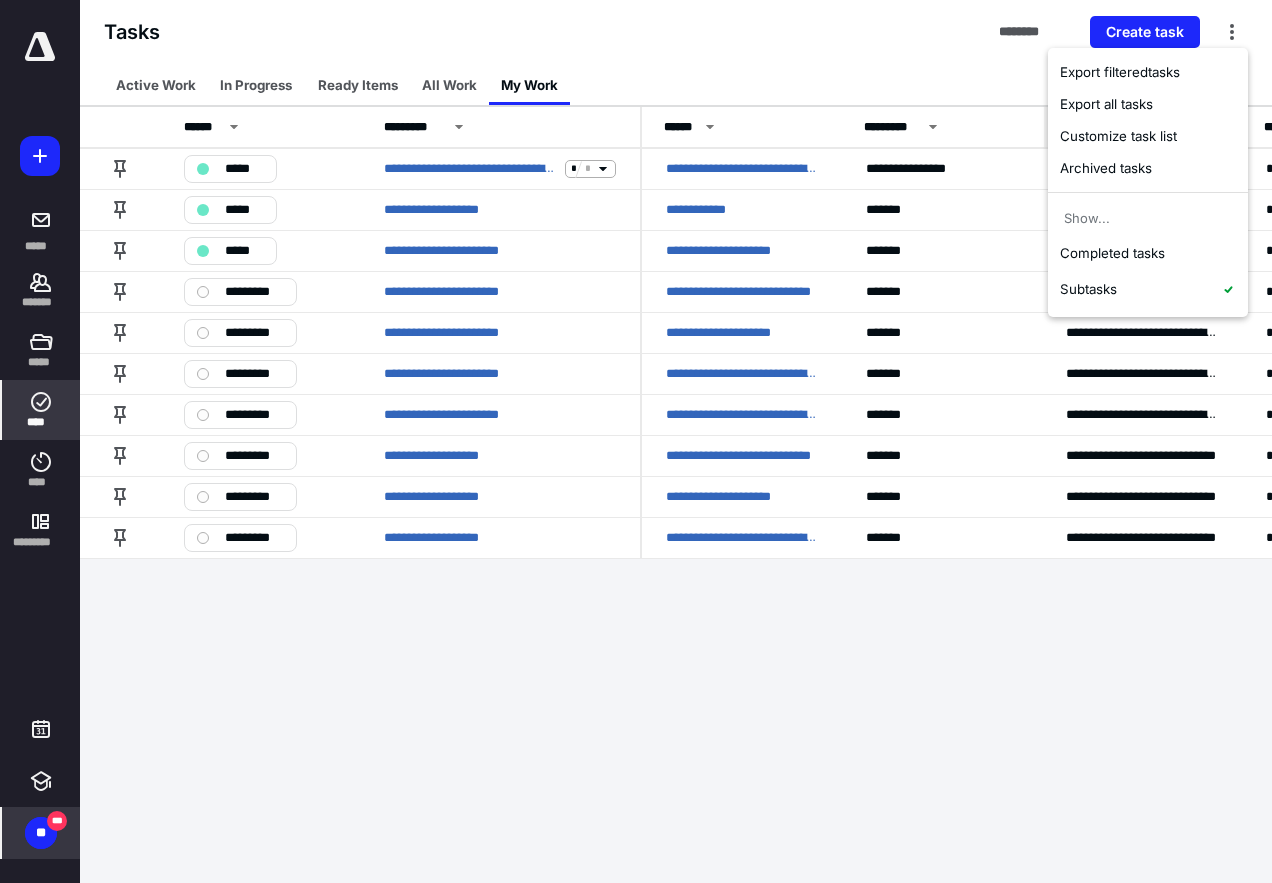 click on "Active Work In Progress Ready Items All Work My Work" at bounding box center (676, 85) 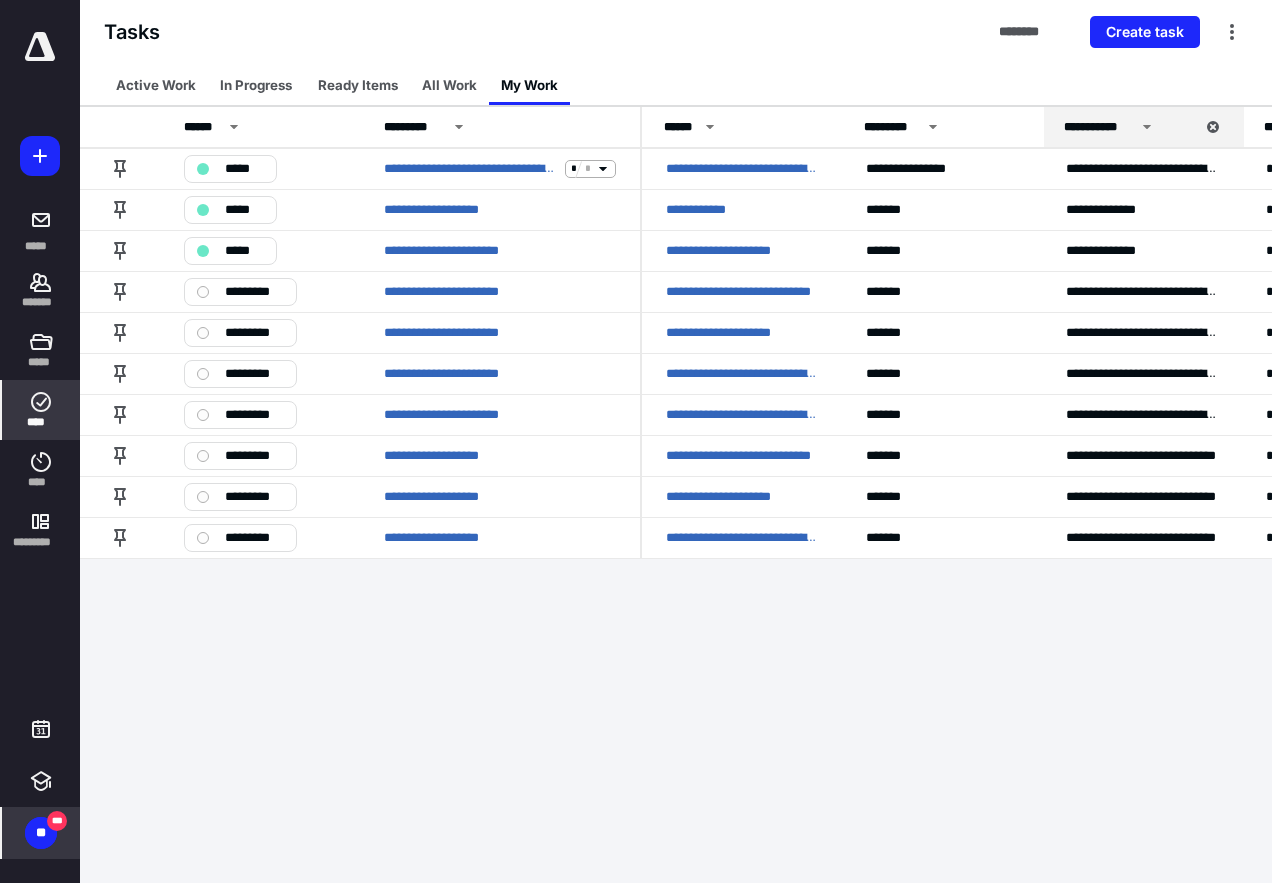 click on "** ***" at bounding box center [41, 833] 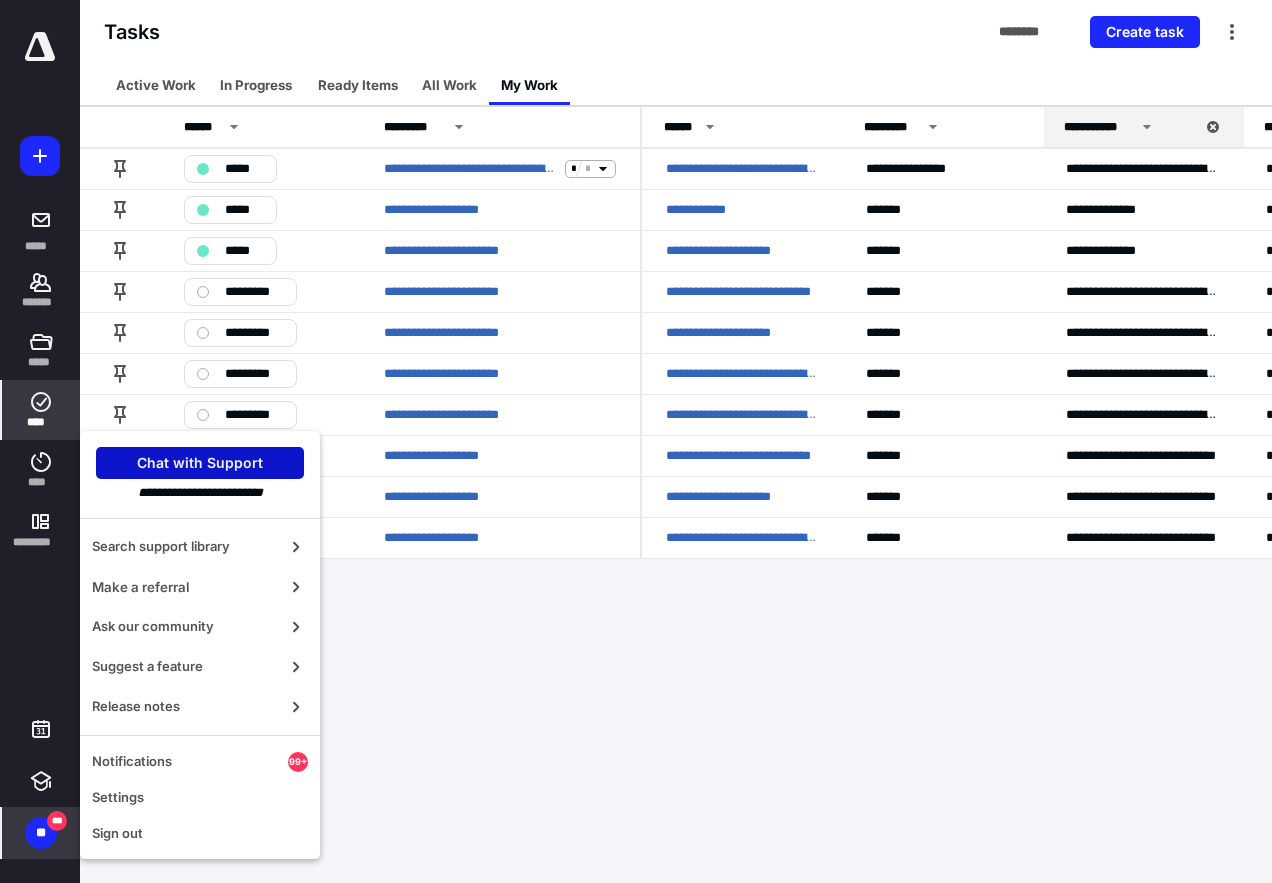 click on "Chat with Support" at bounding box center (200, 463) 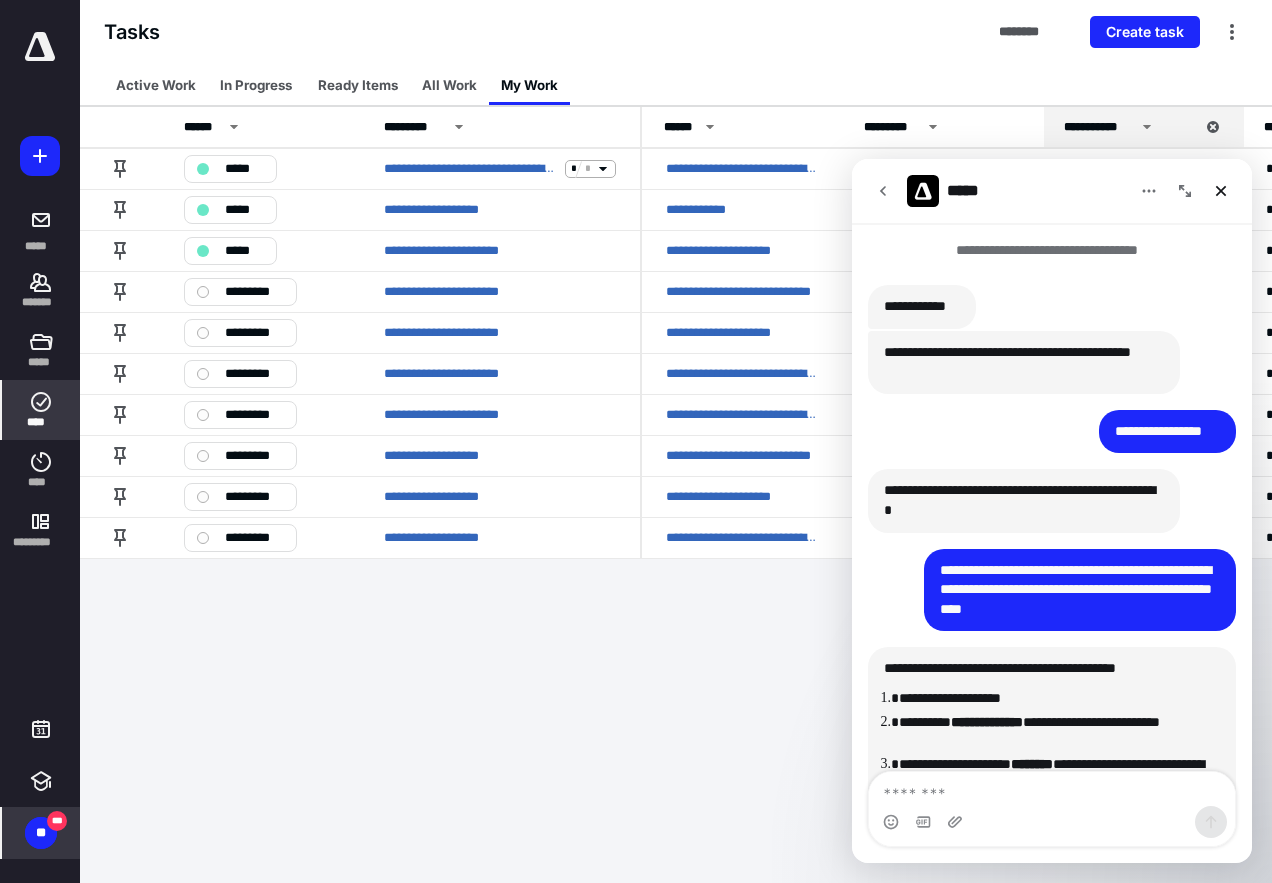 scroll, scrollTop: 366, scrollLeft: 0, axis: vertical 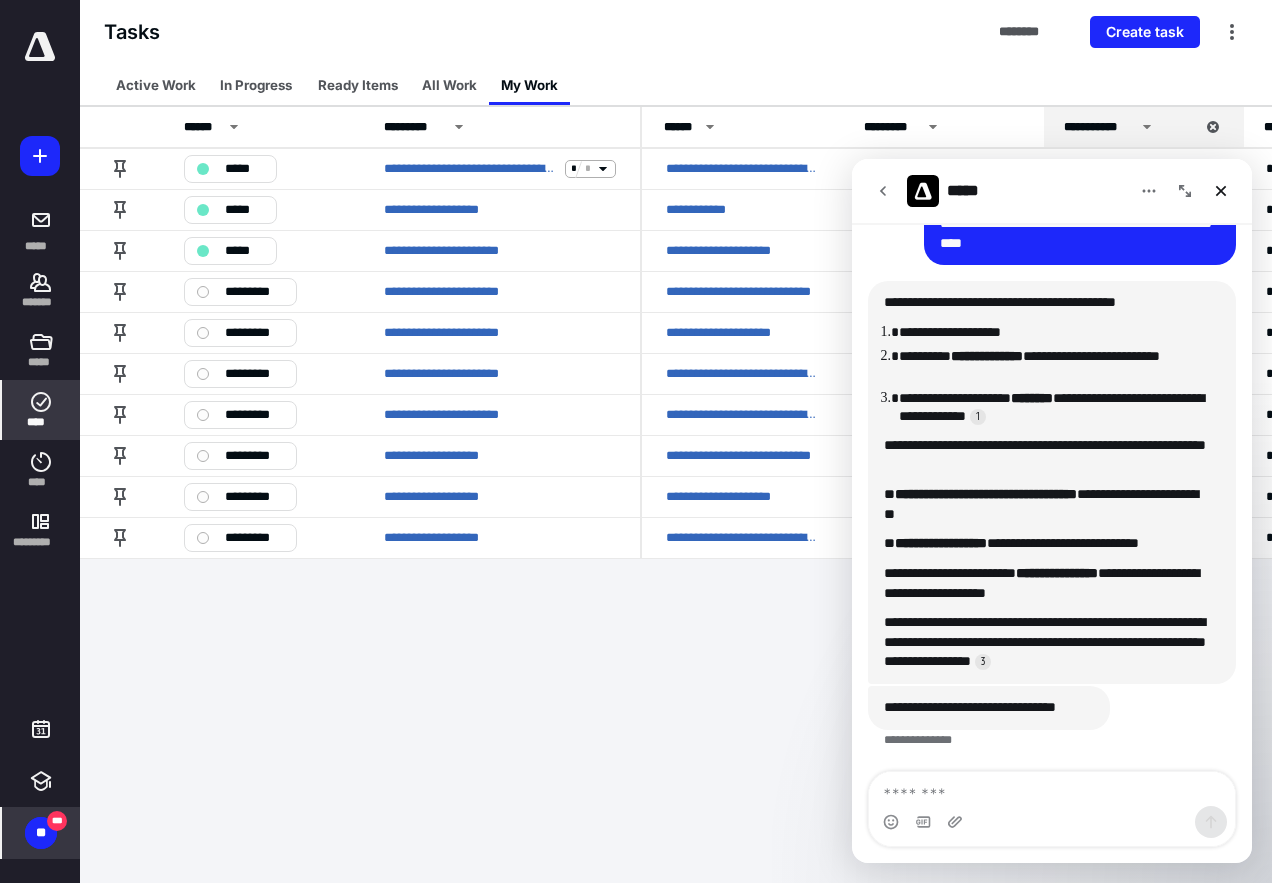 type on "*" 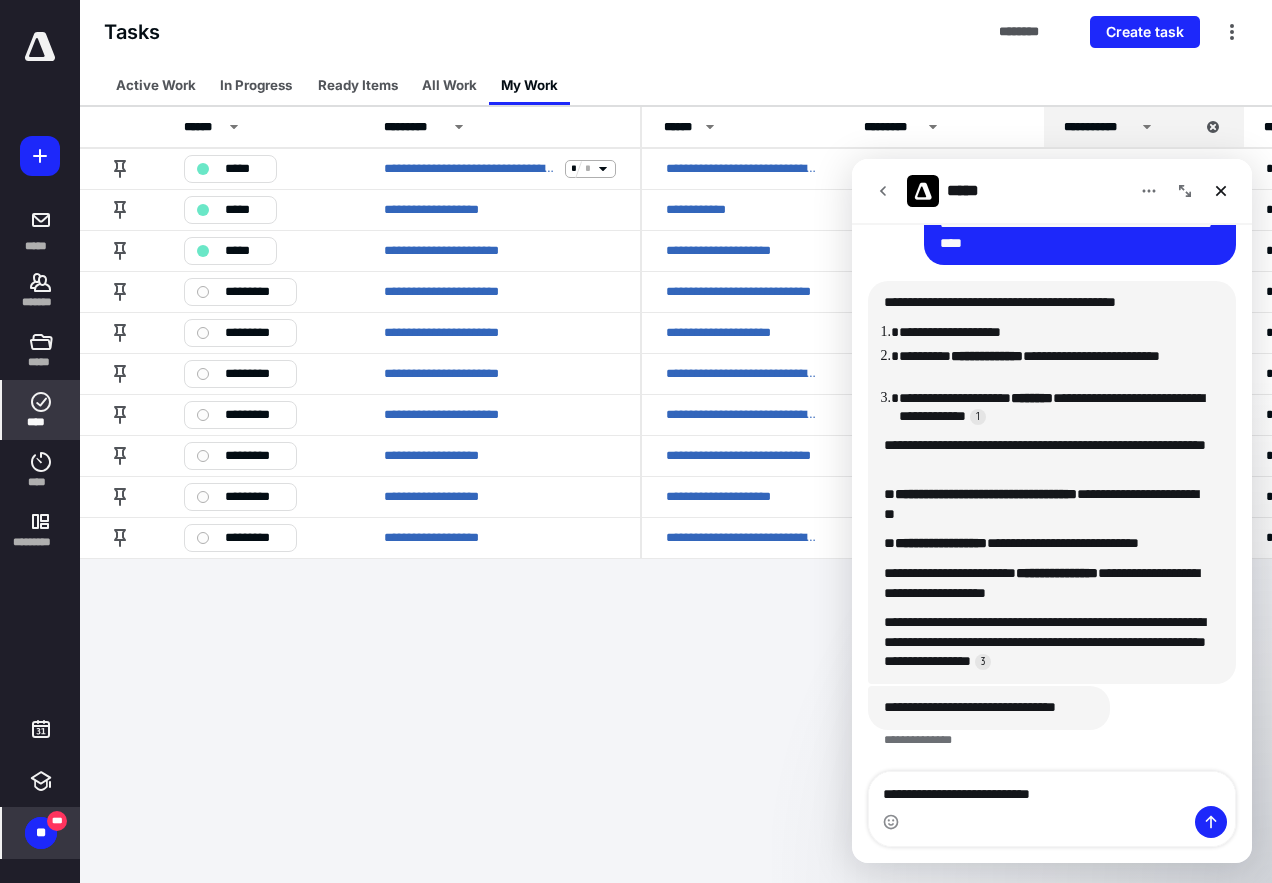 type on "**********" 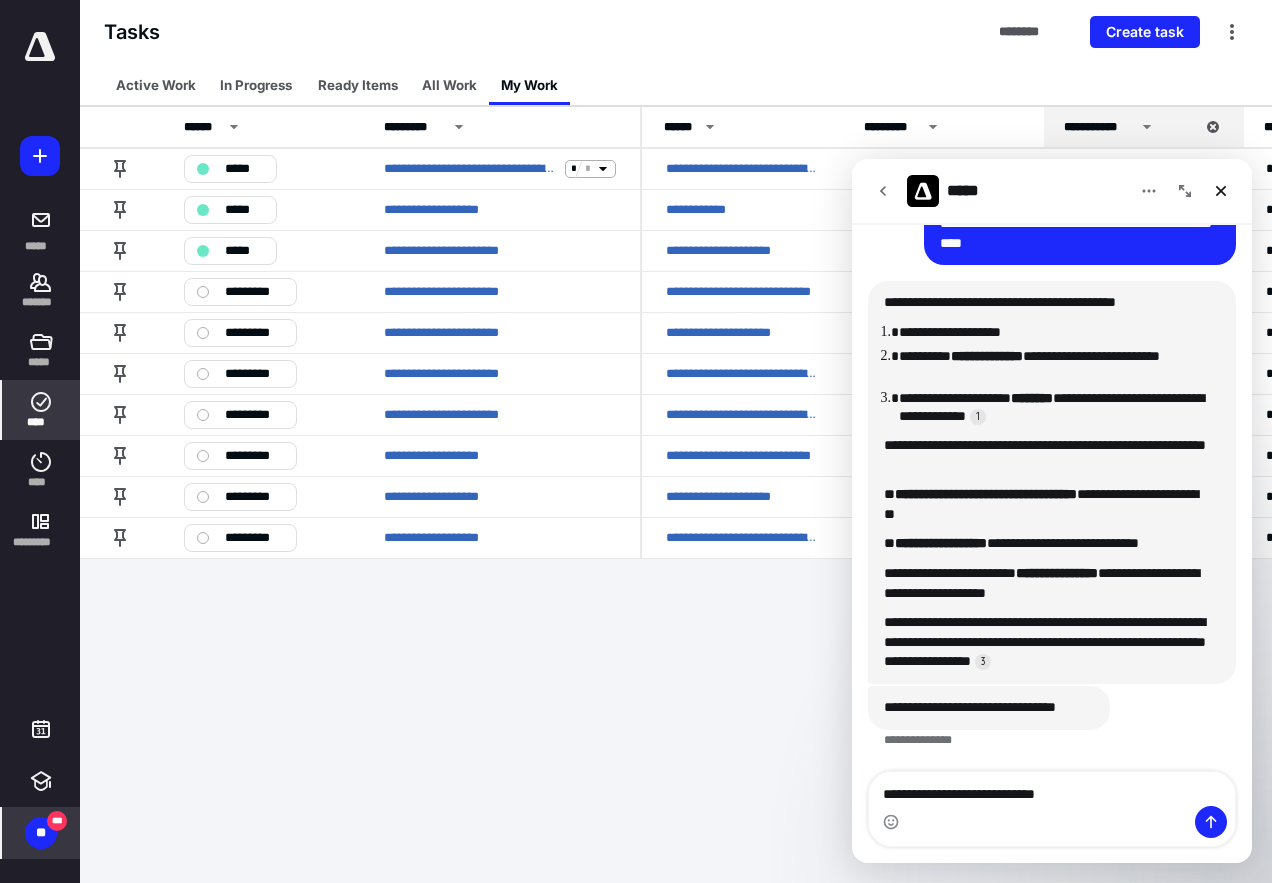 type 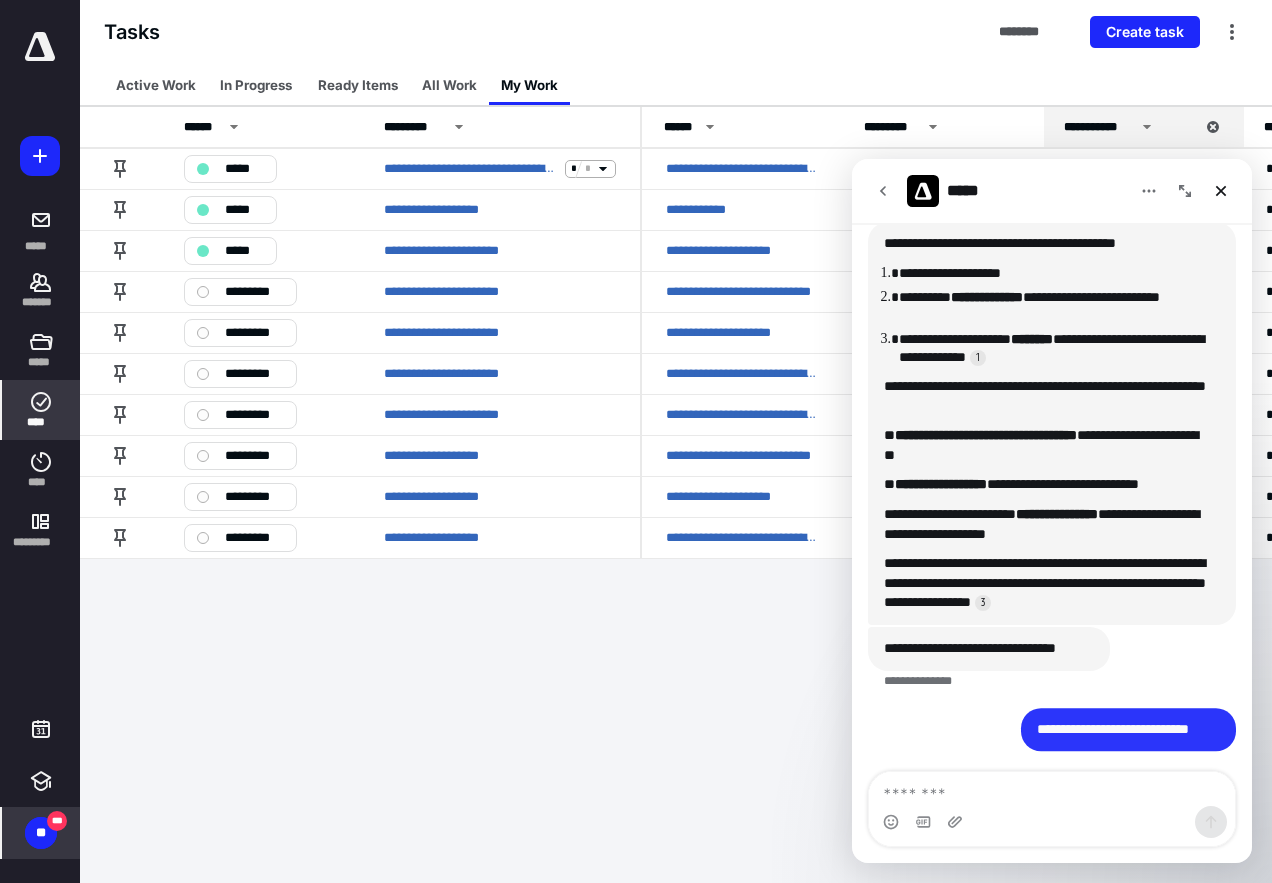 scroll, scrollTop: 490, scrollLeft: 0, axis: vertical 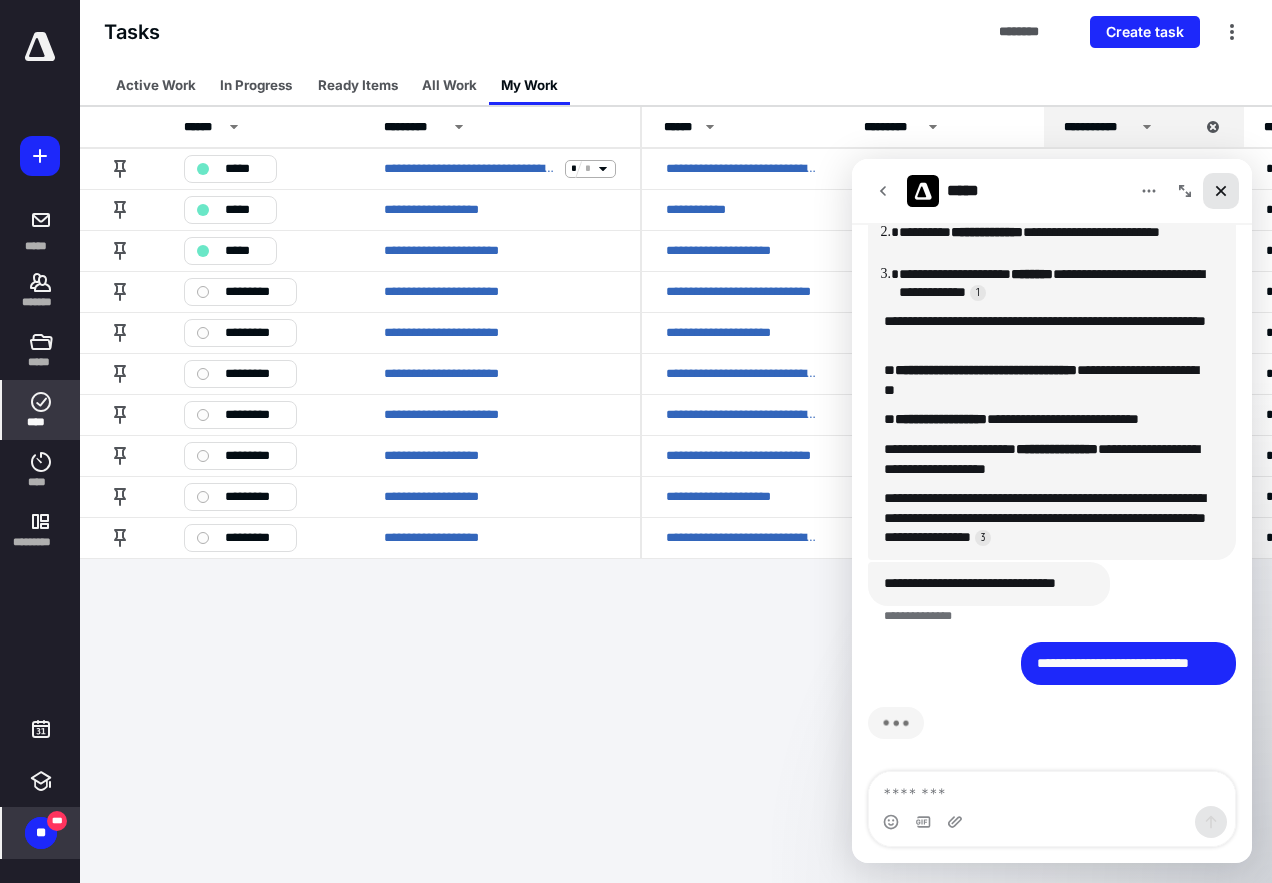 click at bounding box center (1221, 191) 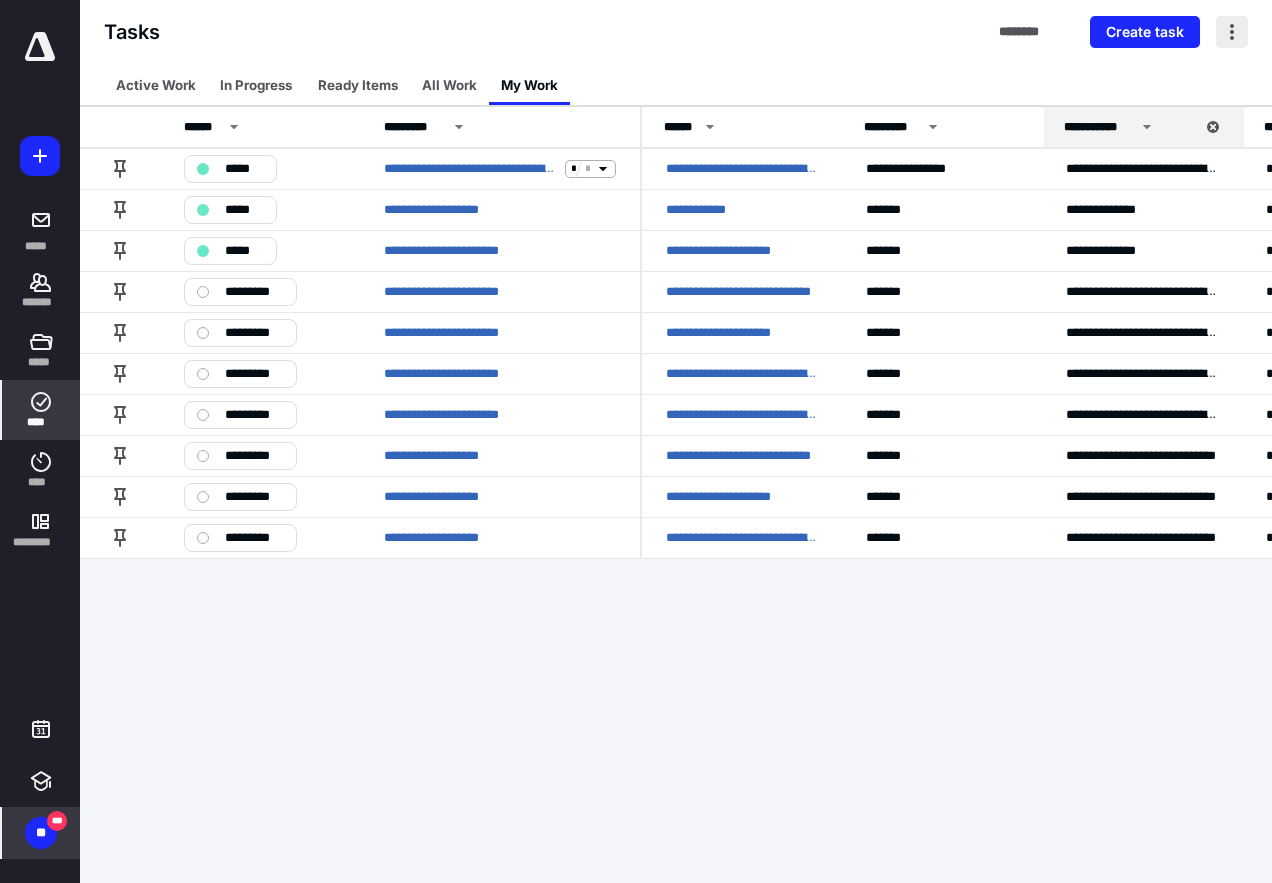 click at bounding box center [1232, 32] 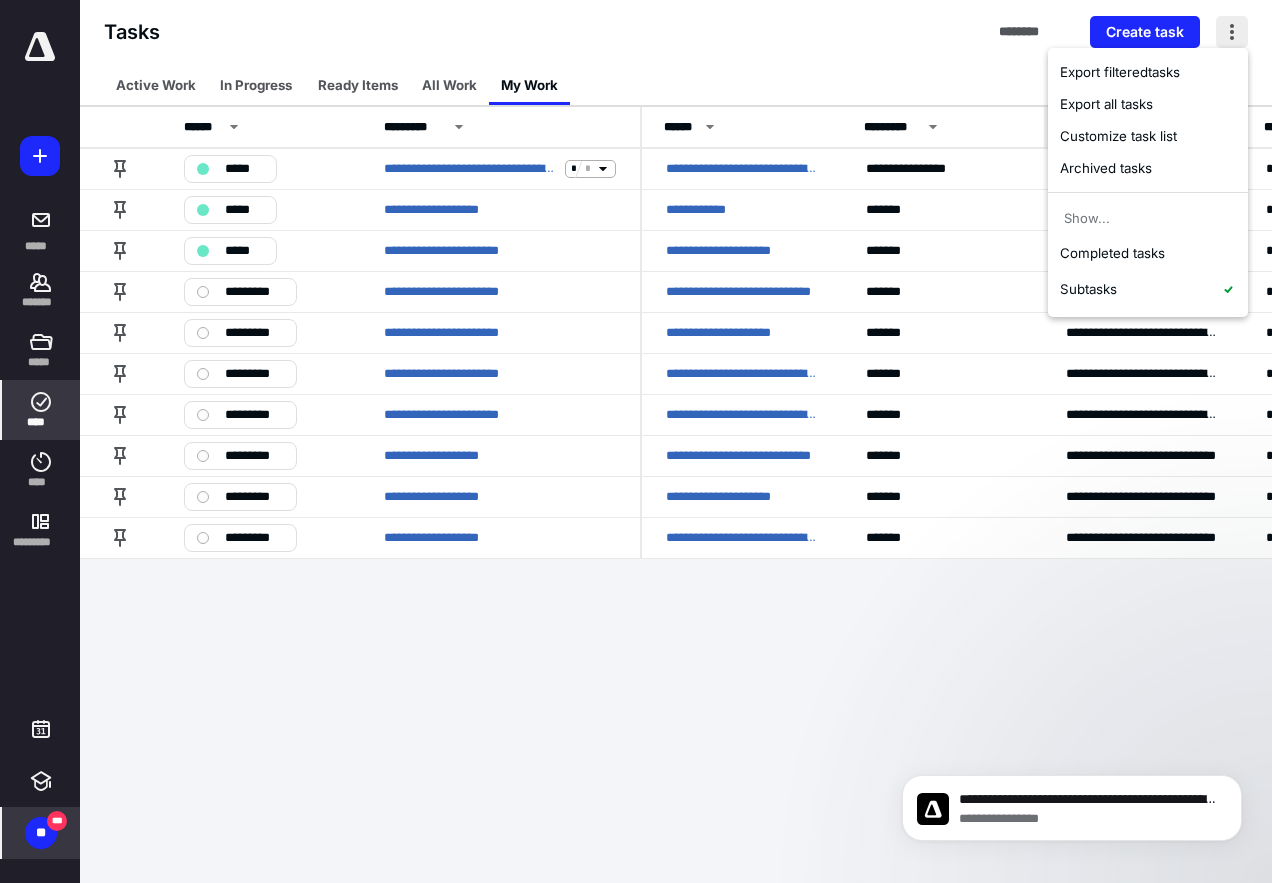 scroll, scrollTop: 0, scrollLeft: 0, axis: both 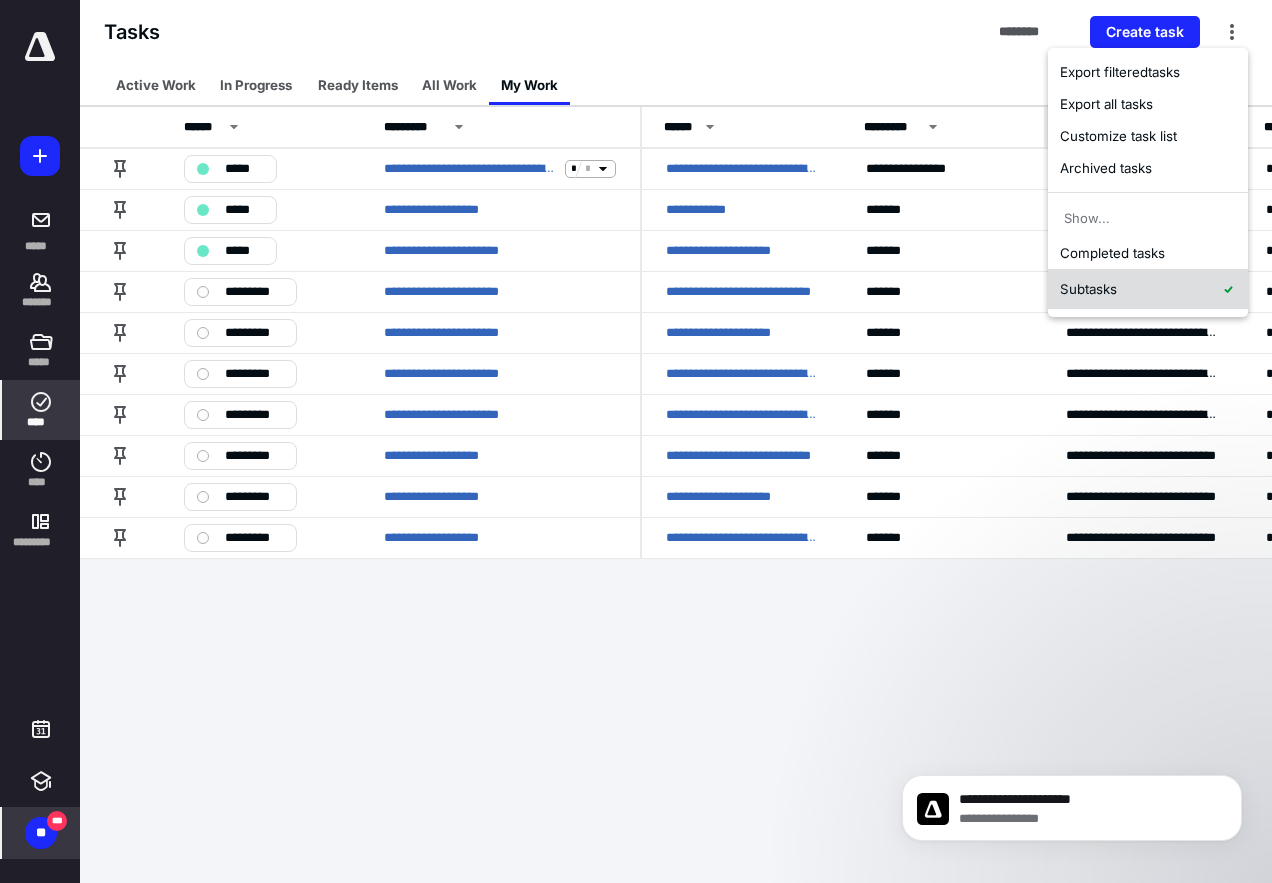 click on "Subtasks" at bounding box center (1148, 289) 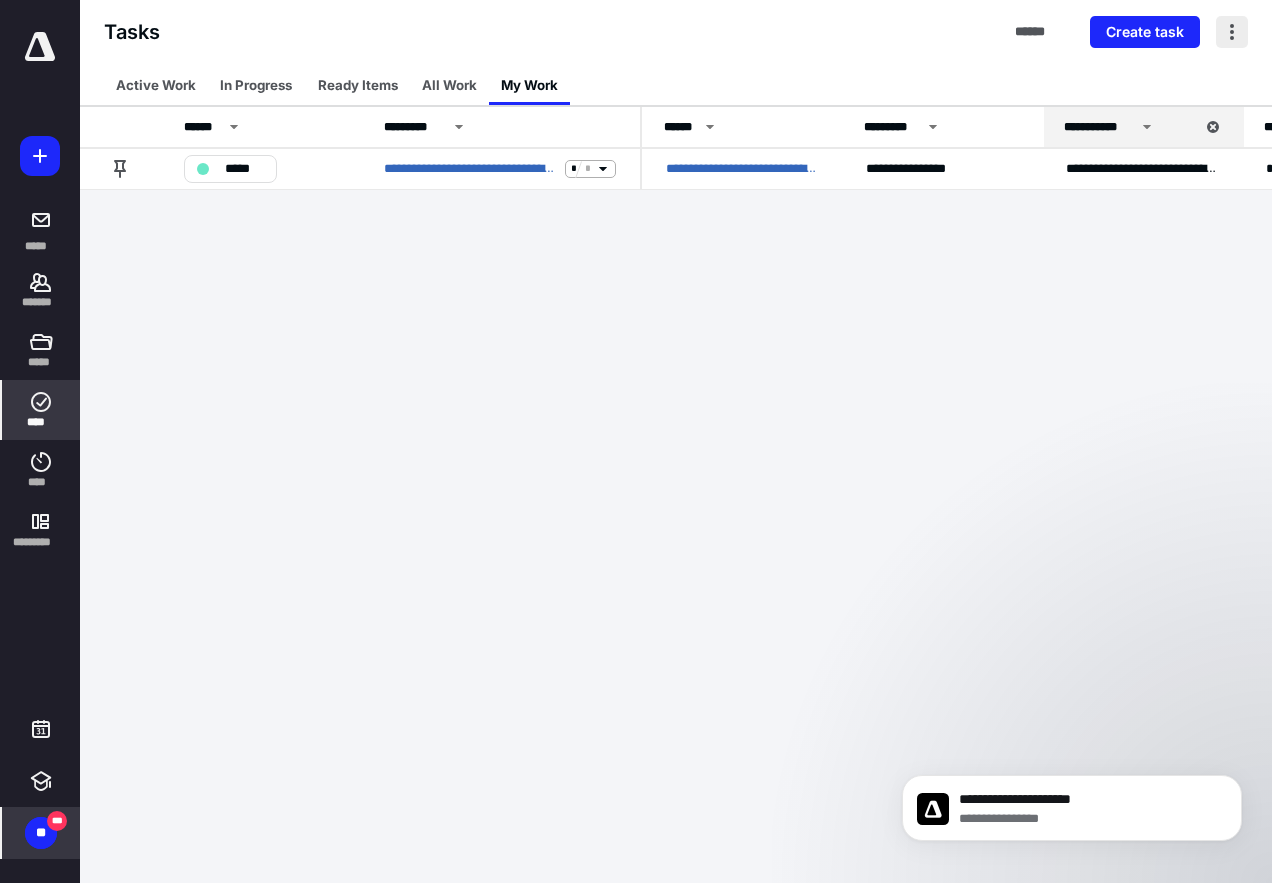 click at bounding box center [1232, 32] 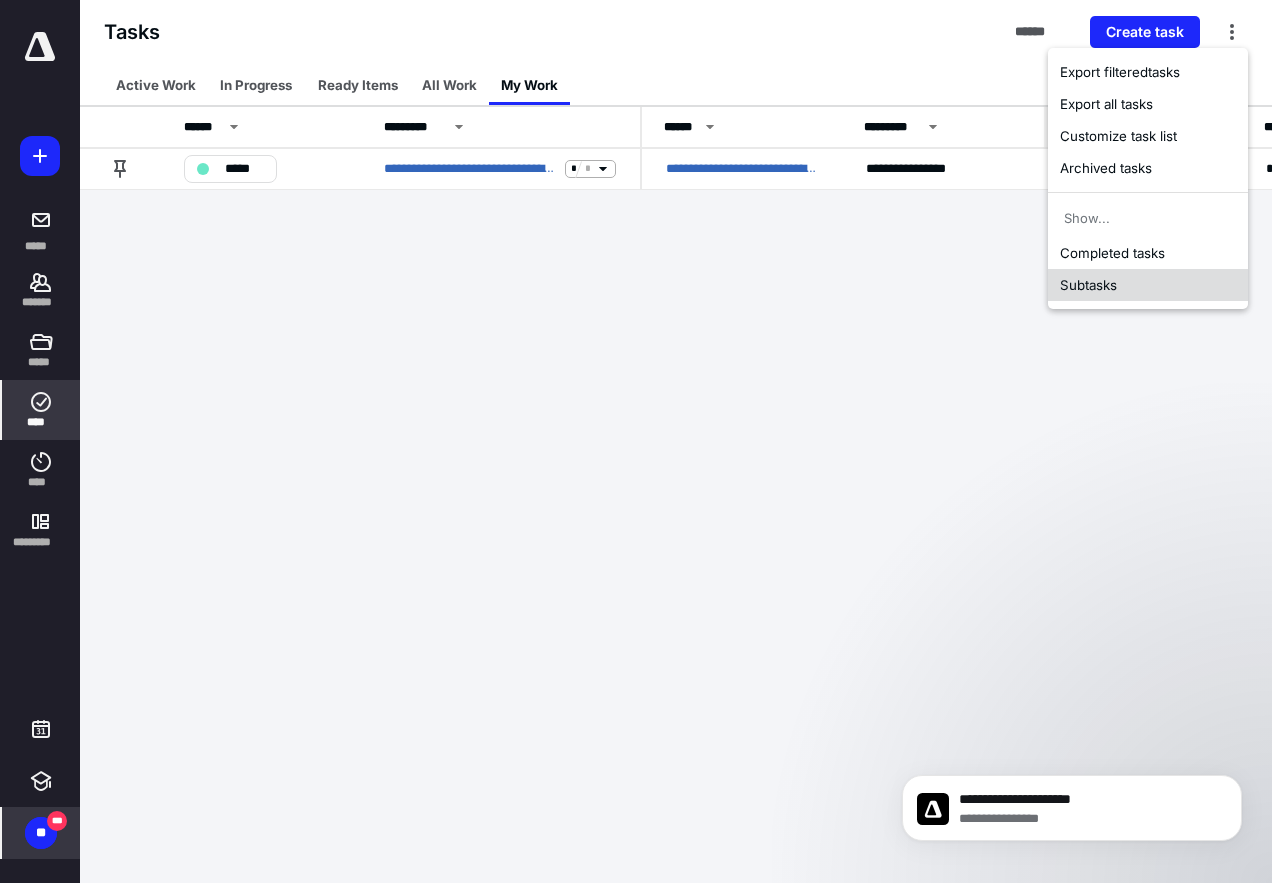 click on "Subtasks" at bounding box center [1148, 285] 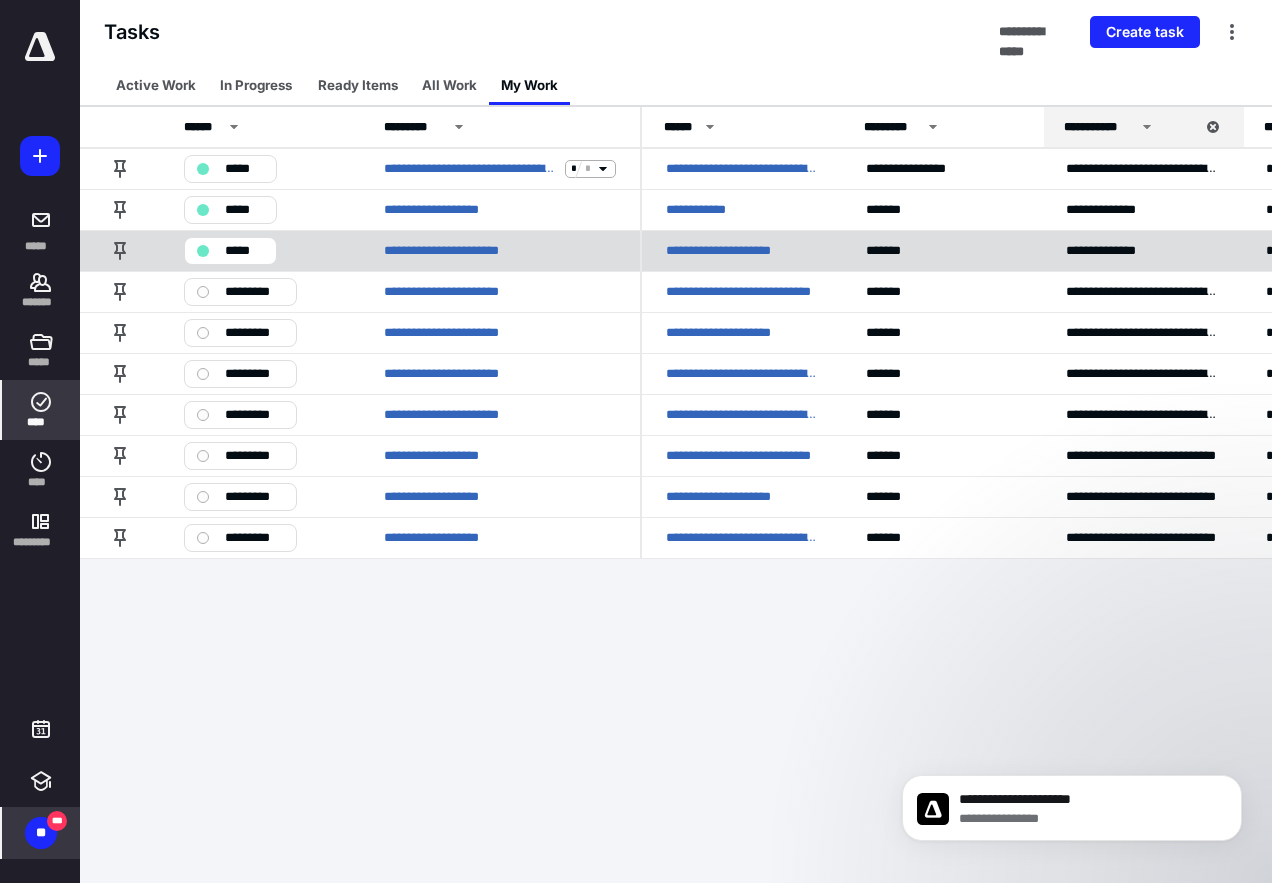 click on "**********" at bounding box center (742, 250) 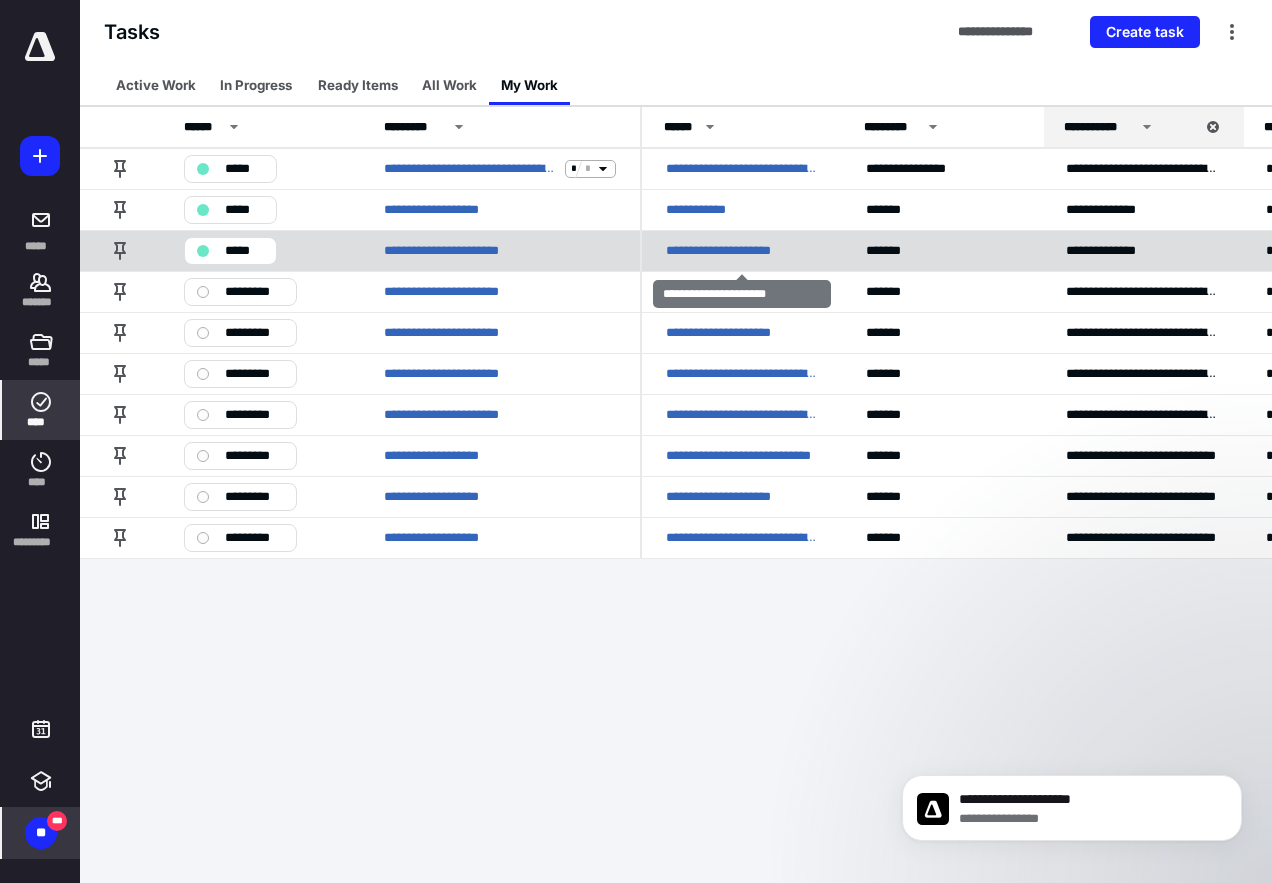 click on "**********" at bounding box center [742, 251] 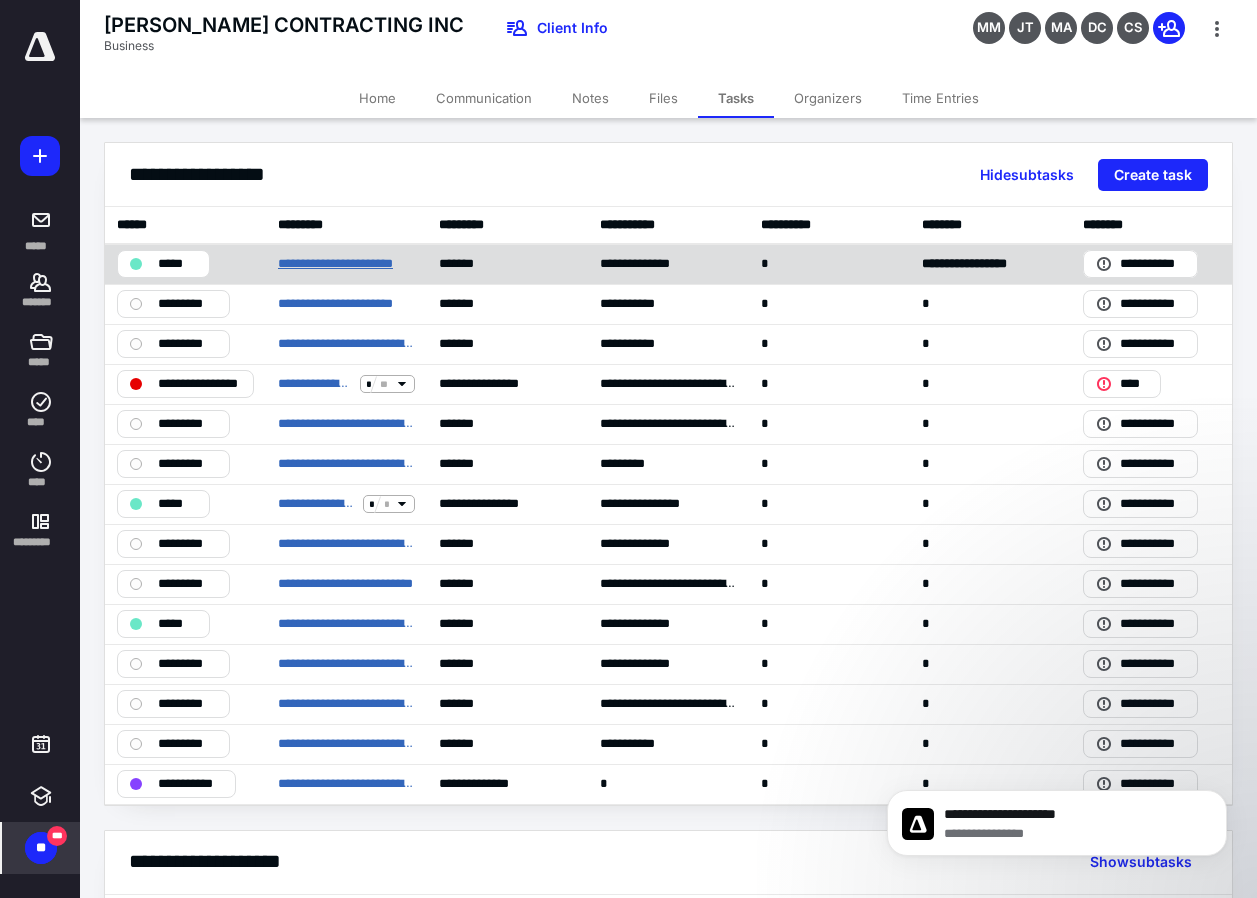click on "**********" at bounding box center [346, 264] 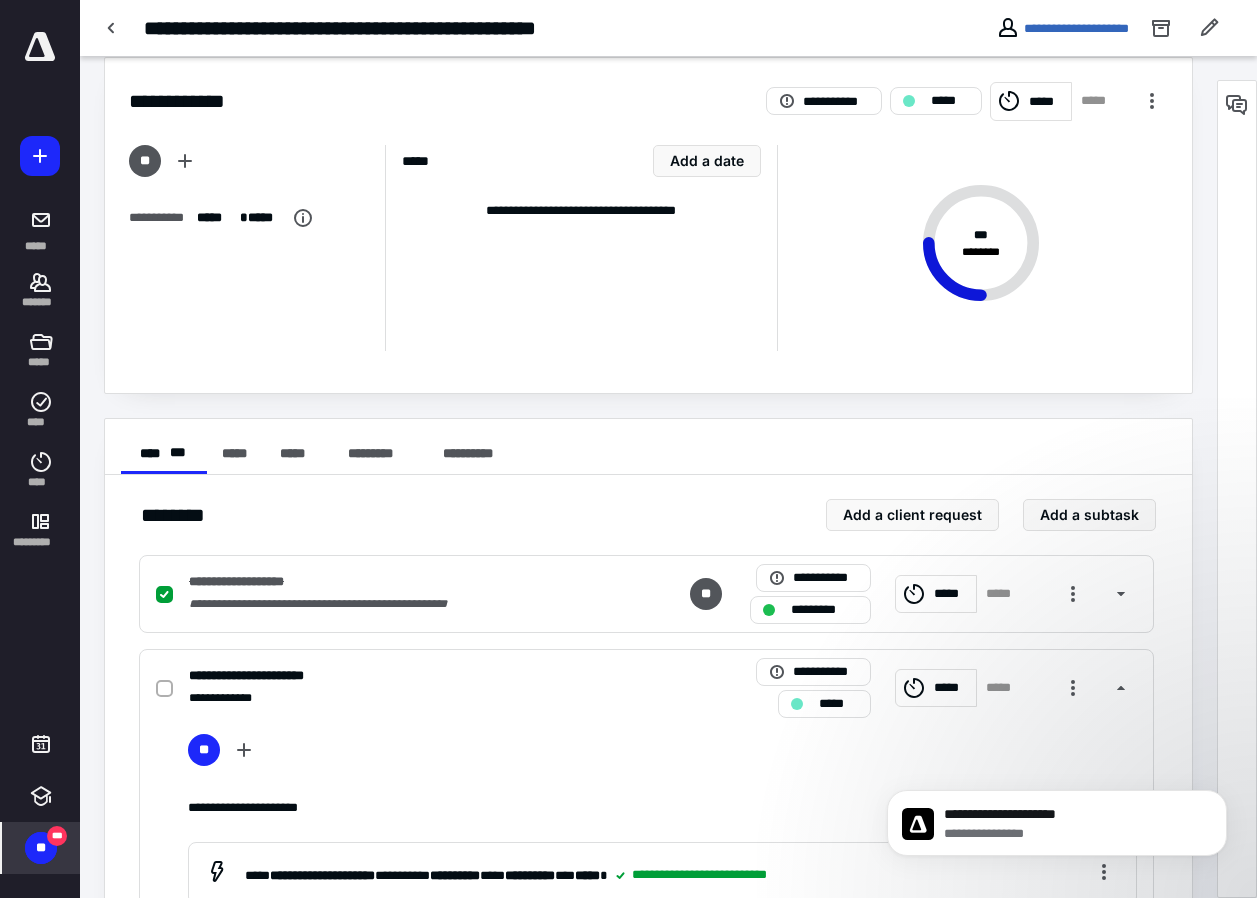 scroll, scrollTop: 22, scrollLeft: 0, axis: vertical 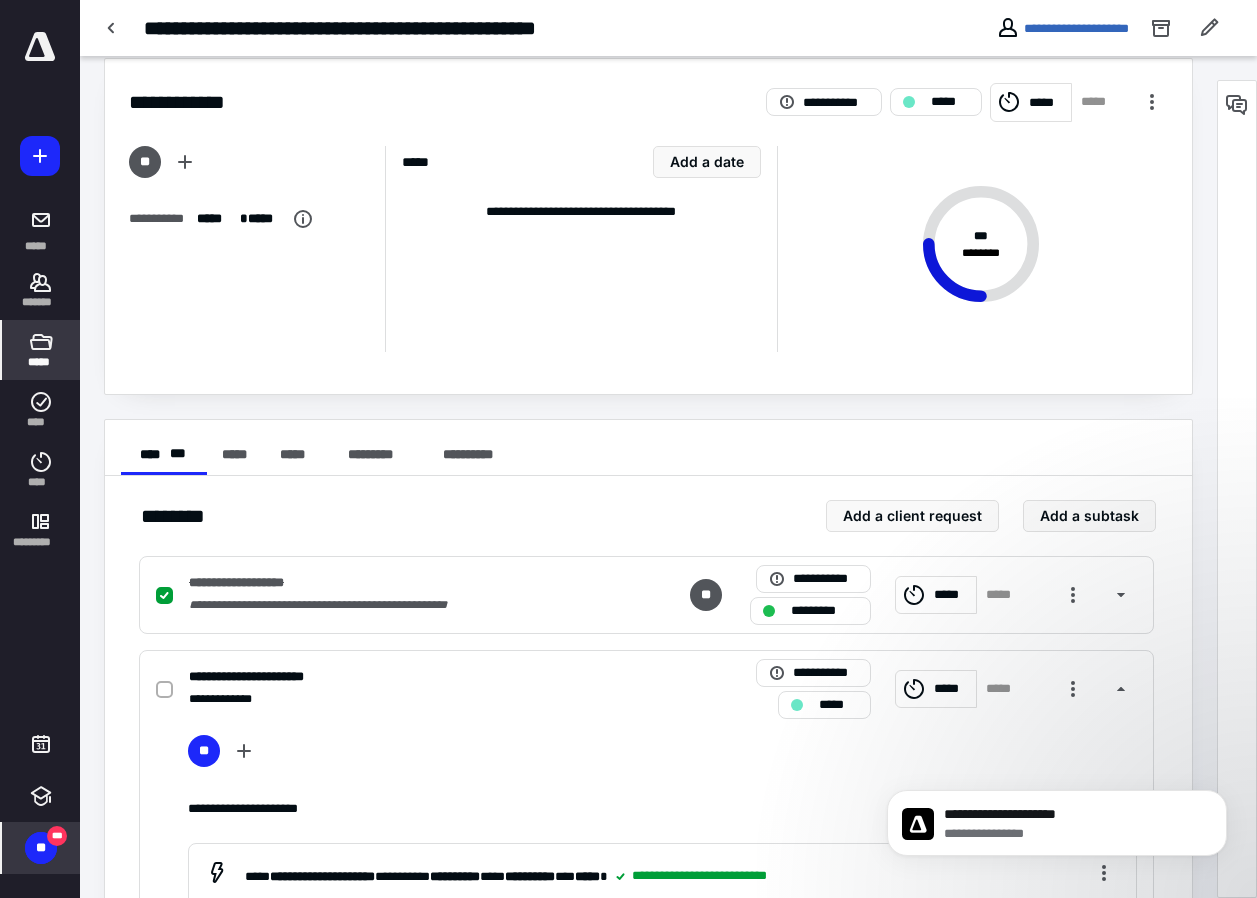 click 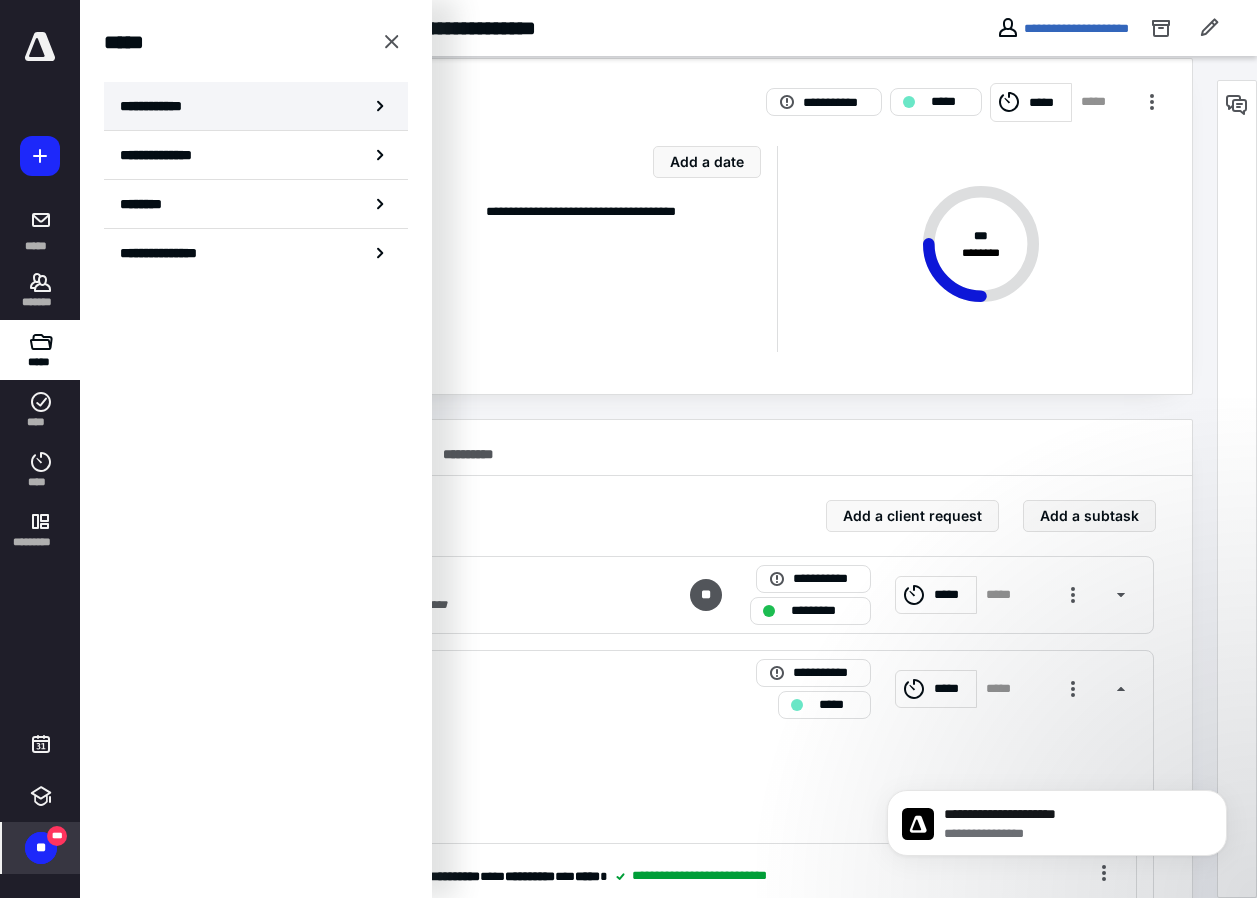 click on "**********" at bounding box center [256, 106] 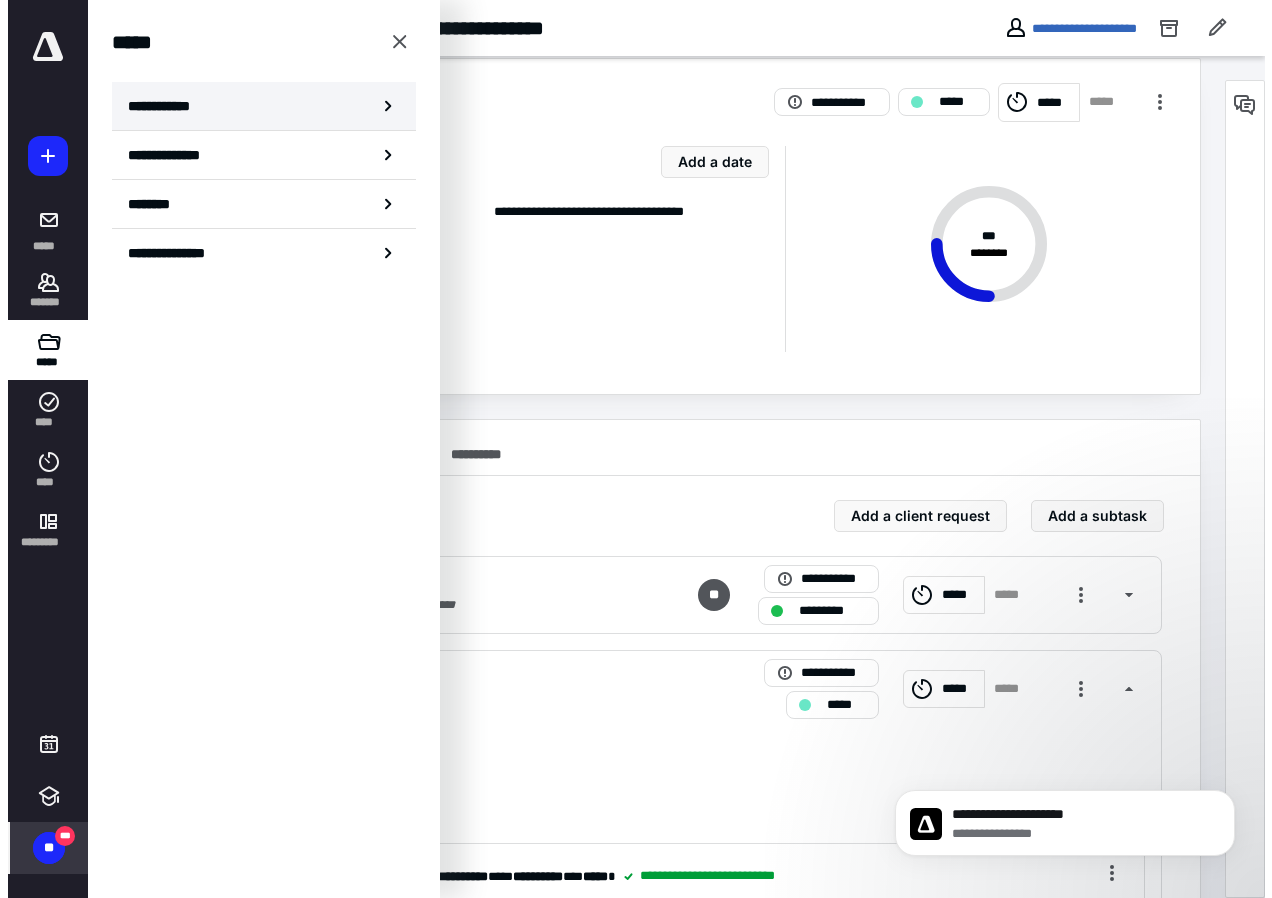 scroll, scrollTop: 0, scrollLeft: 0, axis: both 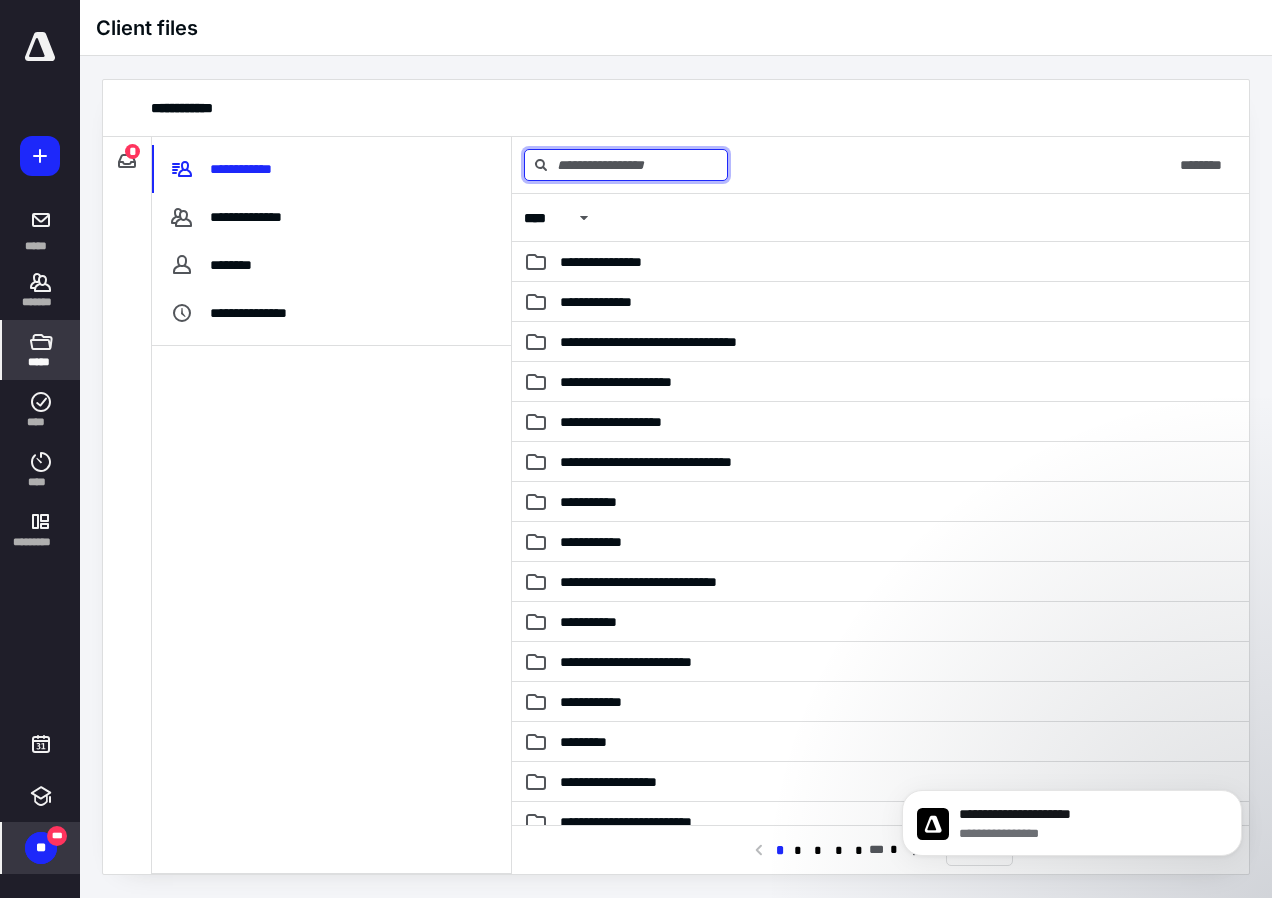 click at bounding box center [626, 165] 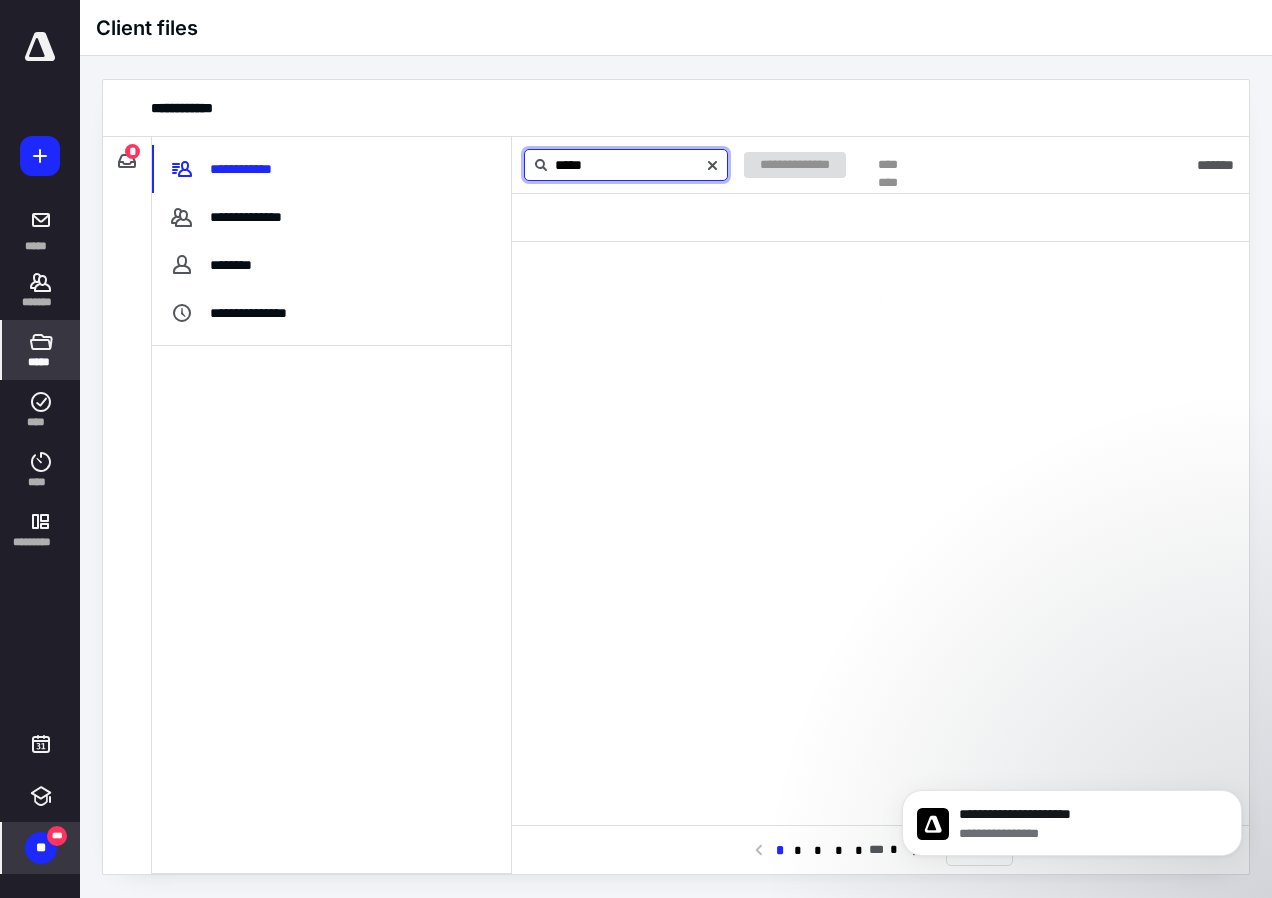 type on "*****" 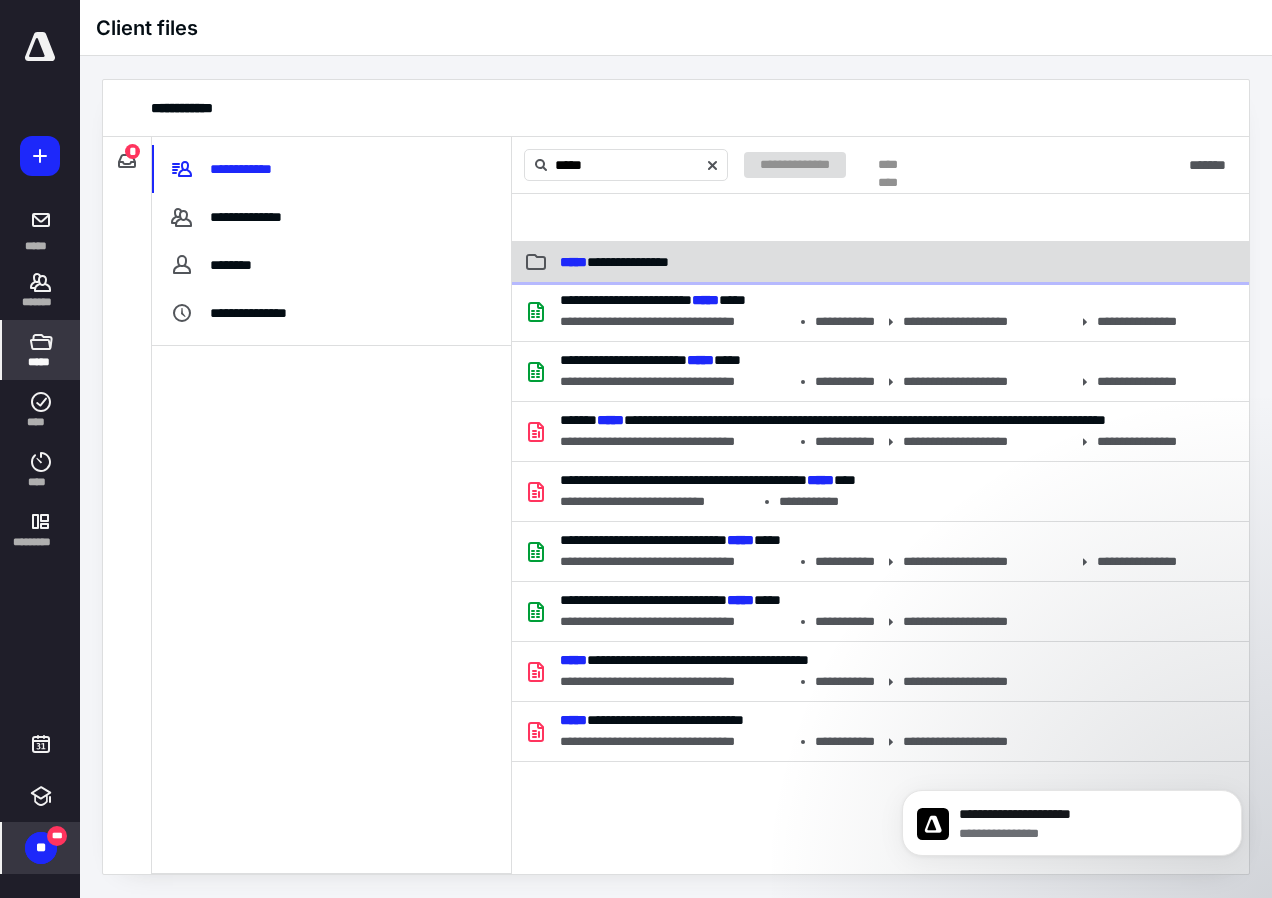 click on "**********" at bounding box center (778, 262) 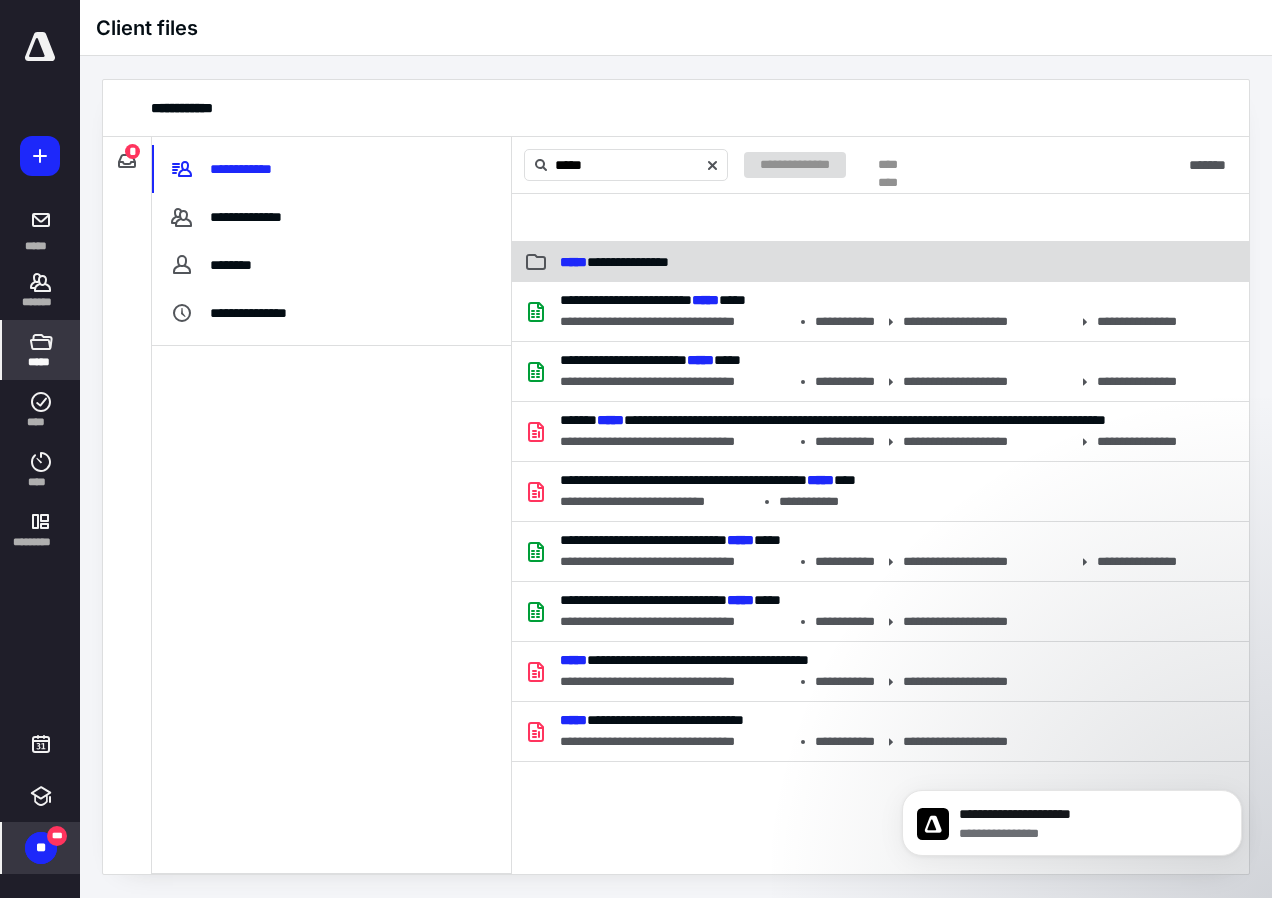 type 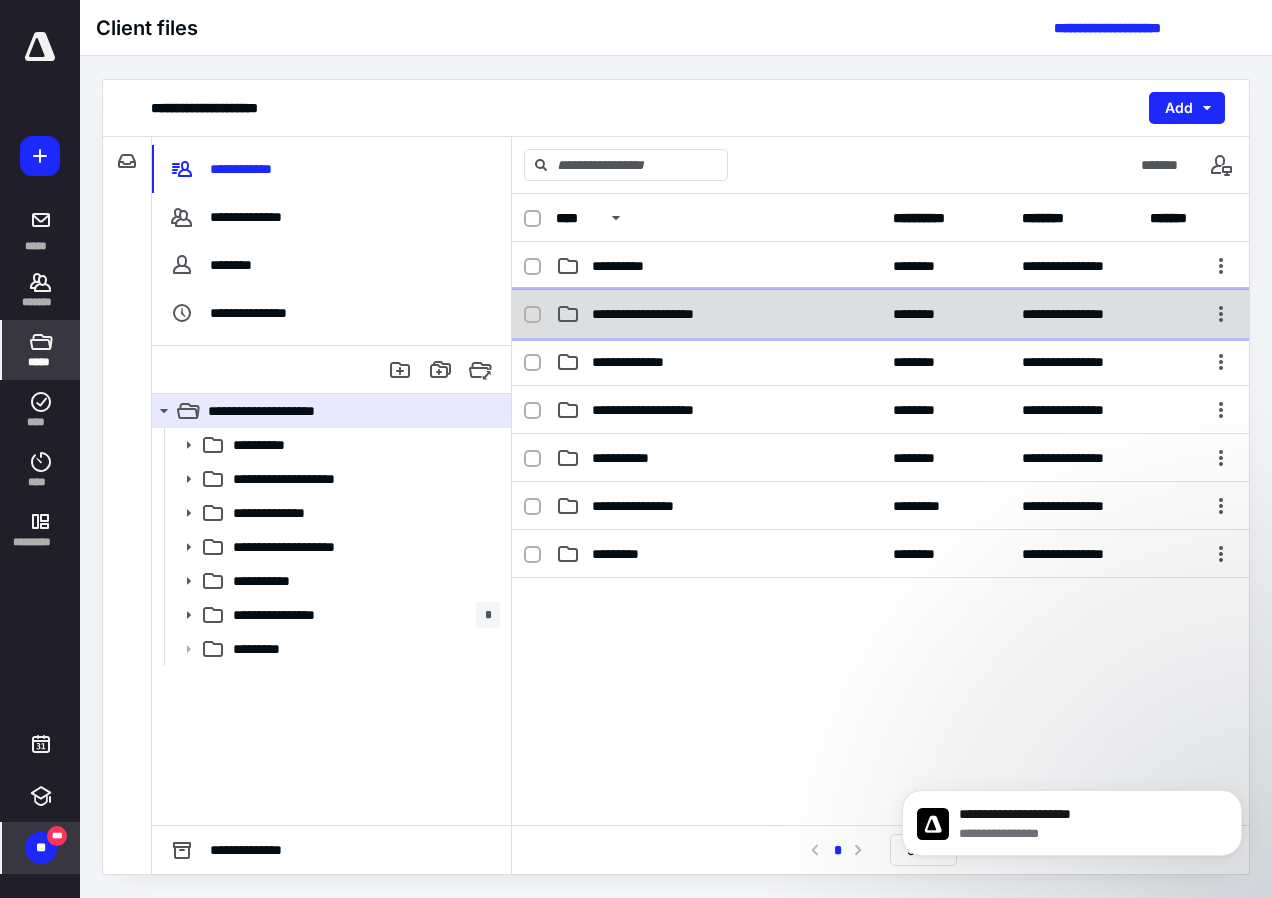 click on "**********" at bounding box center (663, 314) 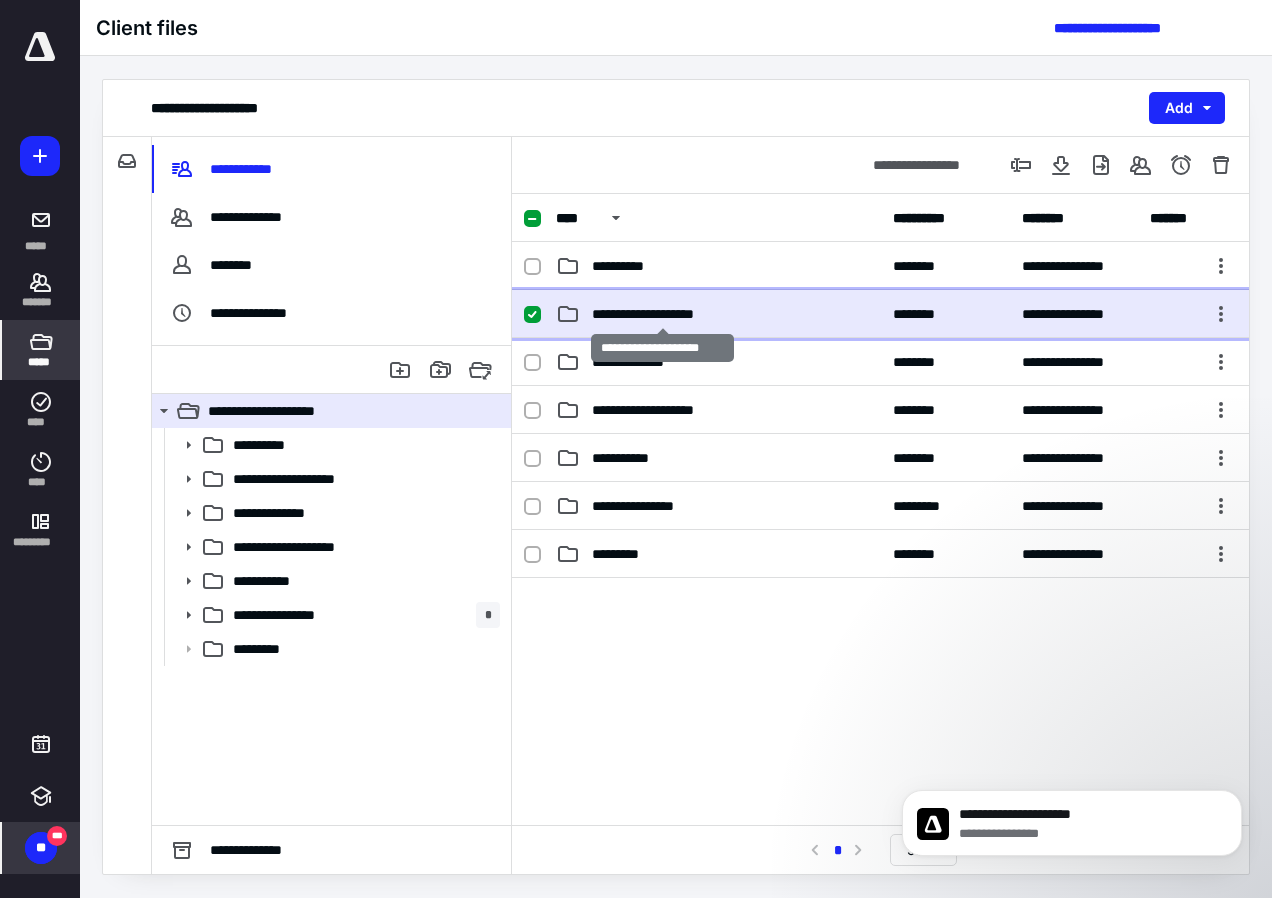 click on "**********" at bounding box center (663, 314) 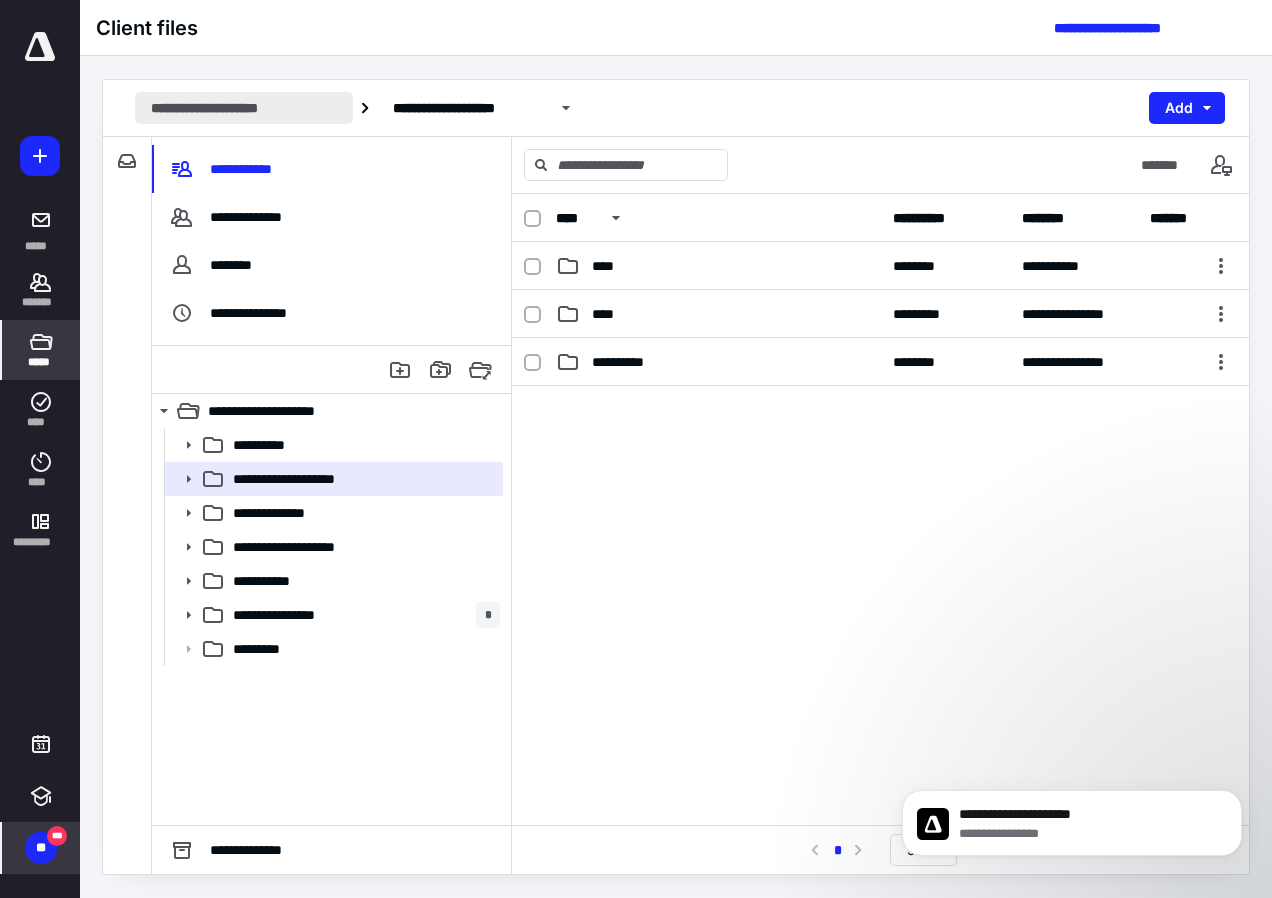 click on "**********" at bounding box center [244, 108] 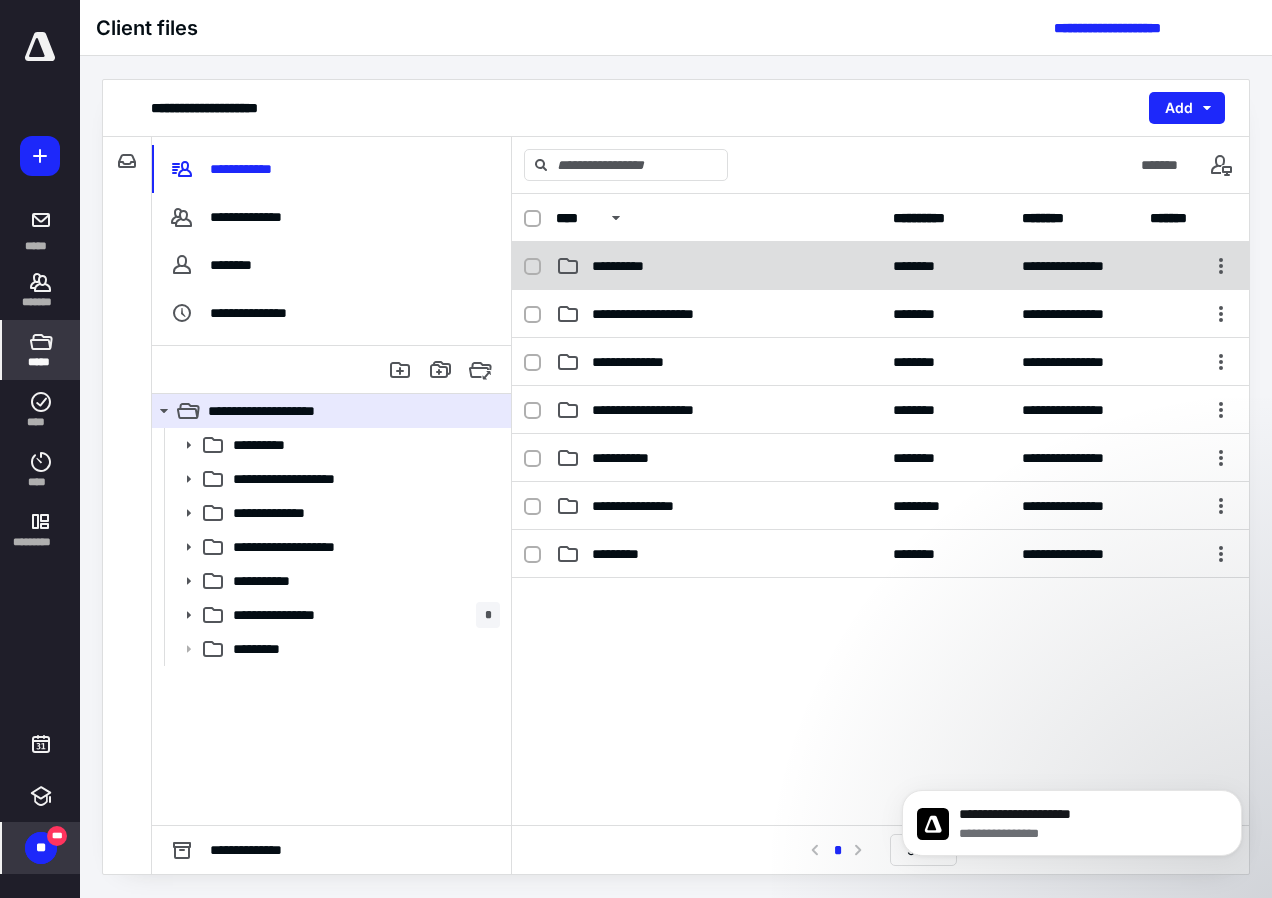 click on "**********" at bounding box center [880, 266] 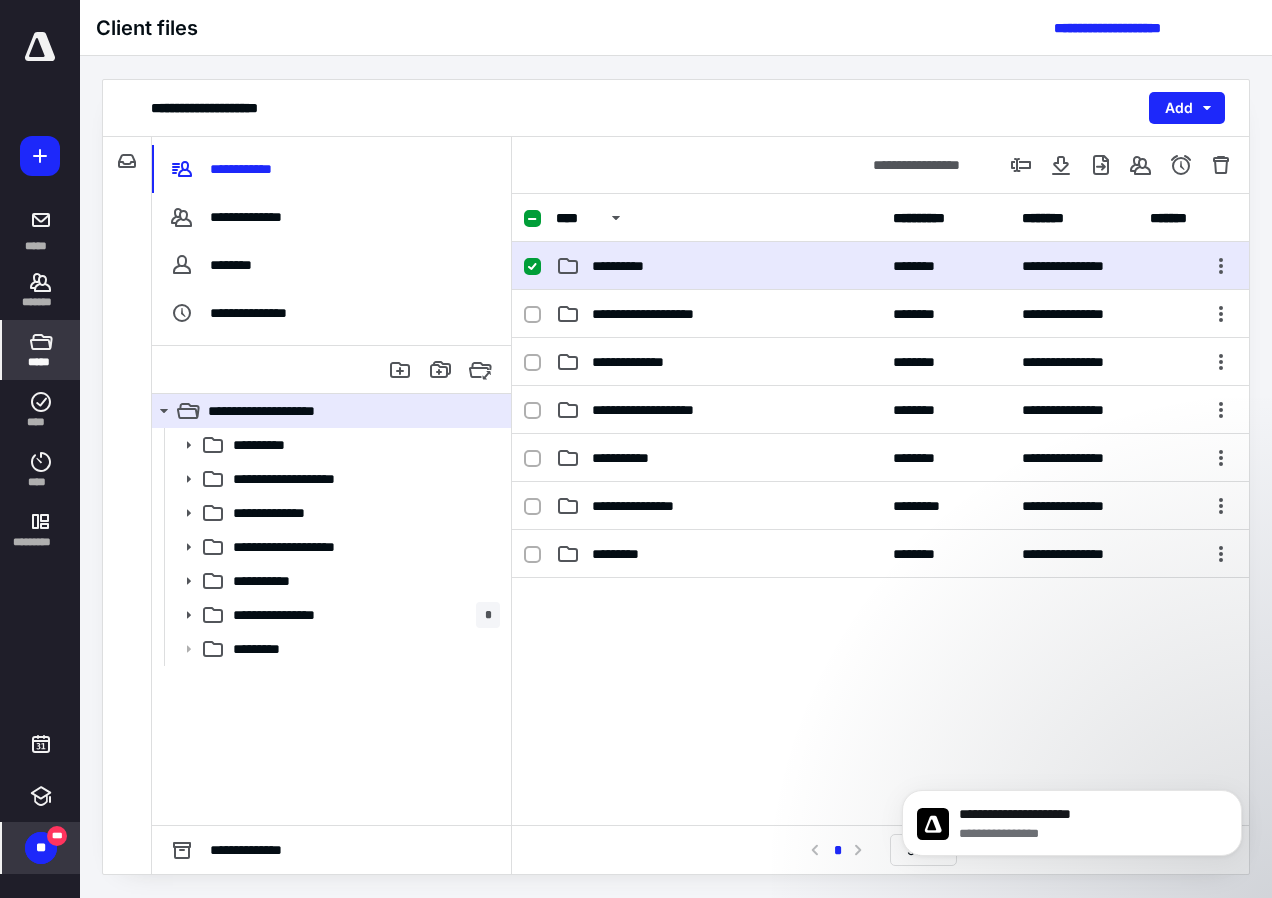 click on "**********" at bounding box center [880, 266] 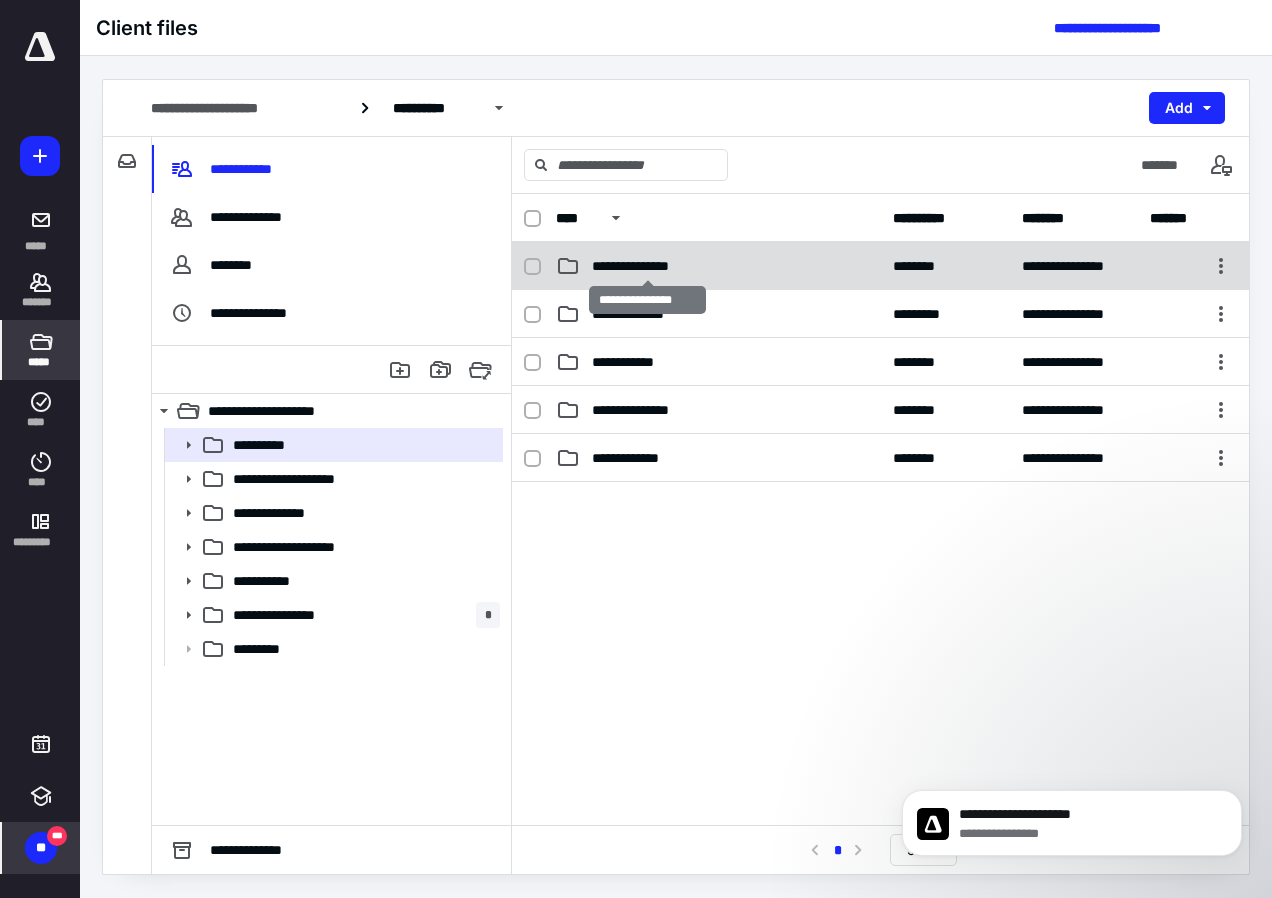 click on "**********" at bounding box center (648, 266) 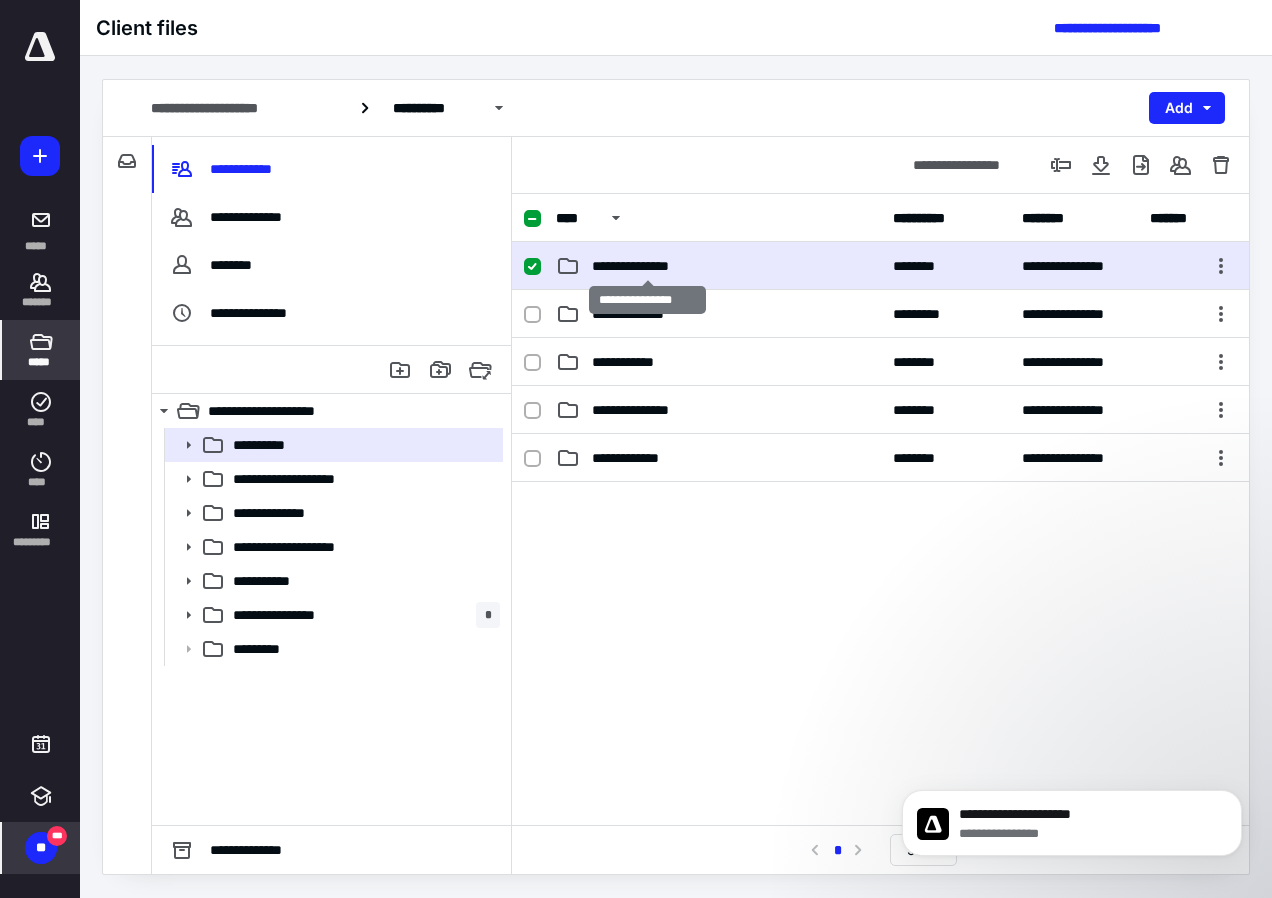 click on "**********" at bounding box center [648, 266] 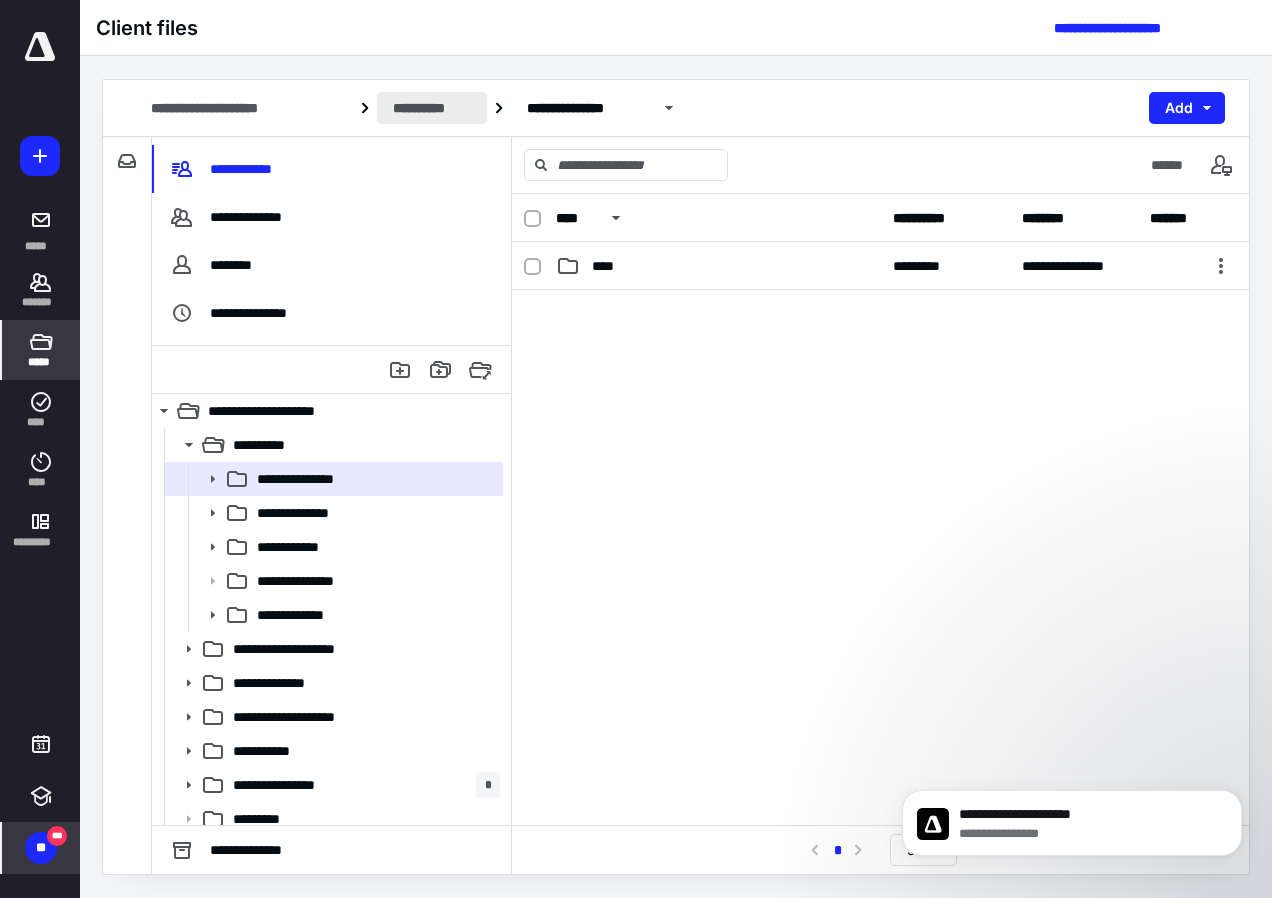 click on "**********" at bounding box center (432, 108) 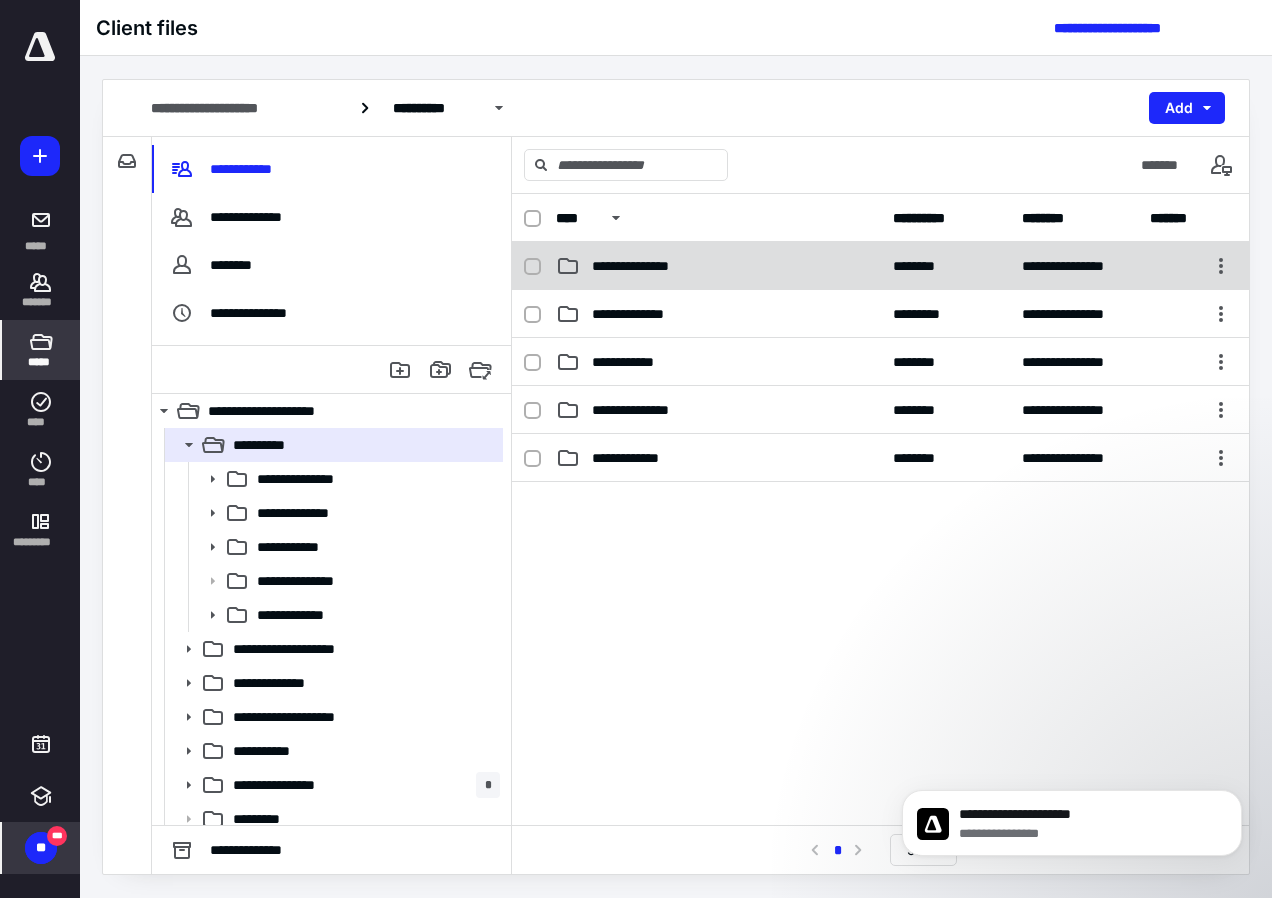 click on "**********" at bounding box center [648, 266] 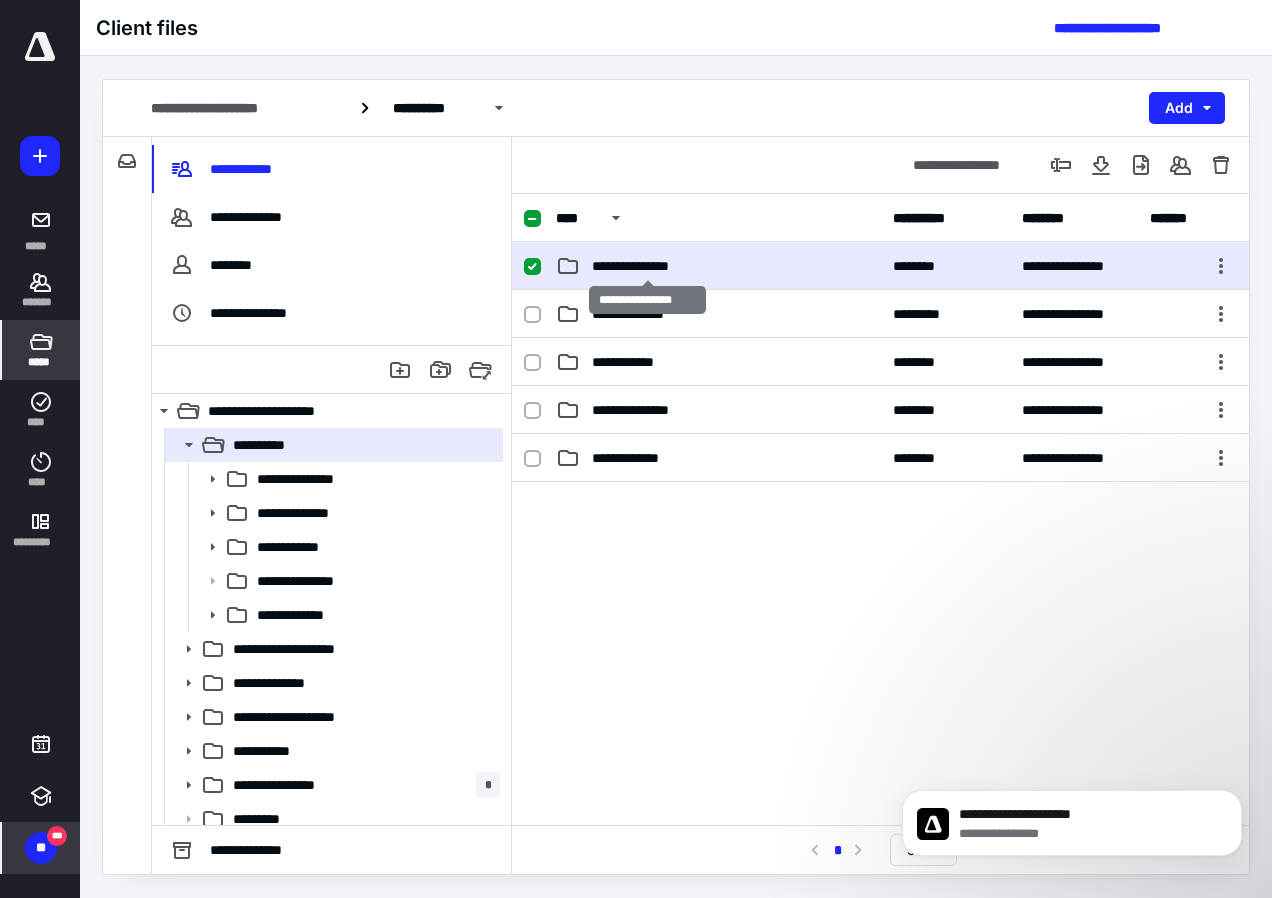 click on "**********" at bounding box center [648, 266] 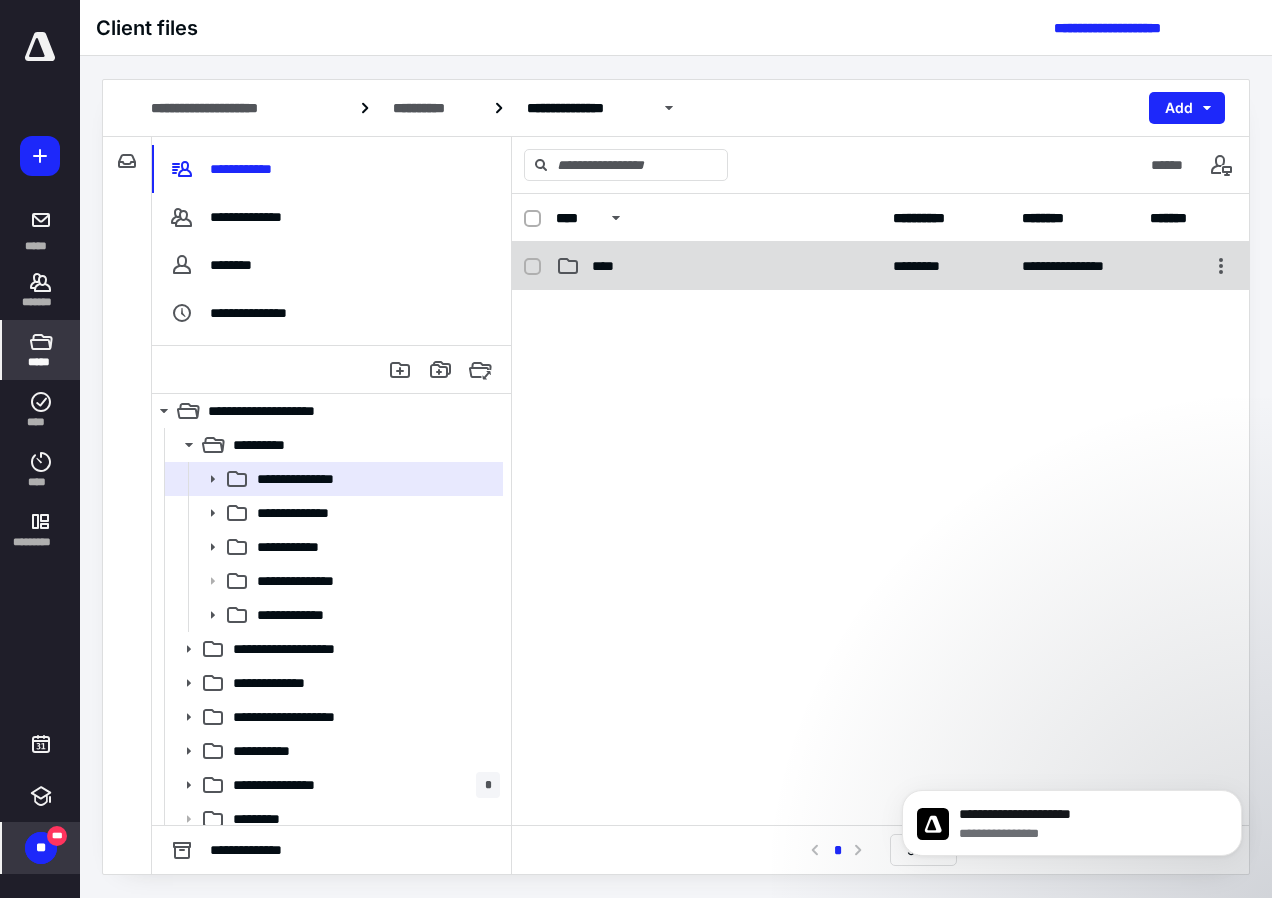 click on "****" at bounding box center (718, 266) 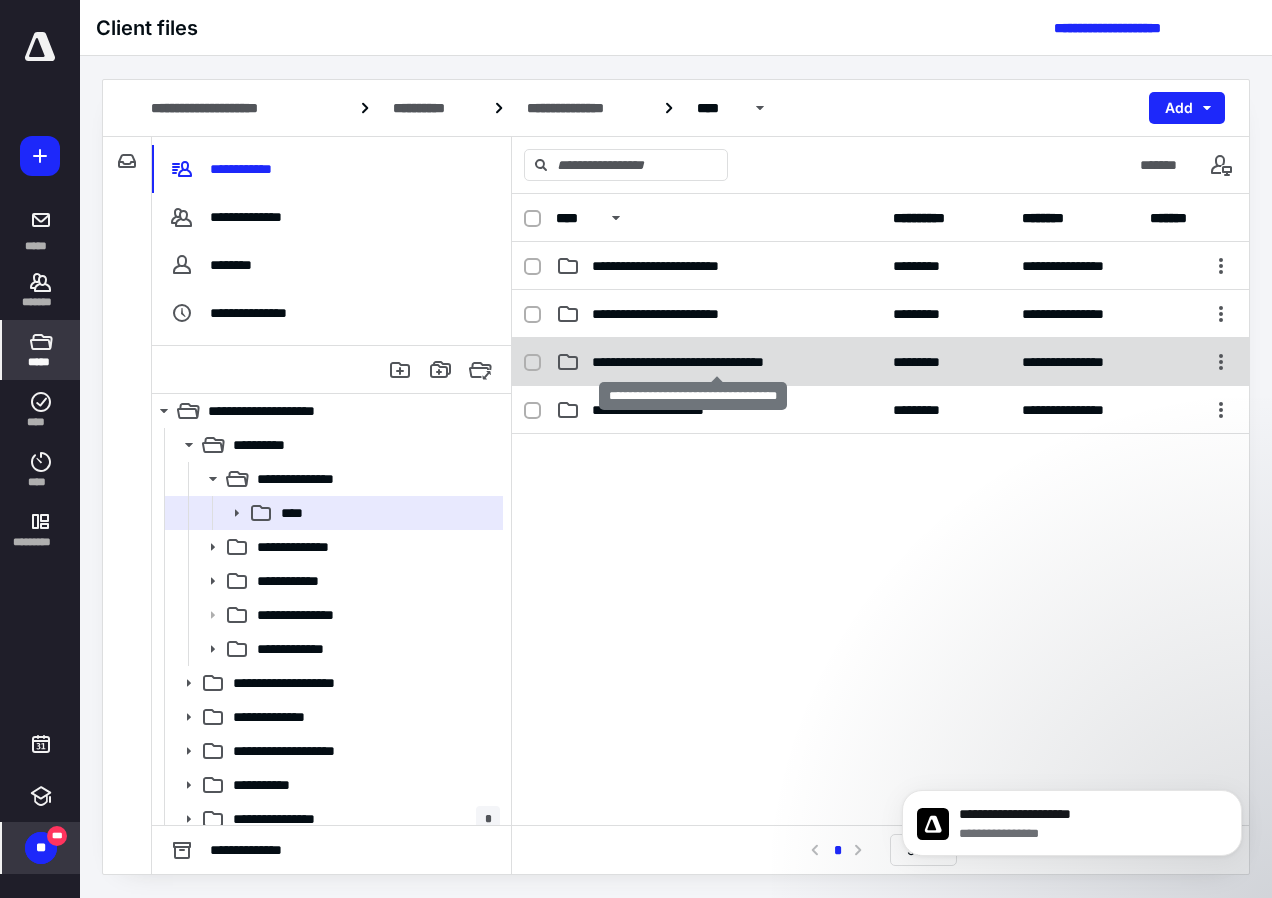 click on "**********" at bounding box center [717, 362] 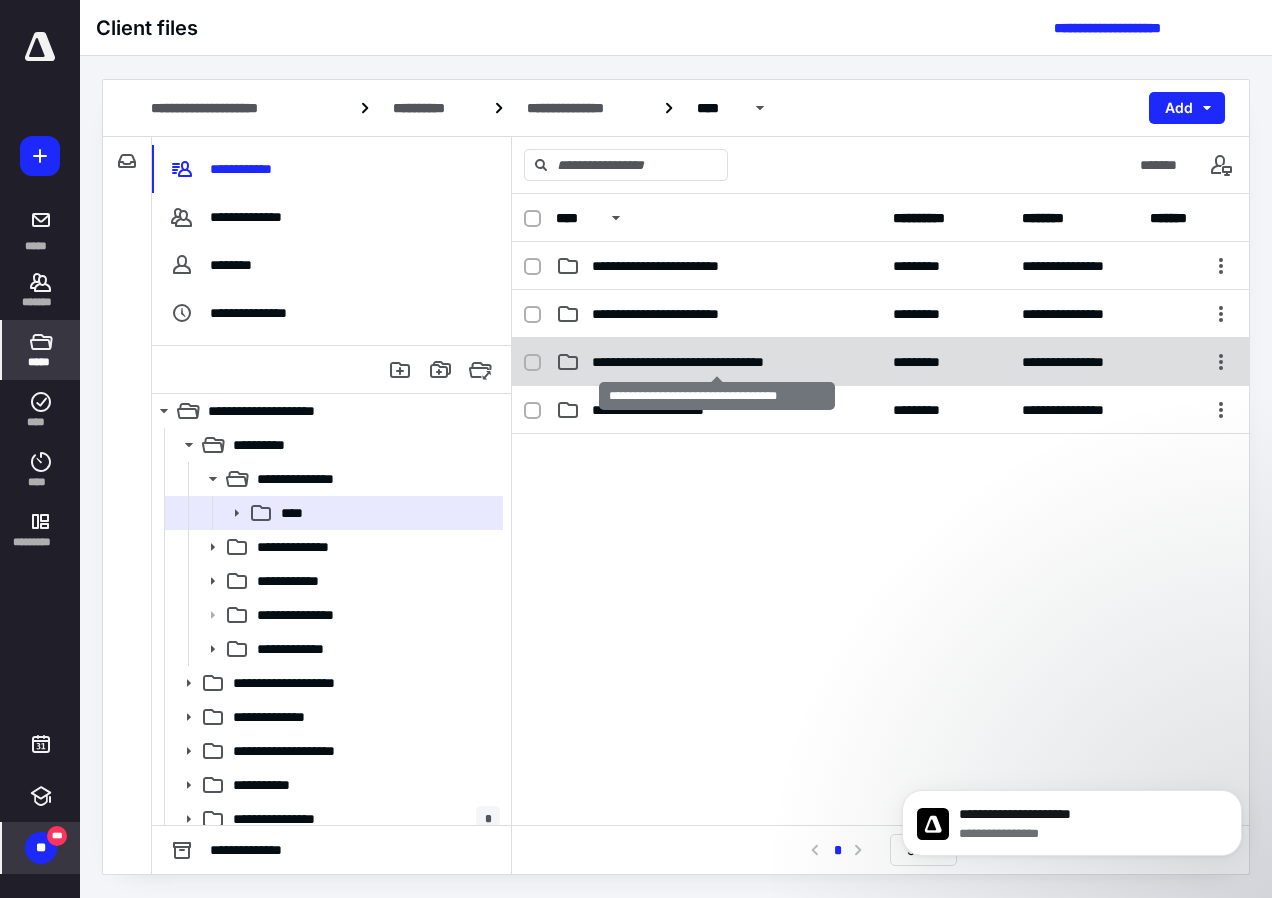 click on "**********" at bounding box center [717, 362] 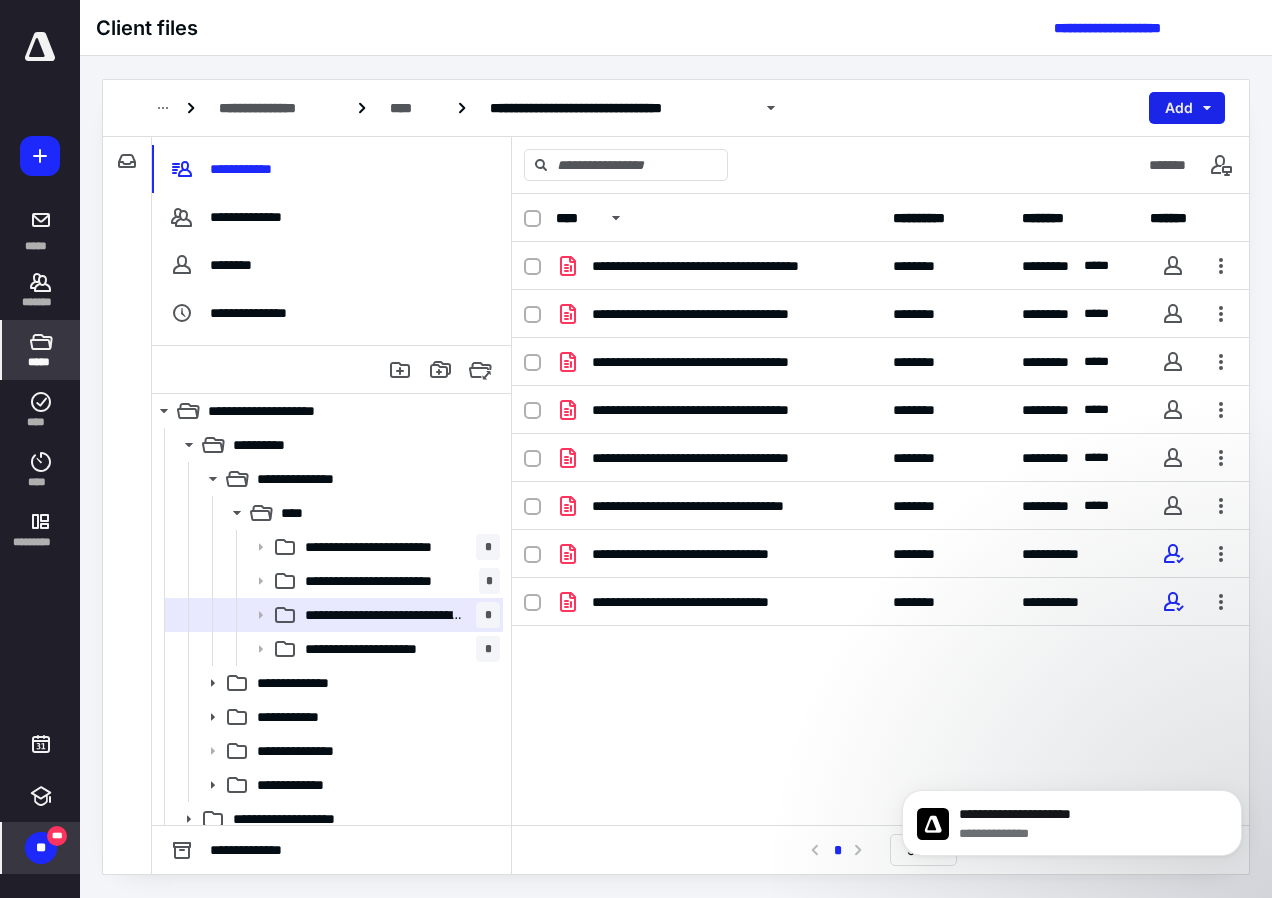 click on "Add" at bounding box center [1187, 108] 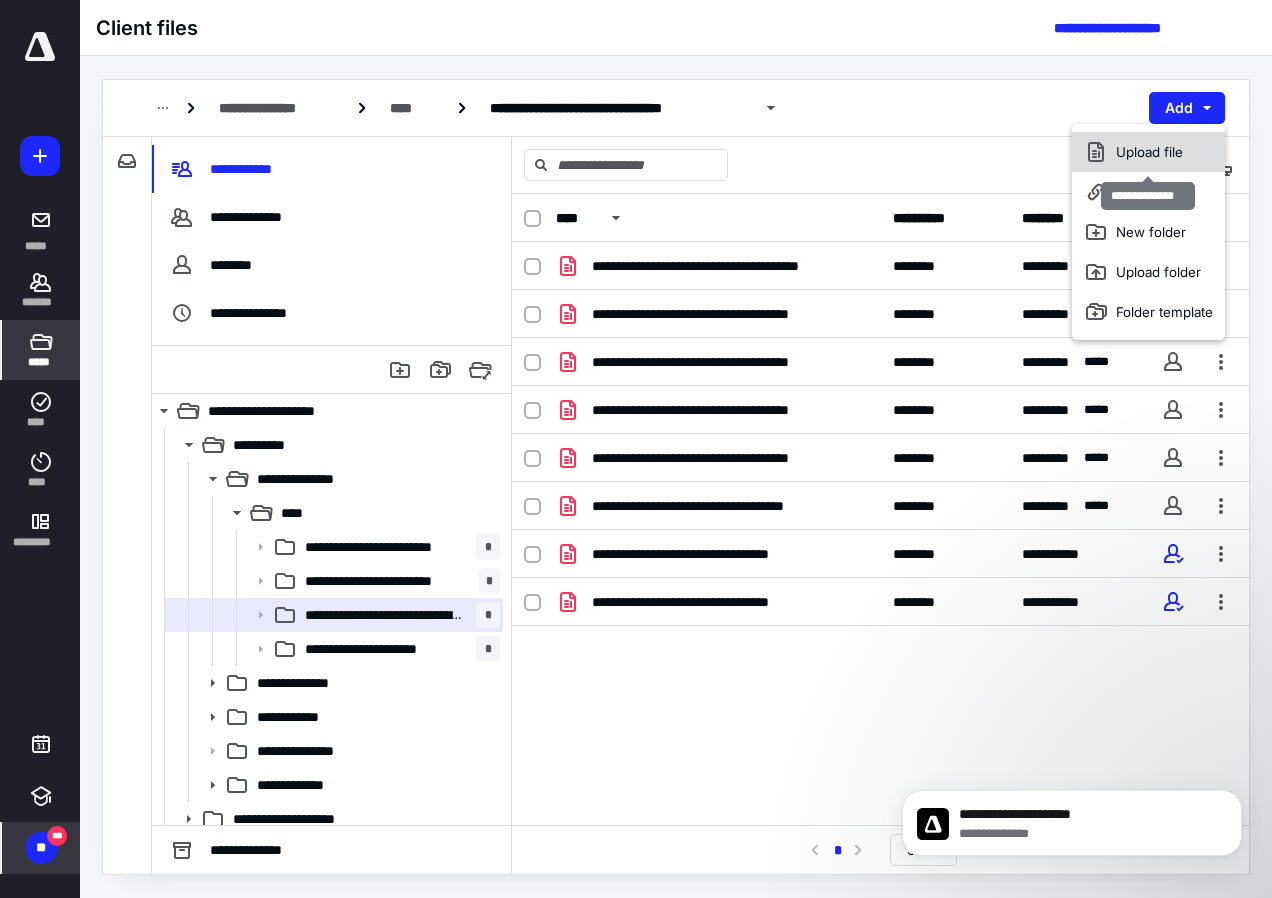 click on "Upload file" at bounding box center [1148, 152] 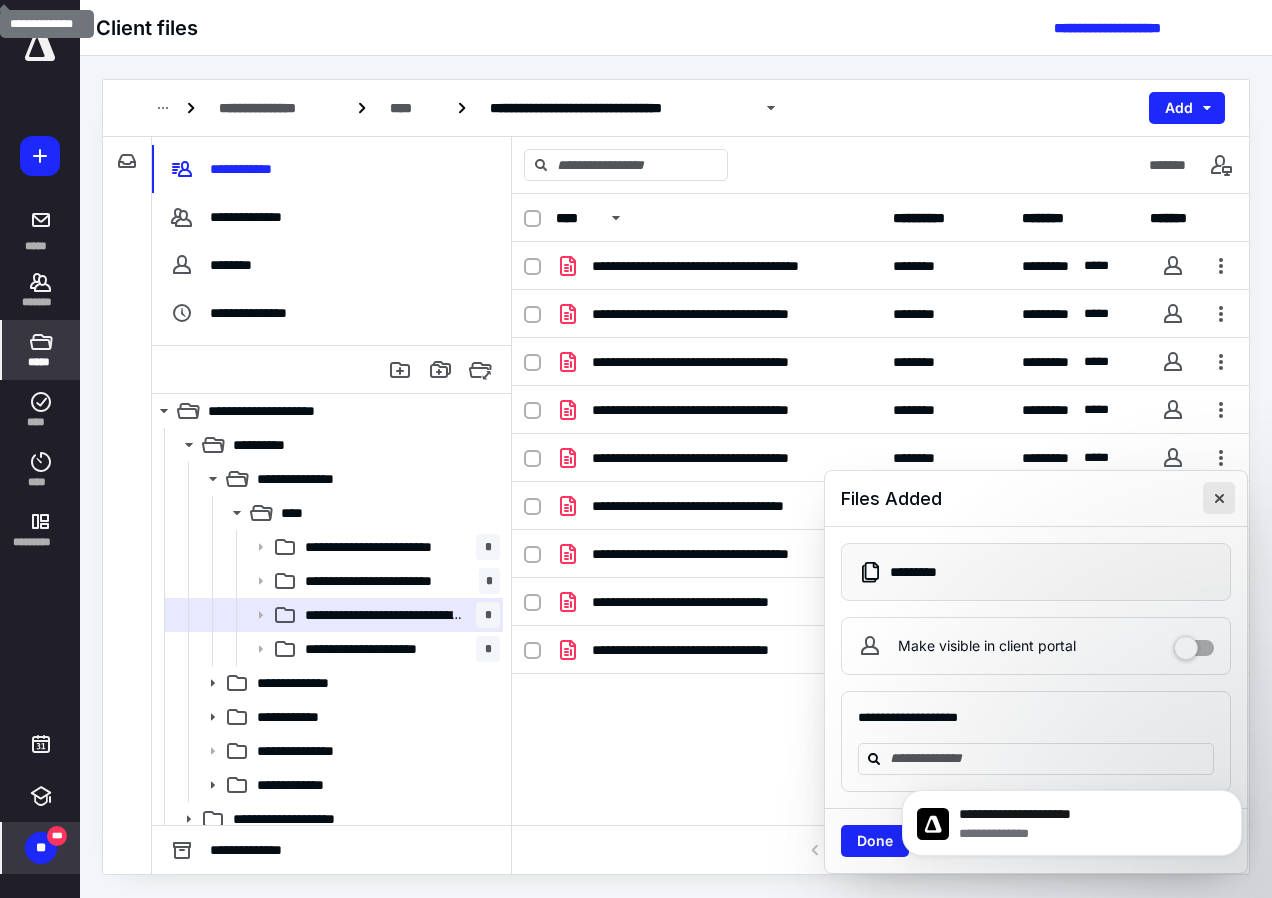 click at bounding box center (1219, 498) 